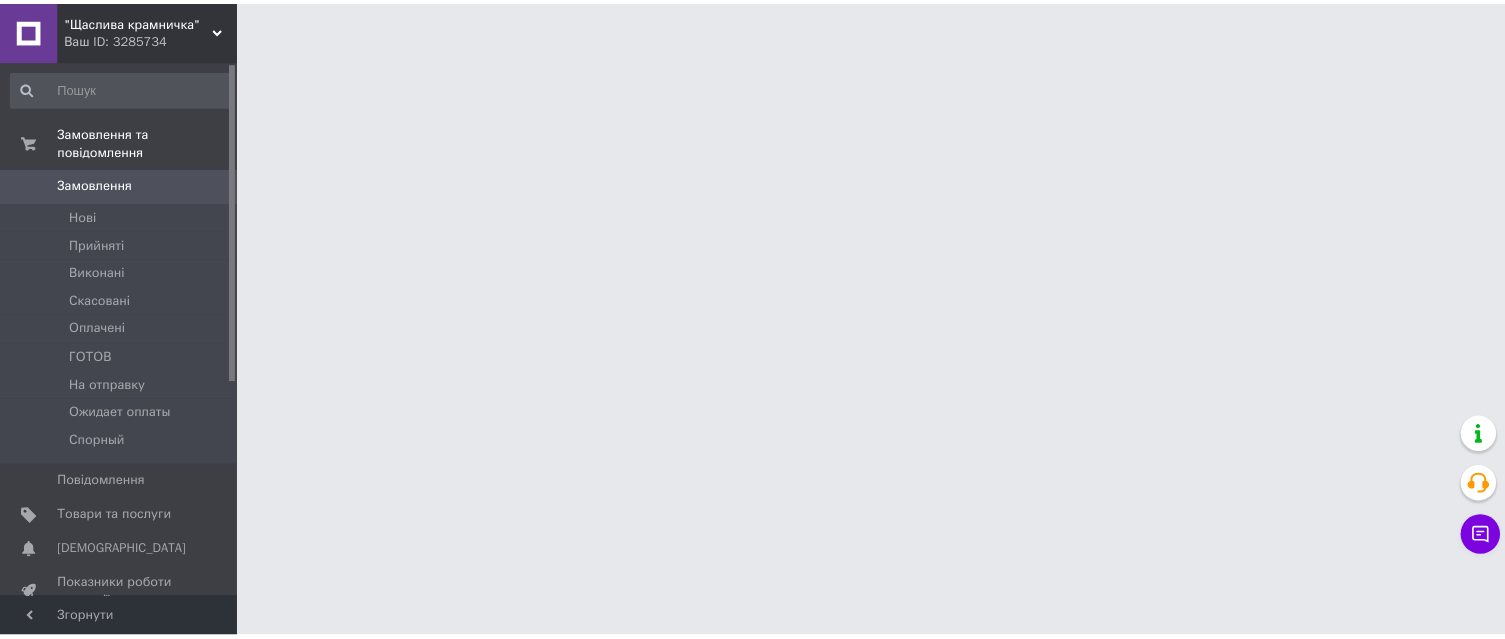 scroll, scrollTop: 0, scrollLeft: 0, axis: both 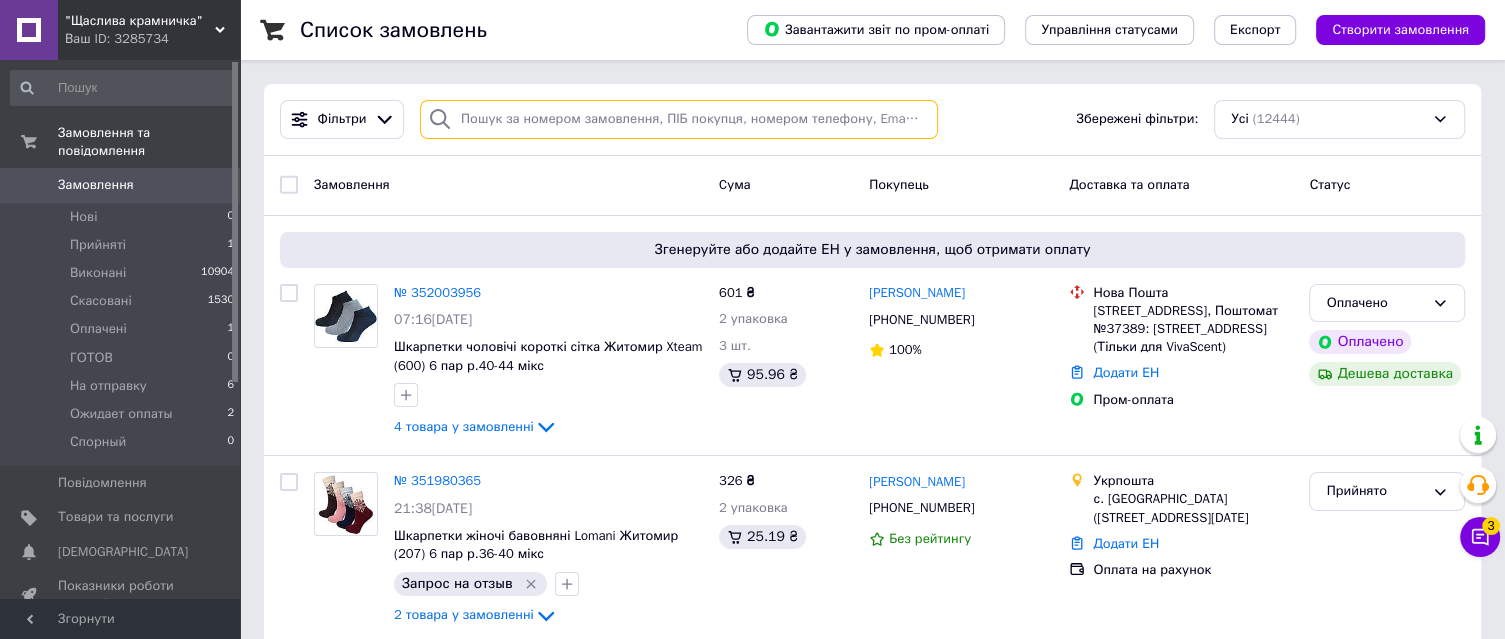 click at bounding box center (679, 119) 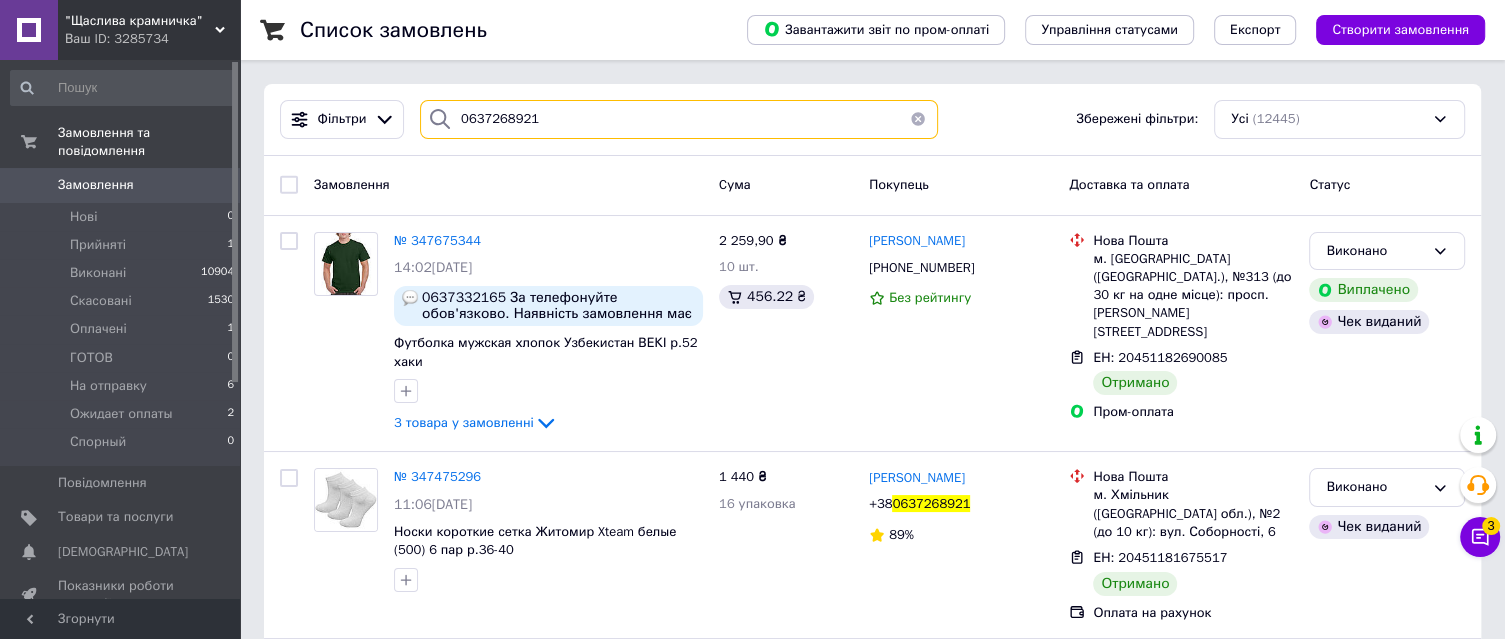 drag, startPoint x: 556, startPoint y: 129, endPoint x: 425, endPoint y: 111, distance: 132.23087 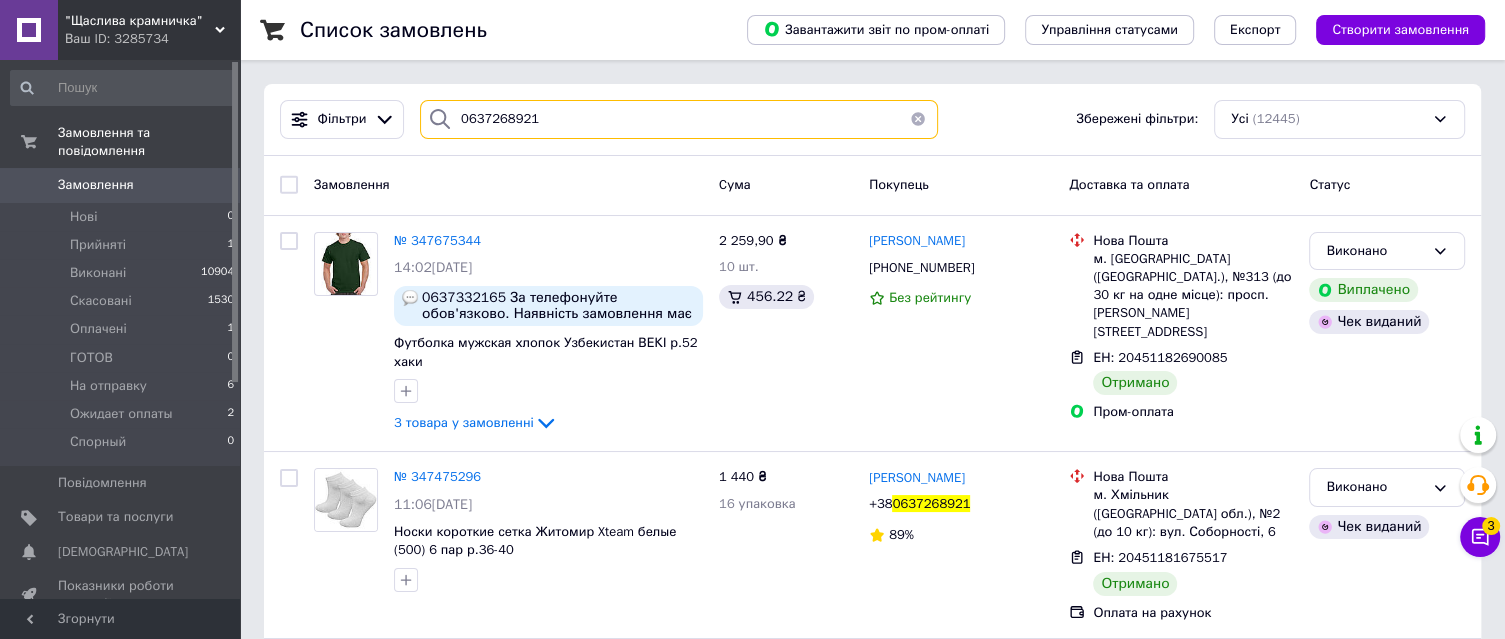 click on "0637268921" at bounding box center [679, 119] 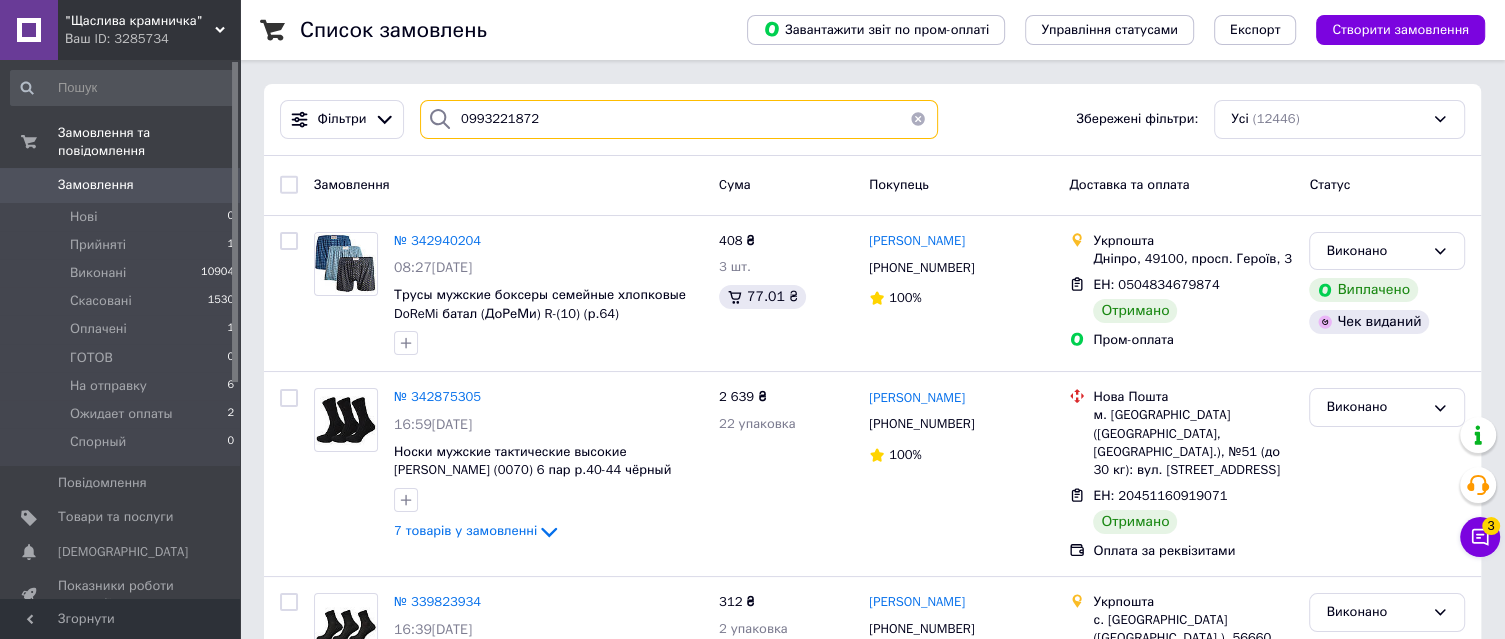 drag, startPoint x: 574, startPoint y: 126, endPoint x: 442, endPoint y: 123, distance: 132.03409 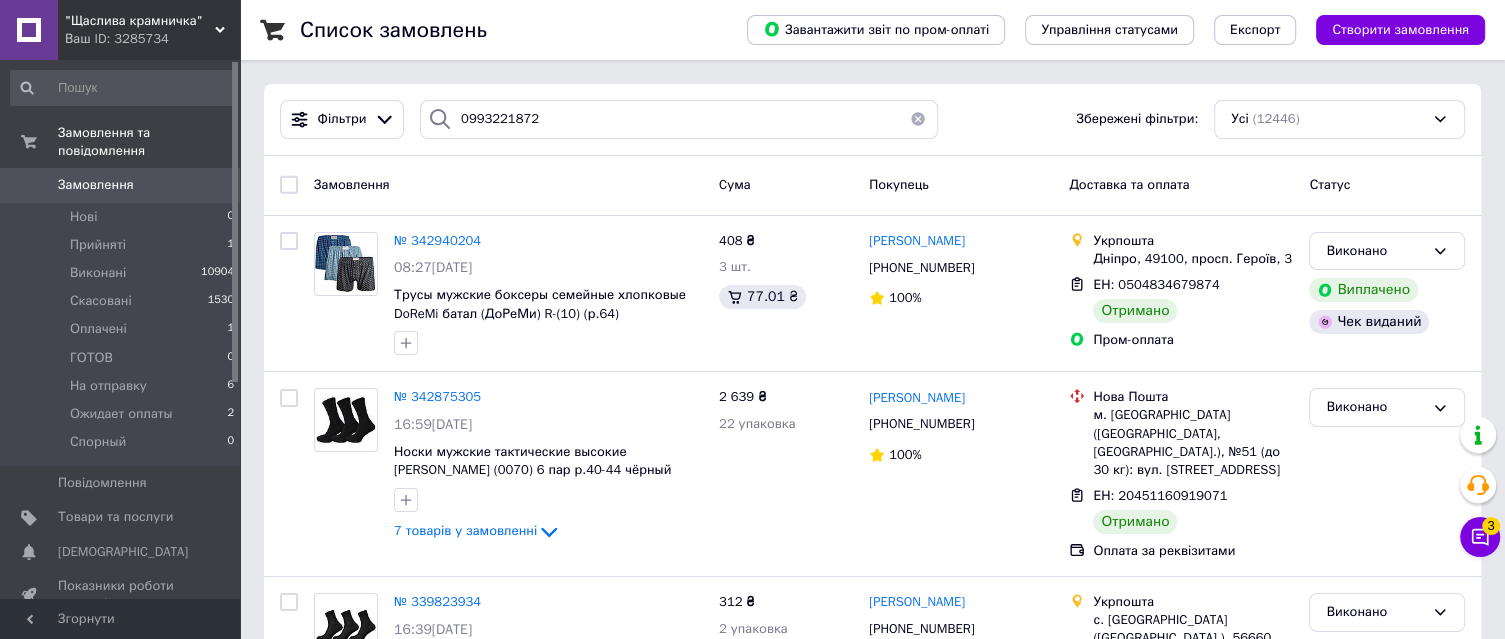 click at bounding box center [918, 119] 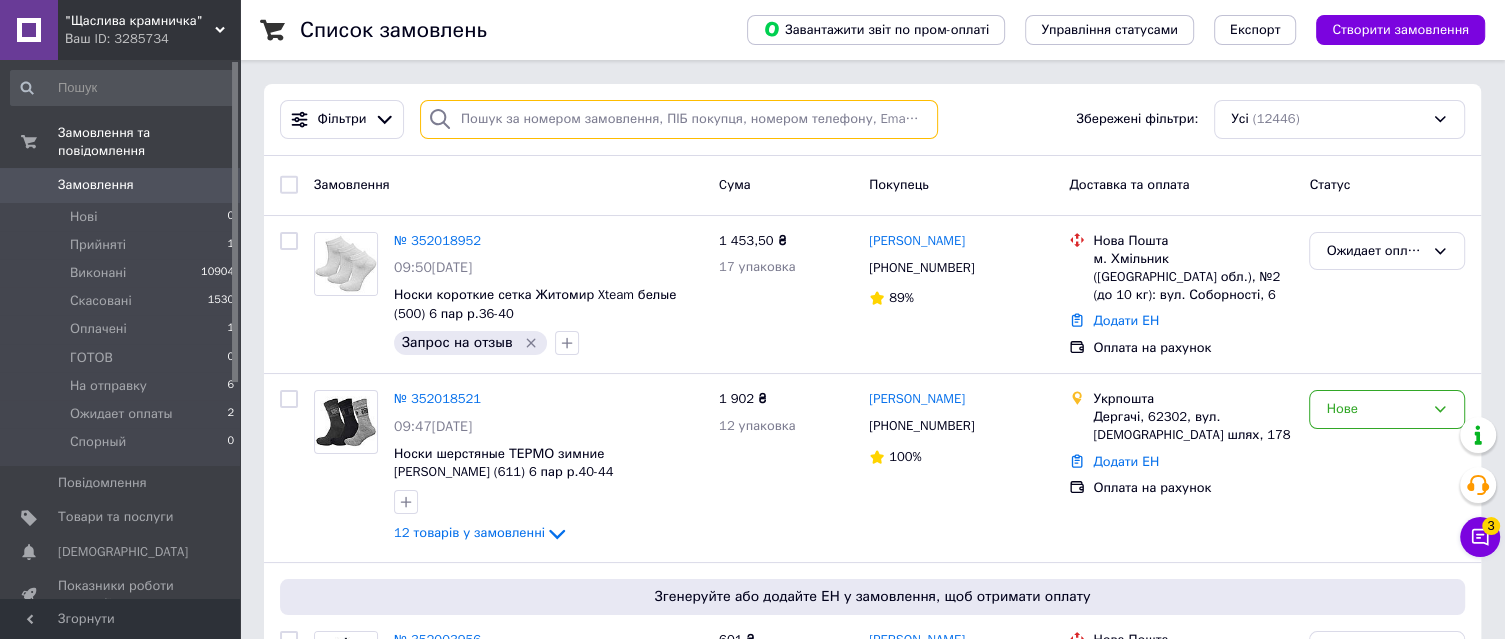 click at bounding box center (679, 119) 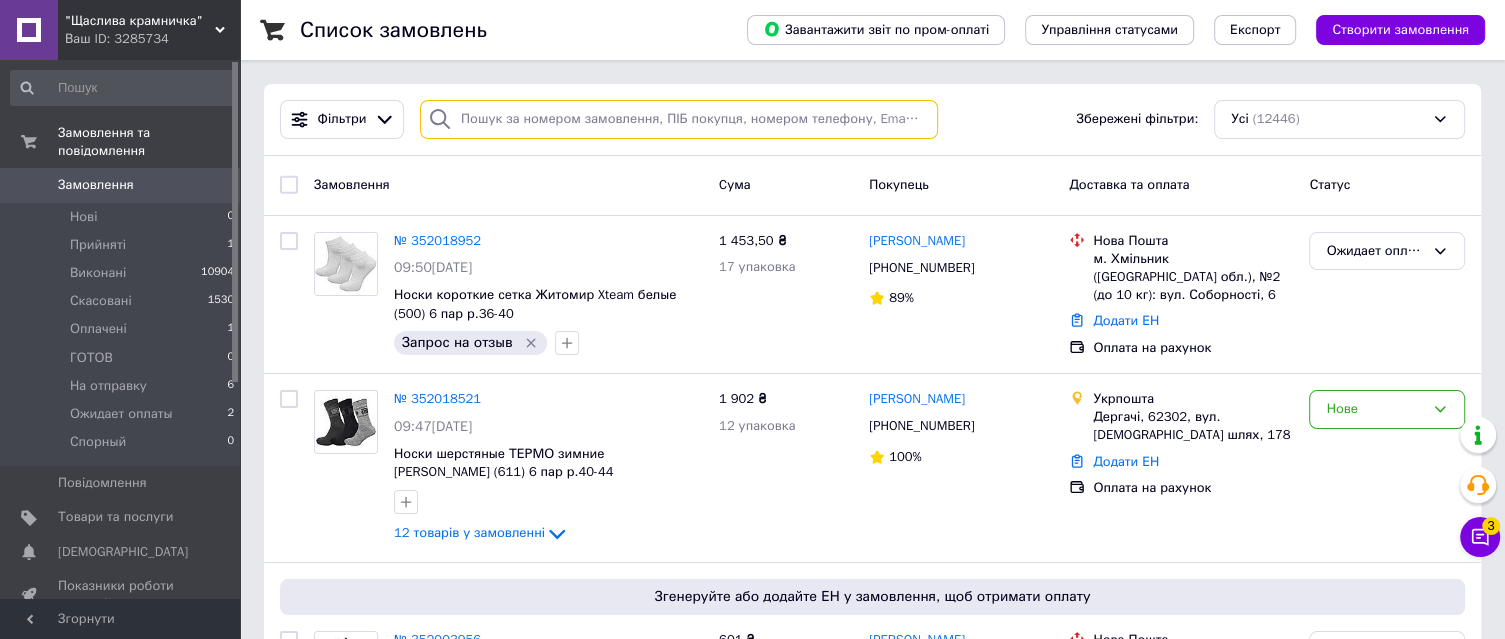 paste on "0993221872" 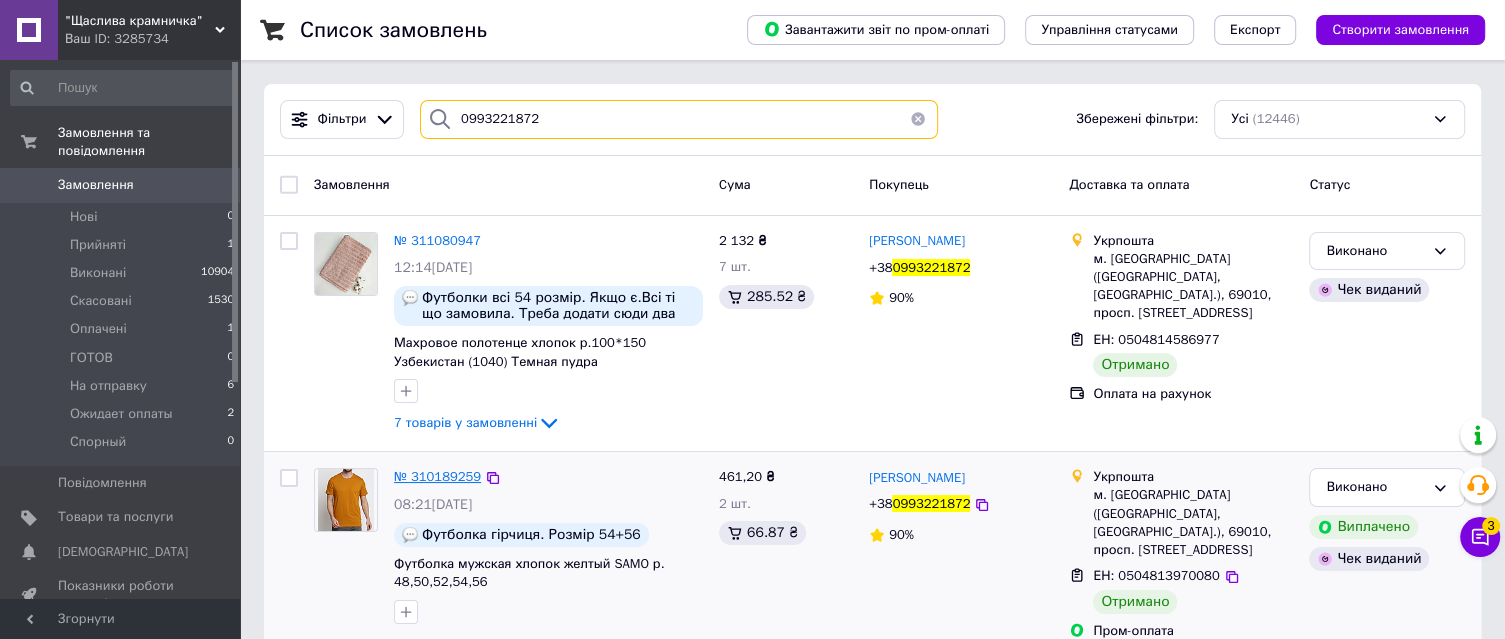 type on "0993221872" 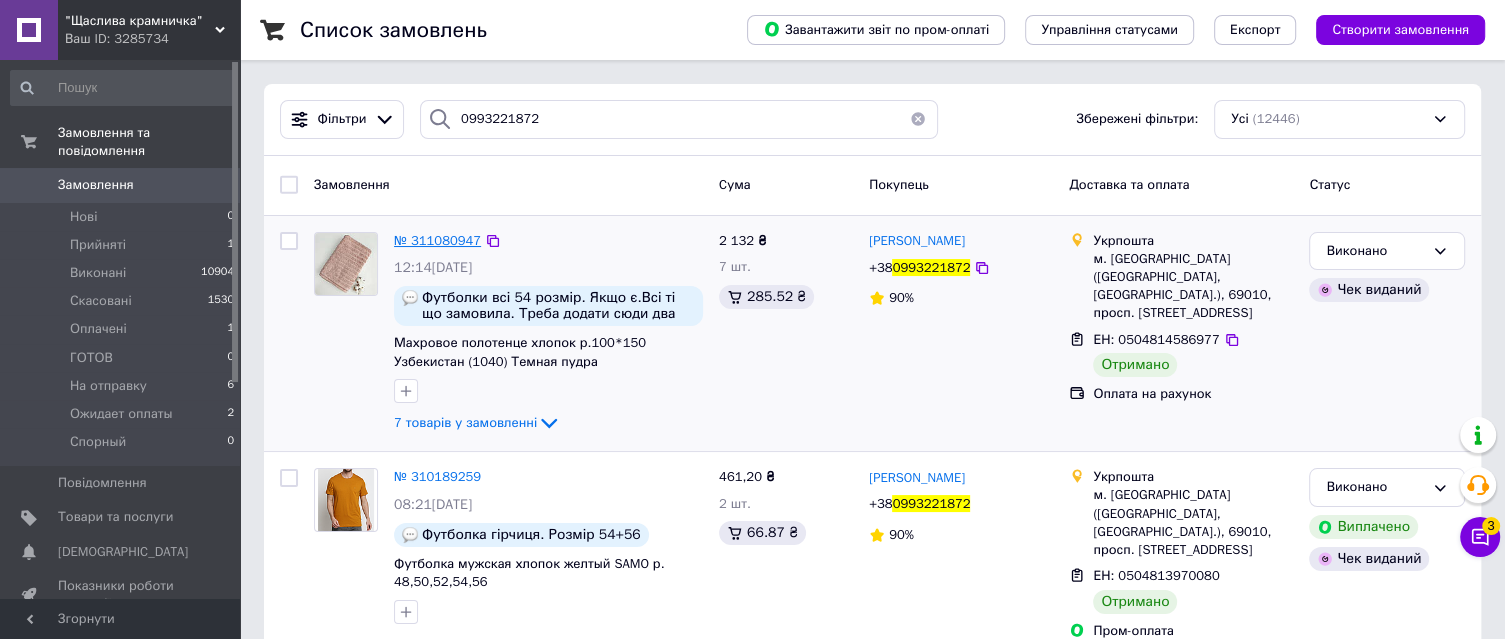 click on "№ 311080947" at bounding box center [437, 240] 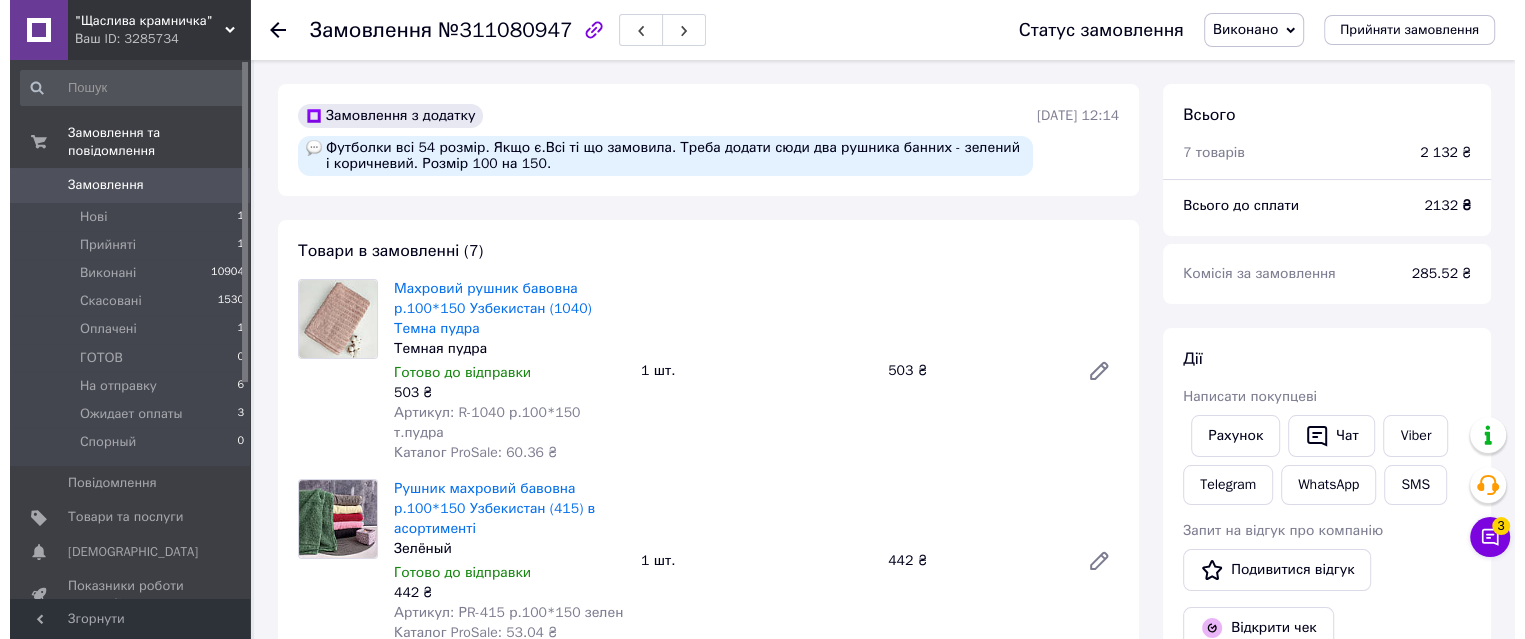 scroll, scrollTop: 88, scrollLeft: 0, axis: vertical 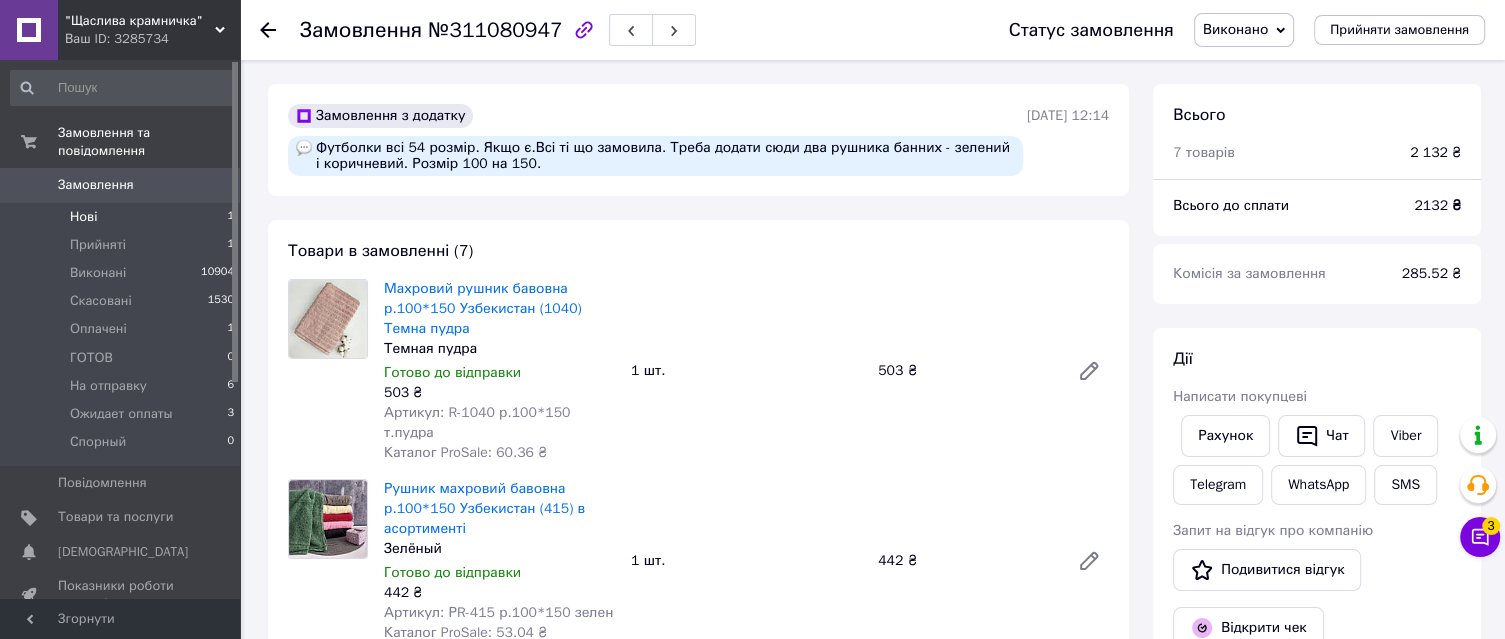 click on "Нові 1" at bounding box center (123, 217) 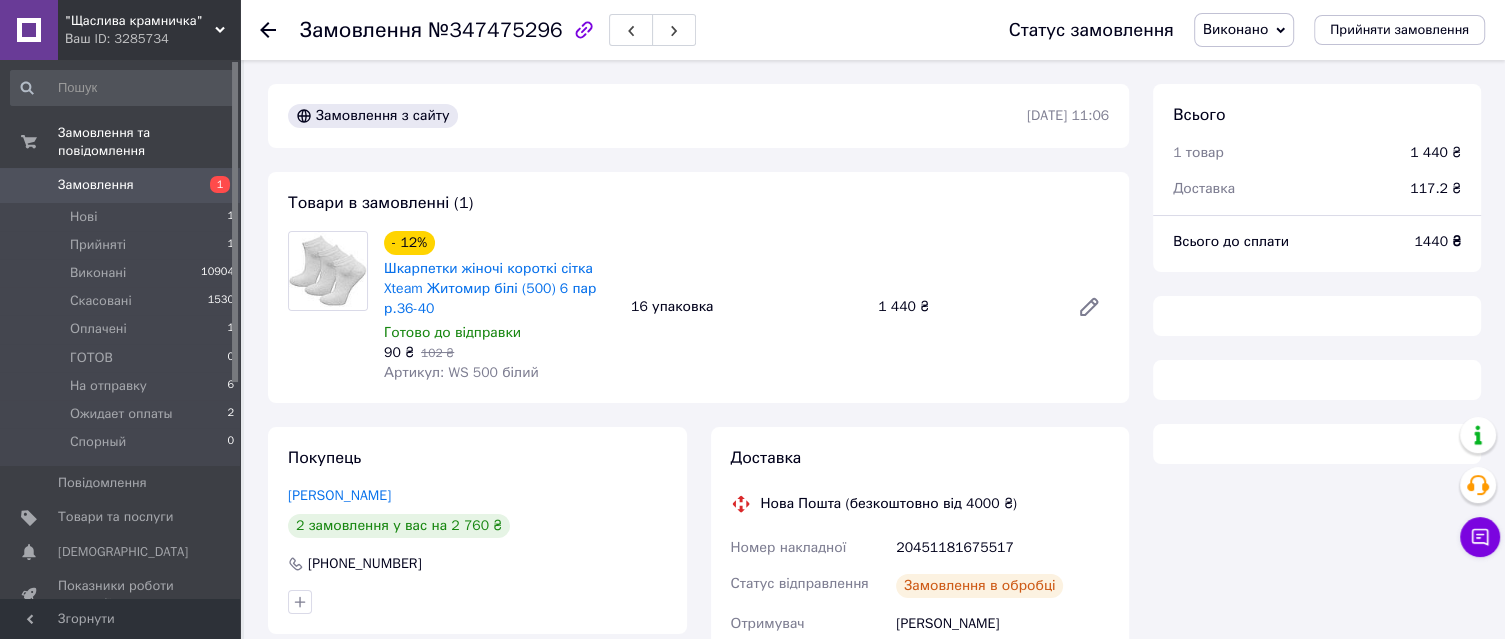 scroll, scrollTop: 226, scrollLeft: 0, axis: vertical 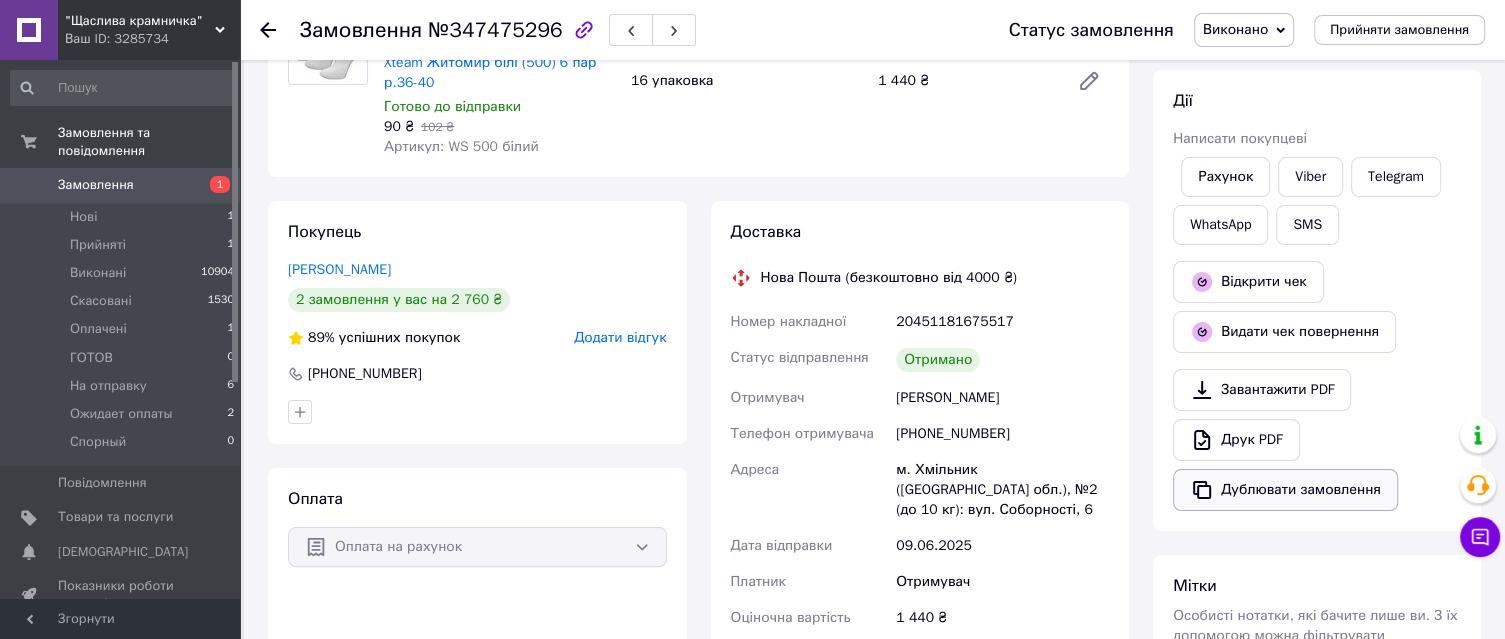 click on "Дублювати замовлення" at bounding box center (1285, 490) 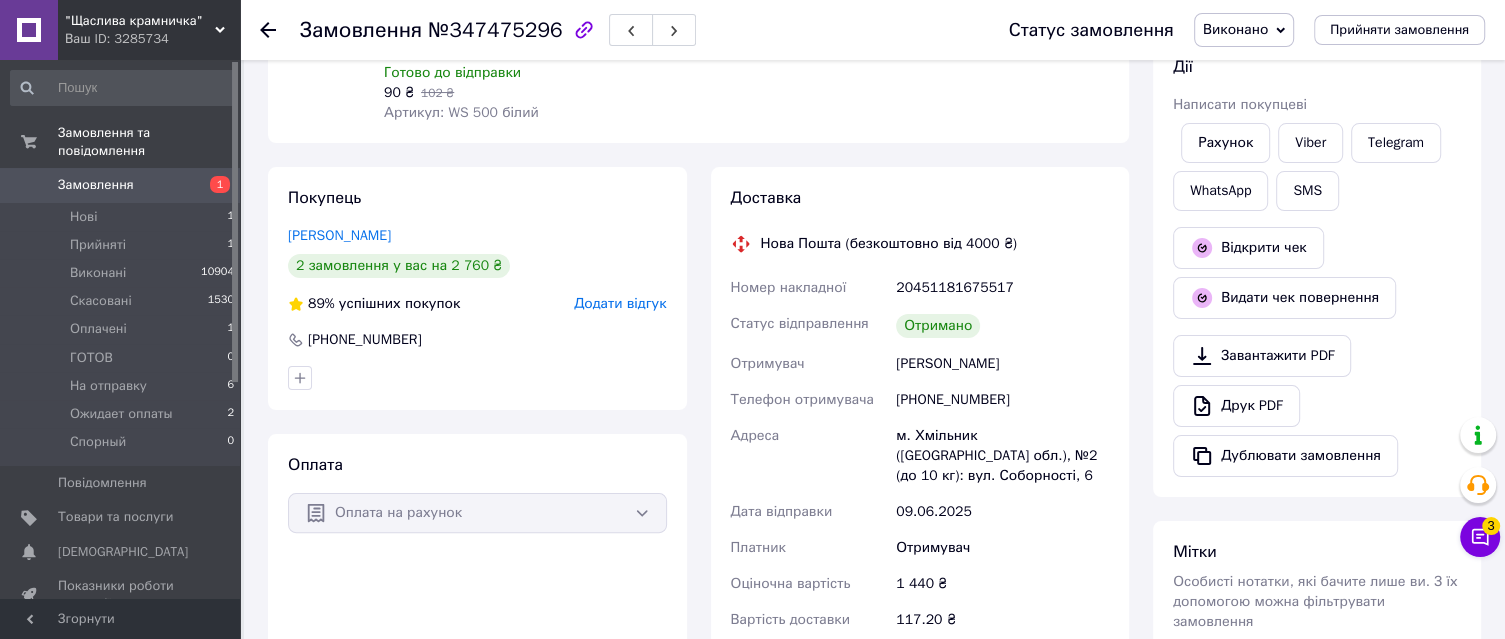 scroll, scrollTop: 266, scrollLeft: 0, axis: vertical 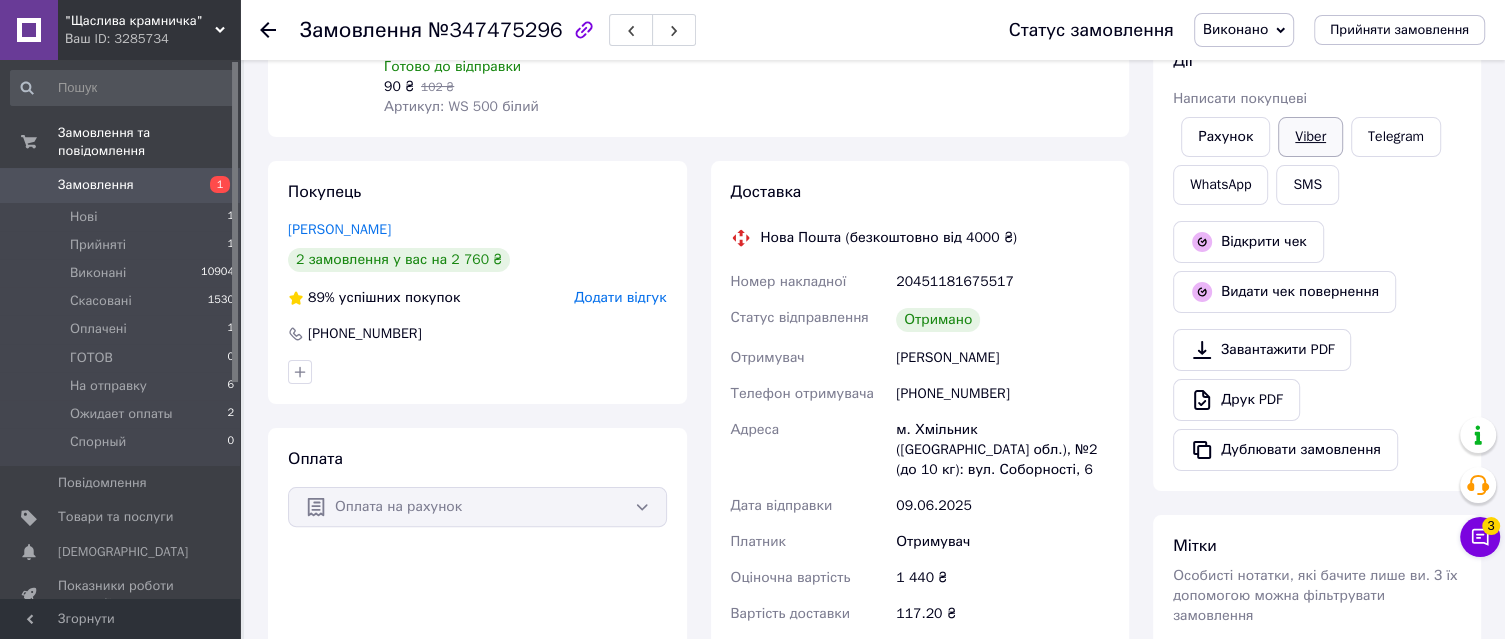 click on "Viber" at bounding box center (1310, 137) 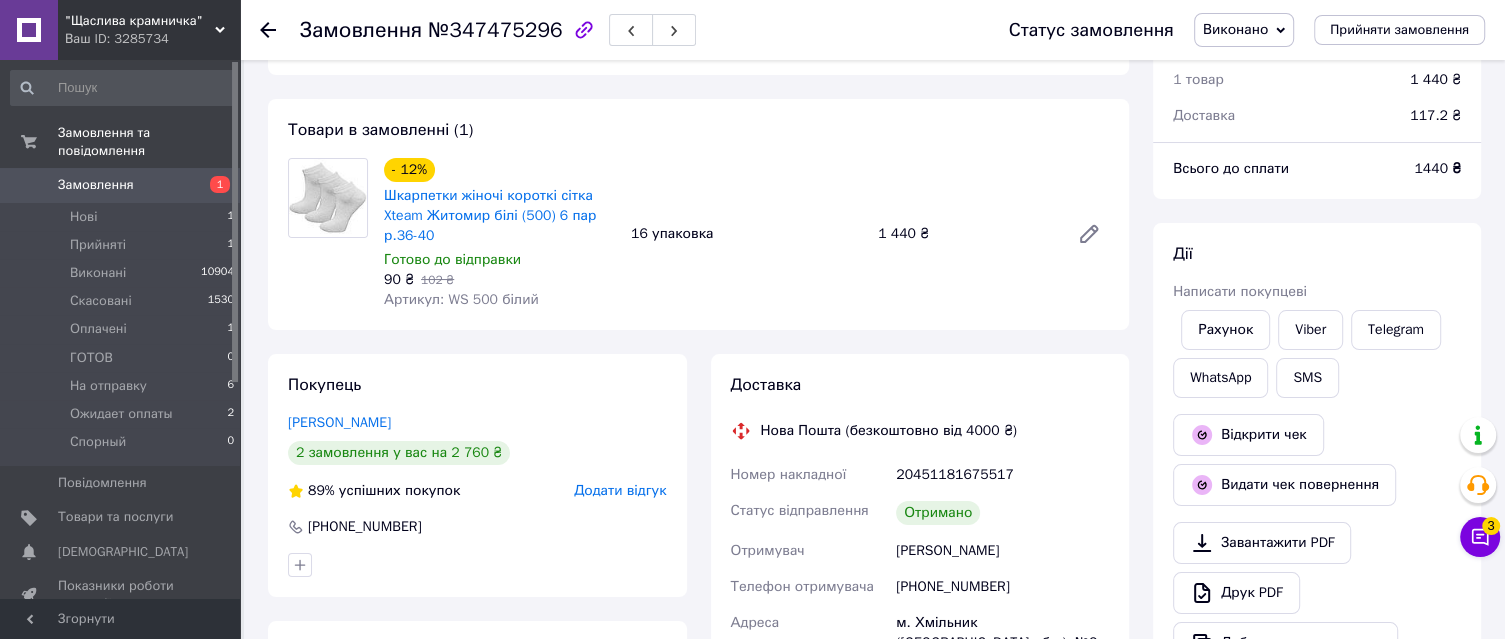 scroll, scrollTop: 0, scrollLeft: 0, axis: both 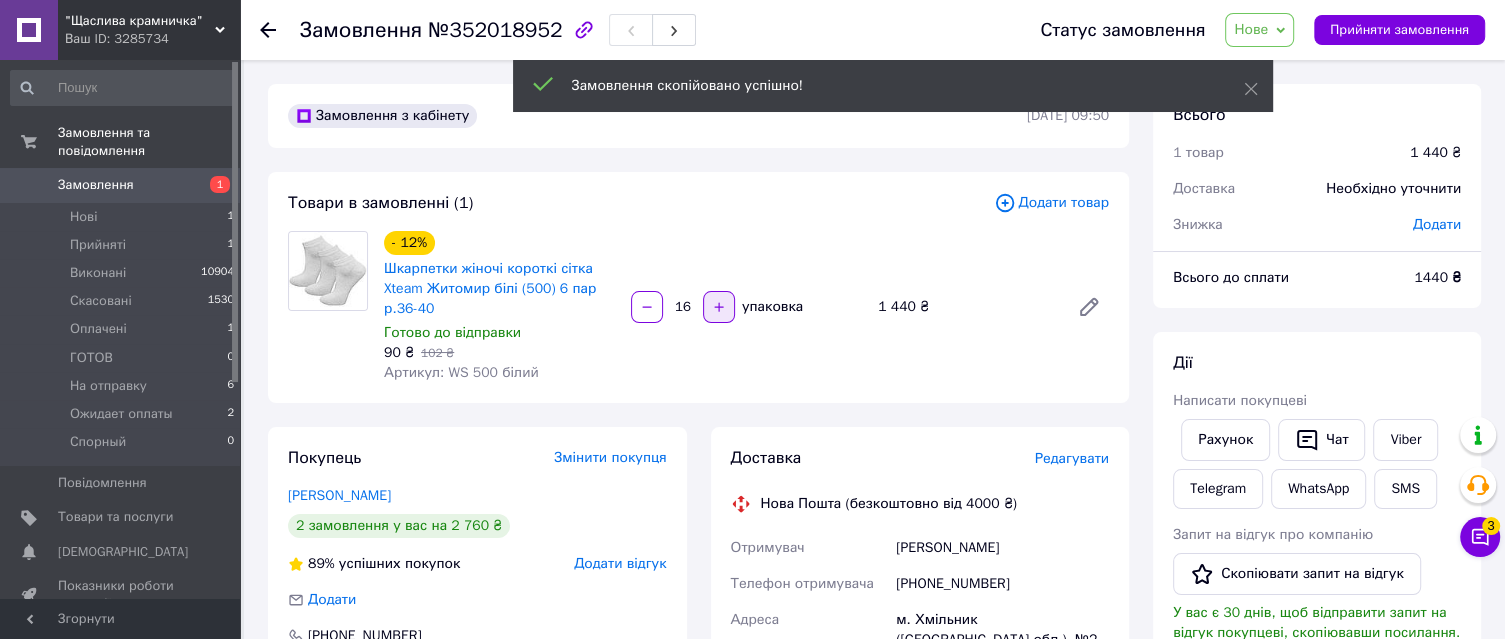 click 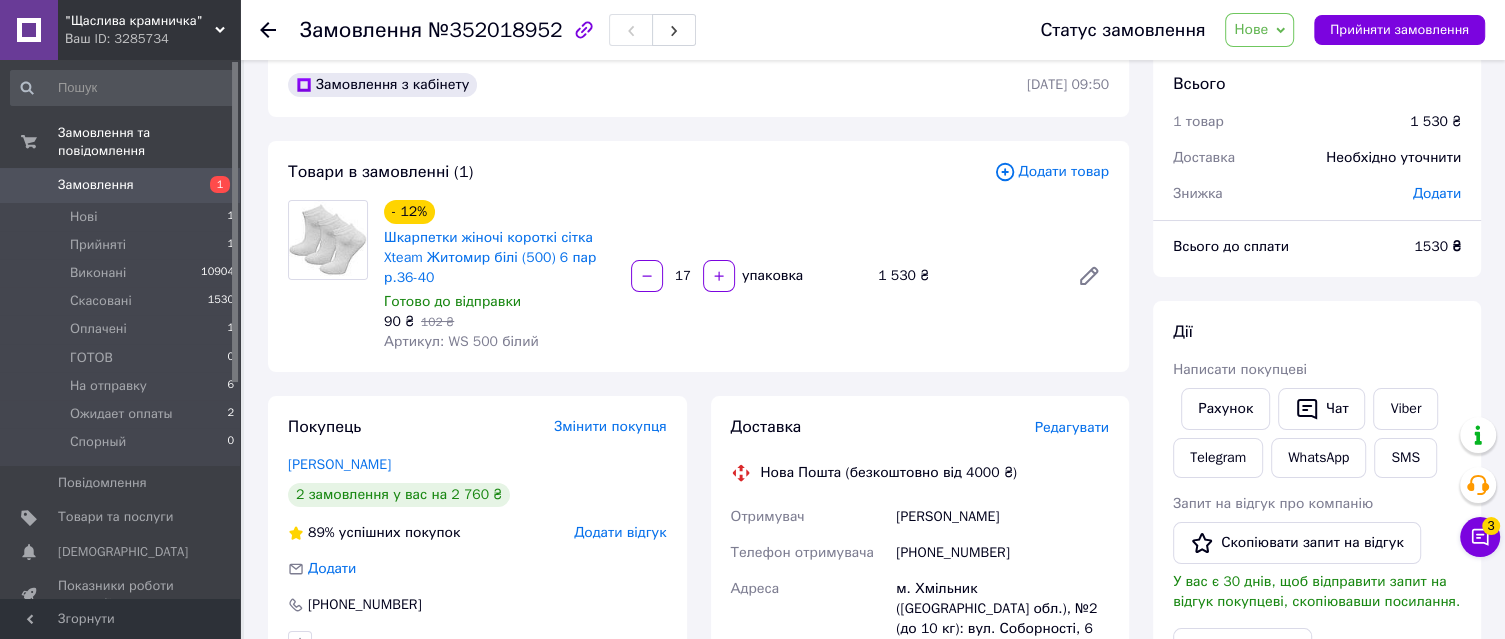 scroll, scrollTop: 0, scrollLeft: 0, axis: both 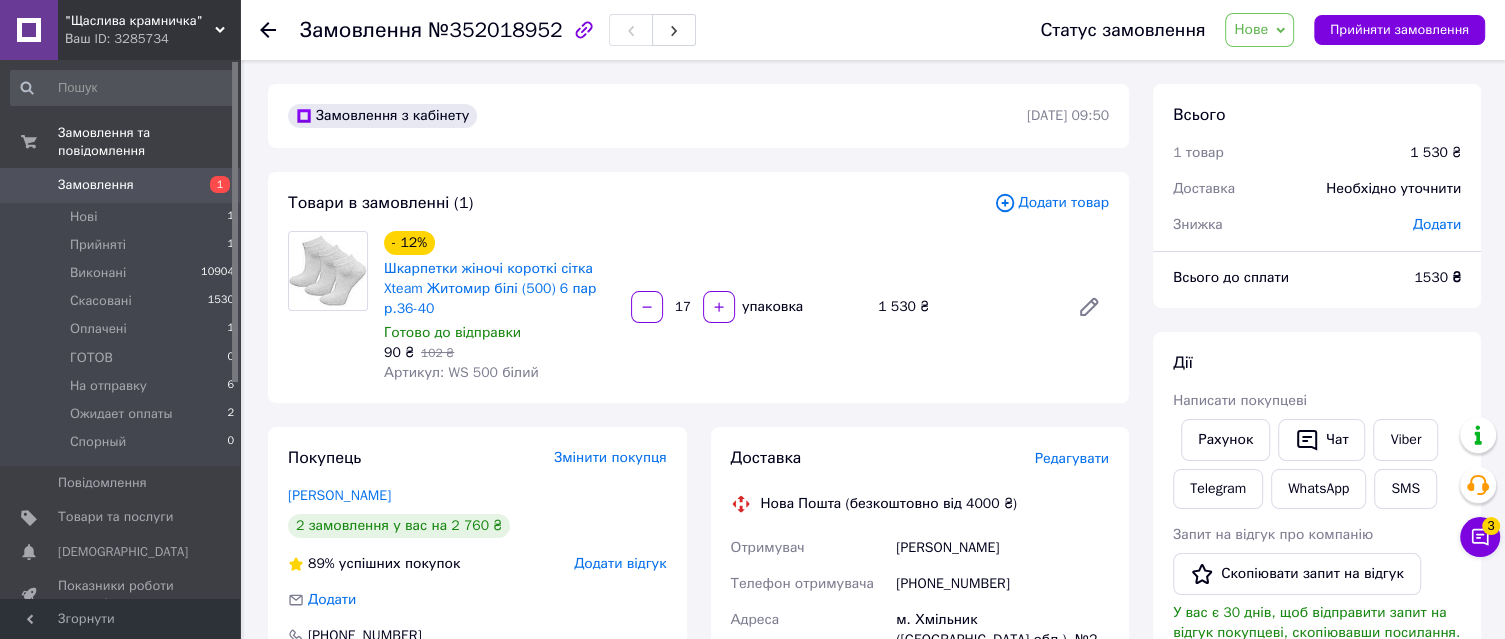 click on "Нове" at bounding box center (1251, 29) 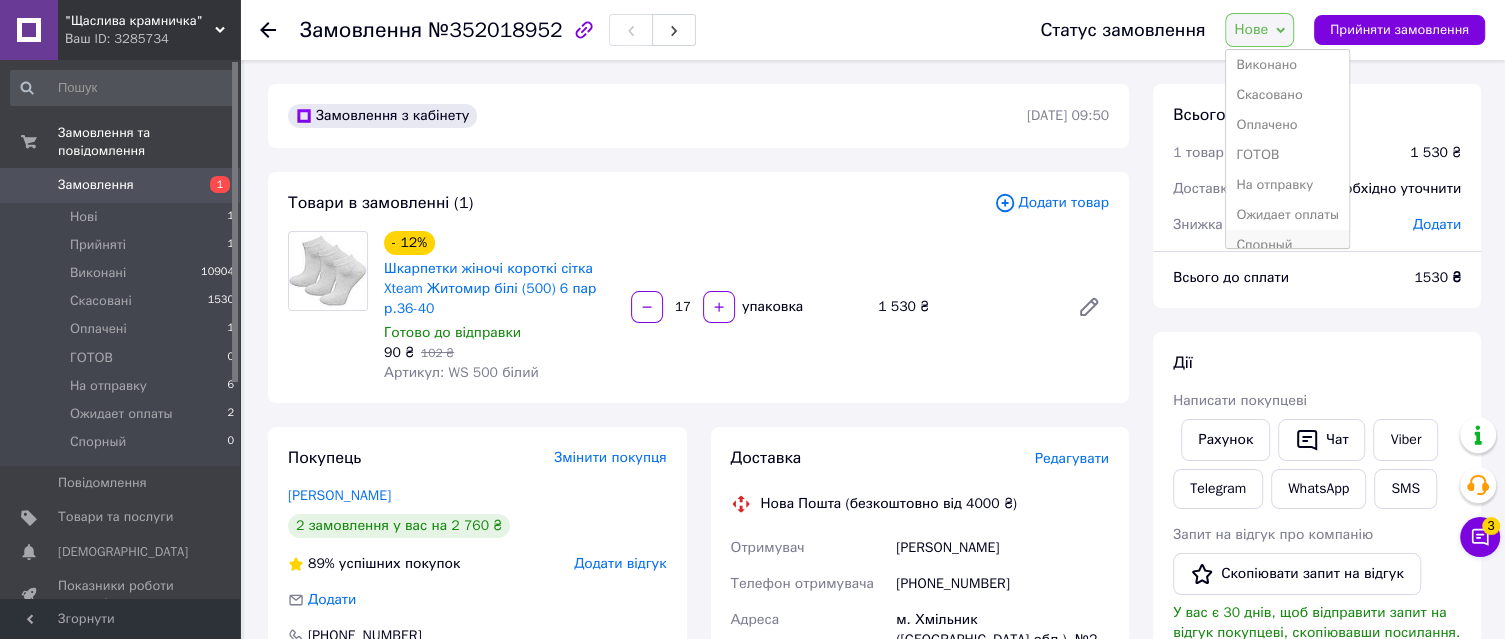 scroll, scrollTop: 51, scrollLeft: 0, axis: vertical 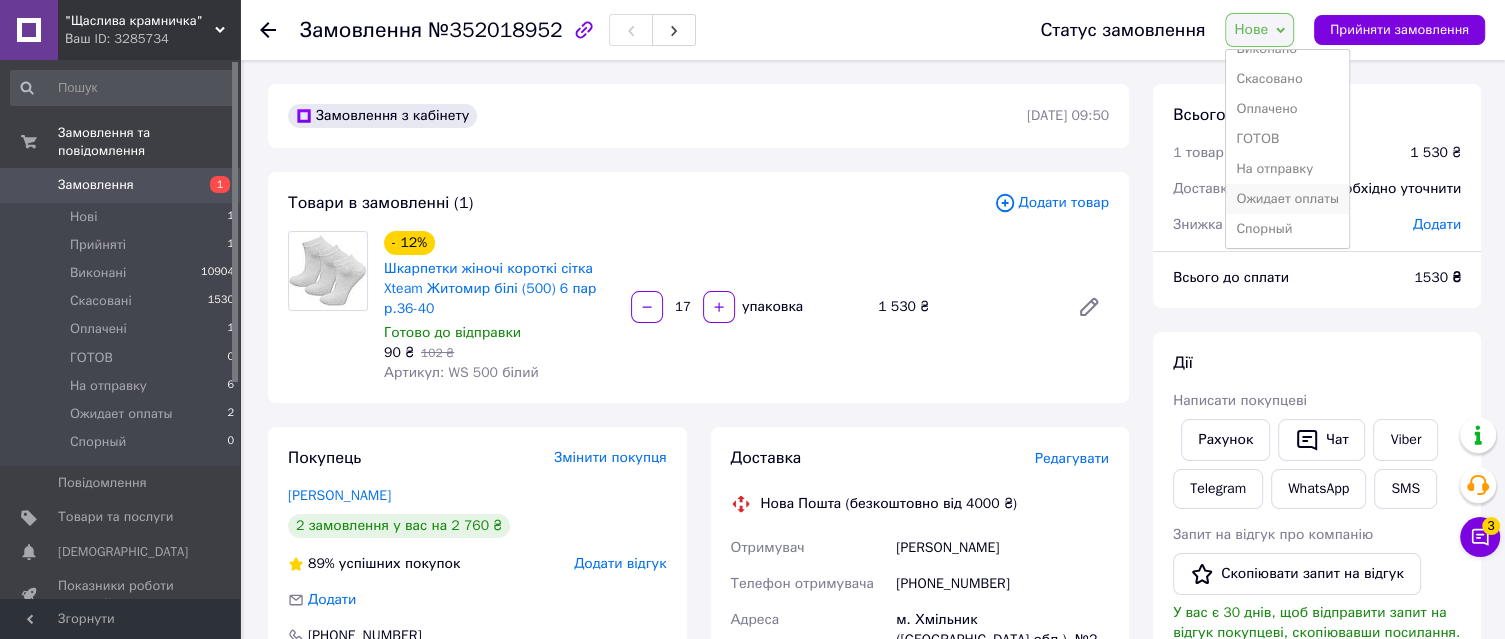 click on "Ожидает оплаты" at bounding box center [1287, 199] 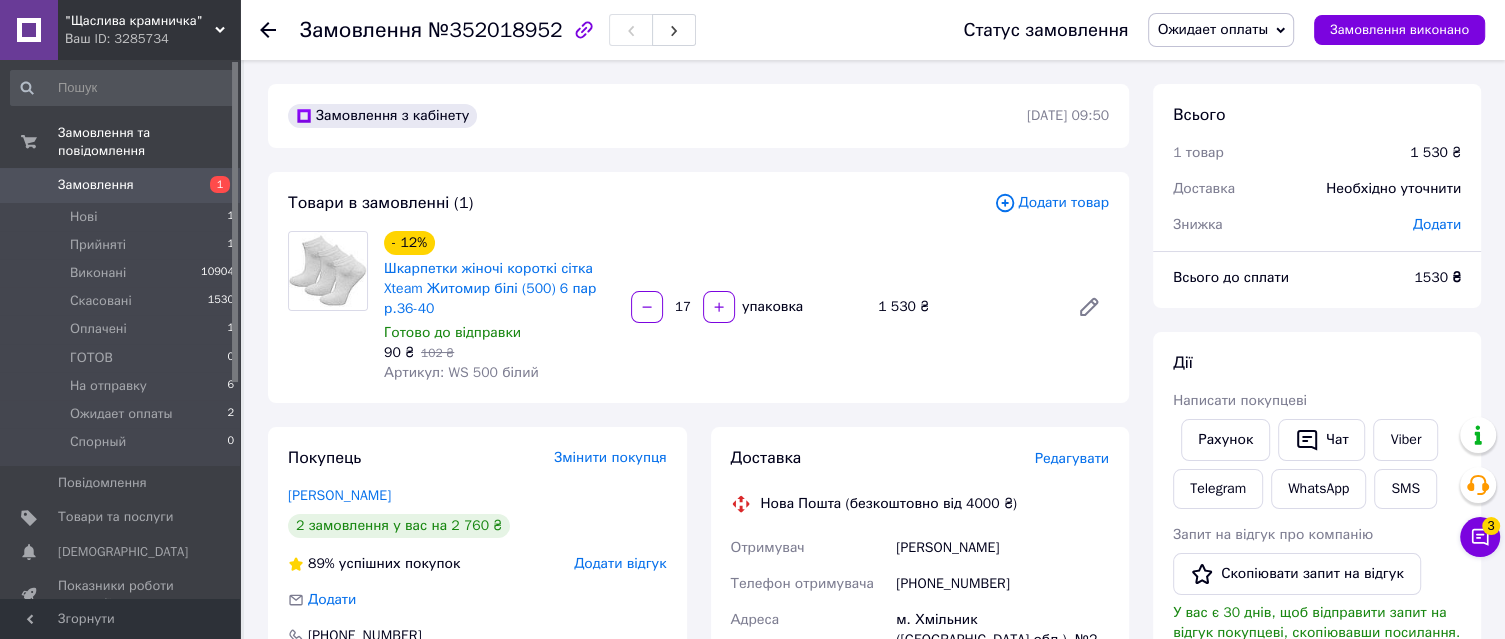 click on "Додати" at bounding box center (1437, 224) 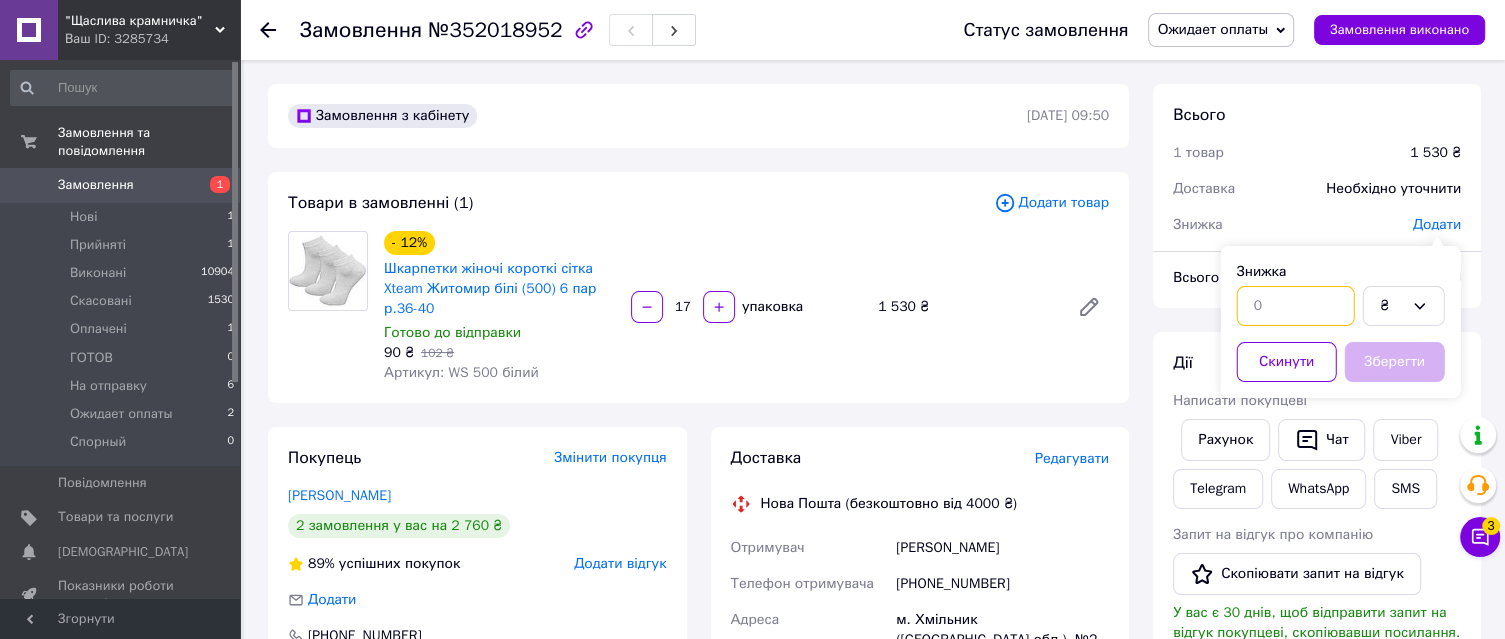 click at bounding box center (1296, 306) 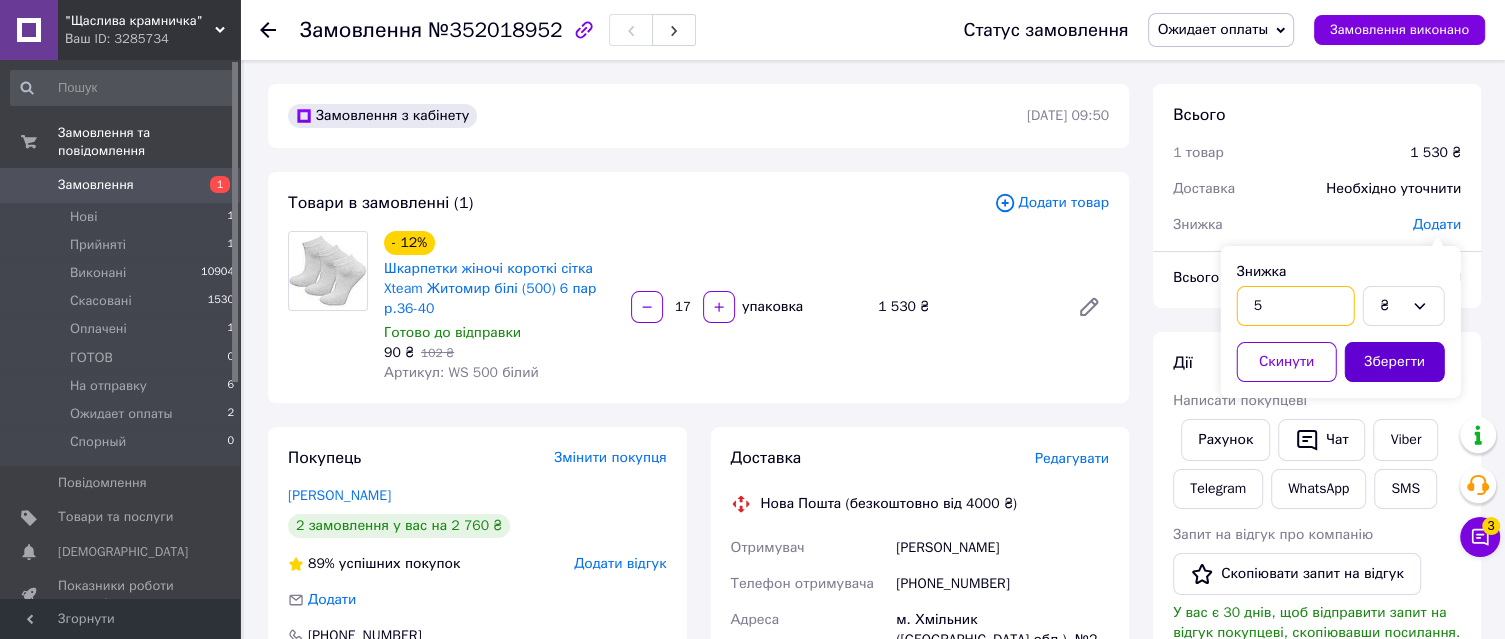type on "5" 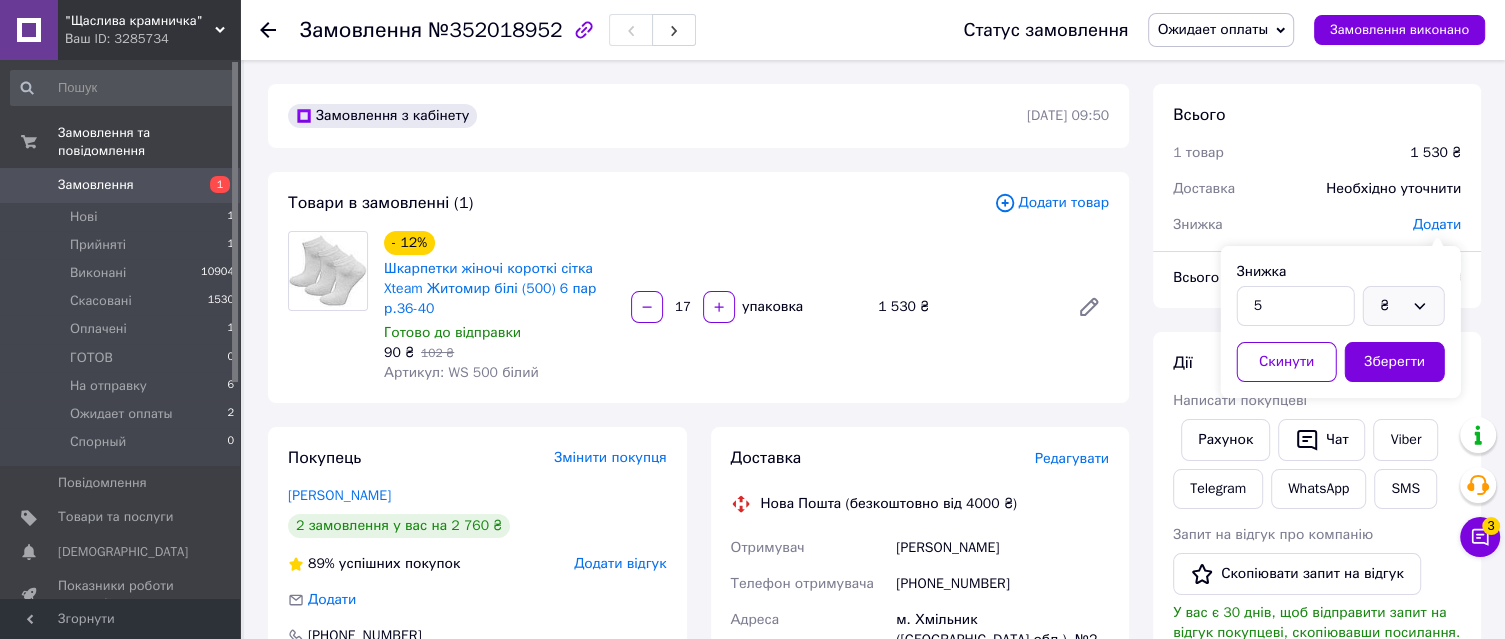 drag, startPoint x: 1400, startPoint y: 357, endPoint x: 1415, endPoint y: 295, distance: 63.788715 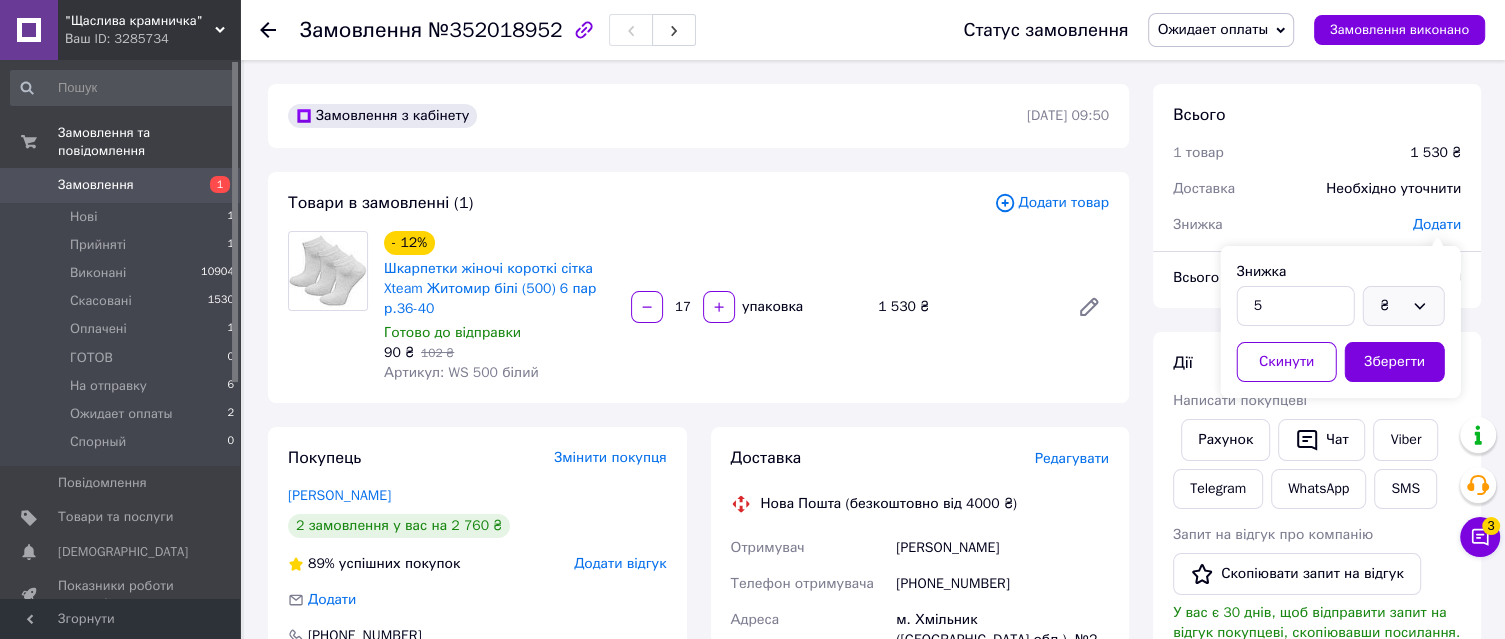 click on "5 ₴ Скинути Зберегти" at bounding box center [1341, 334] 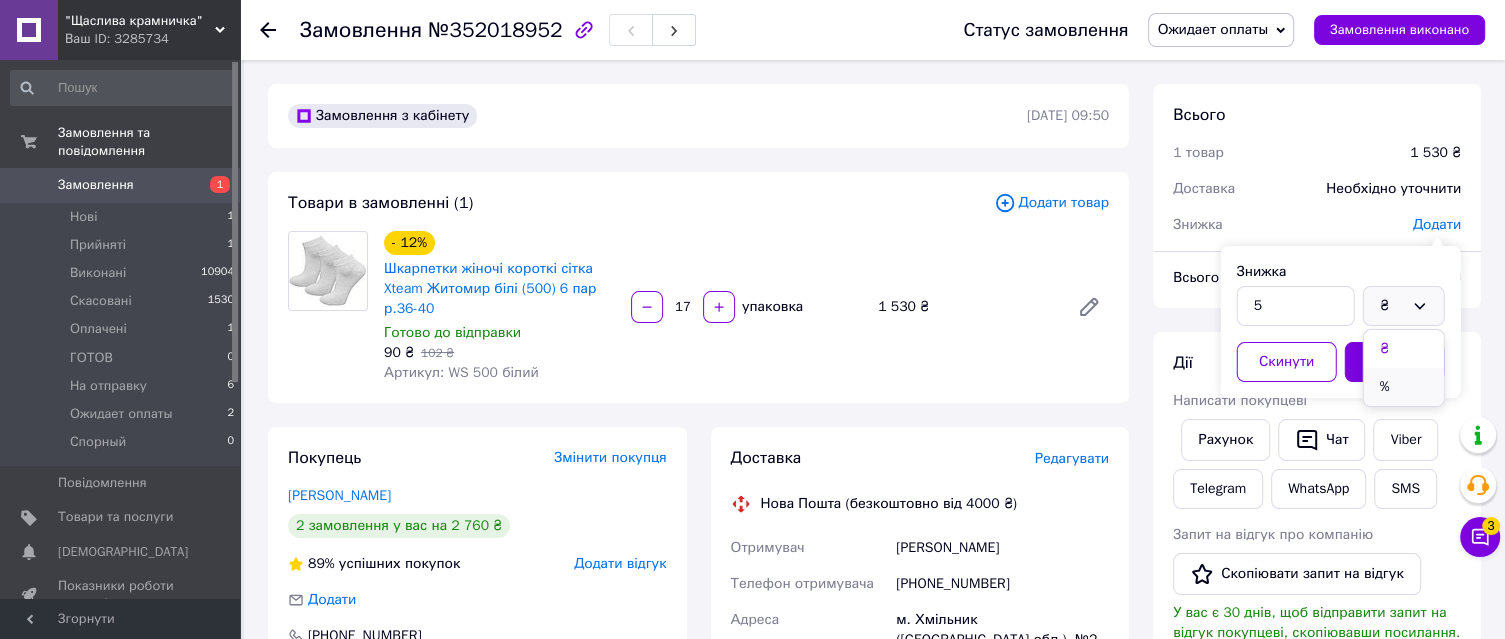 click on "%" at bounding box center [1404, 387] 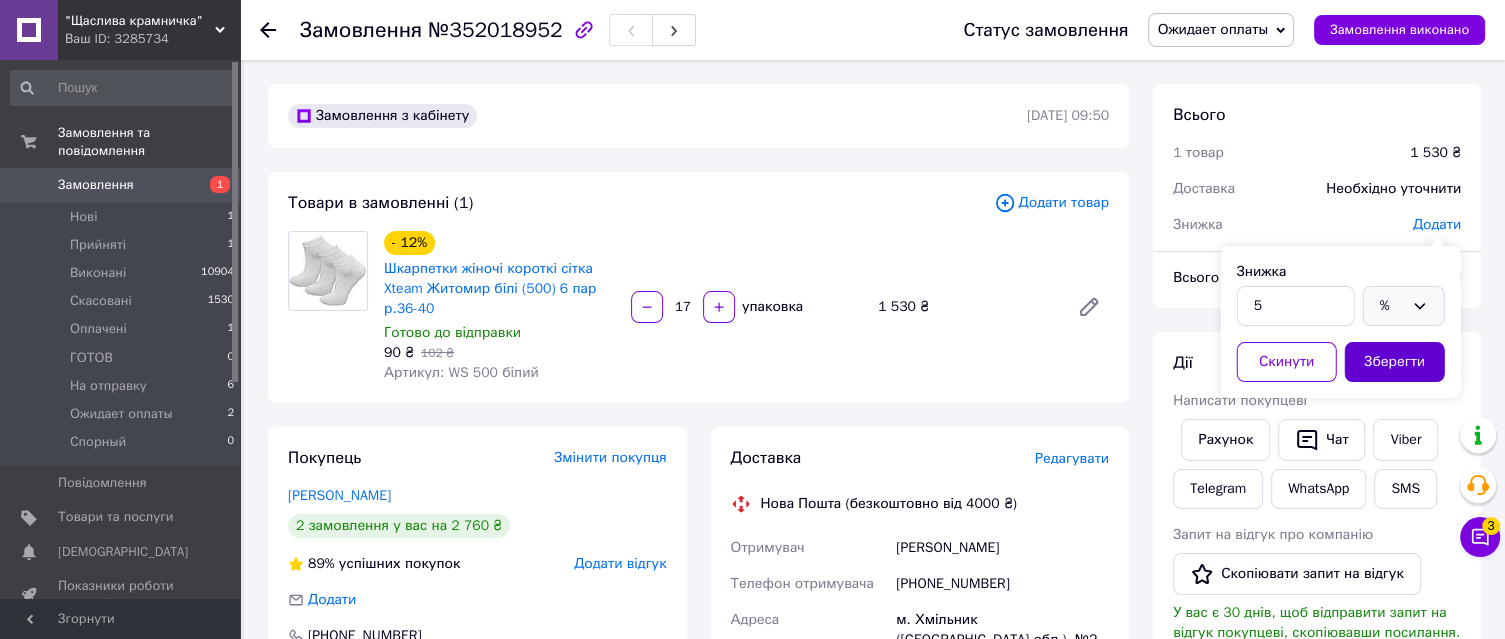 click on "Зберегти" at bounding box center (1395, 362) 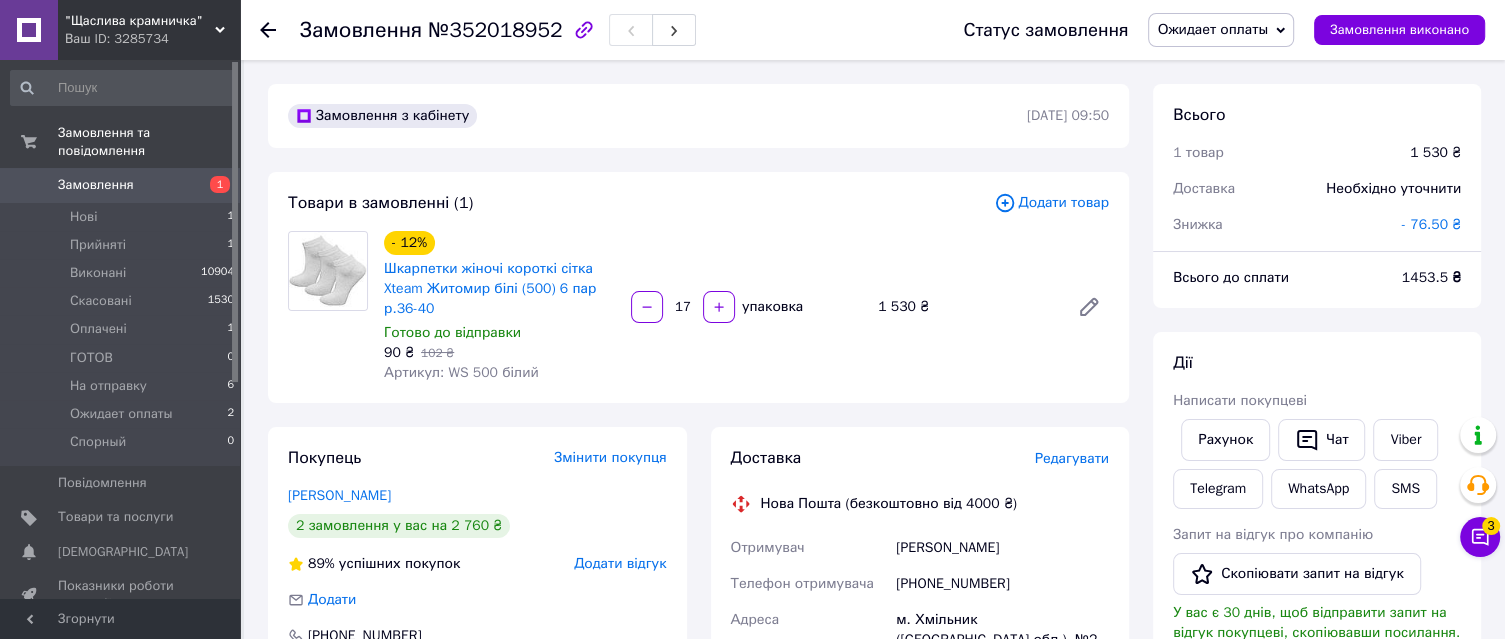 scroll, scrollTop: 266, scrollLeft: 0, axis: vertical 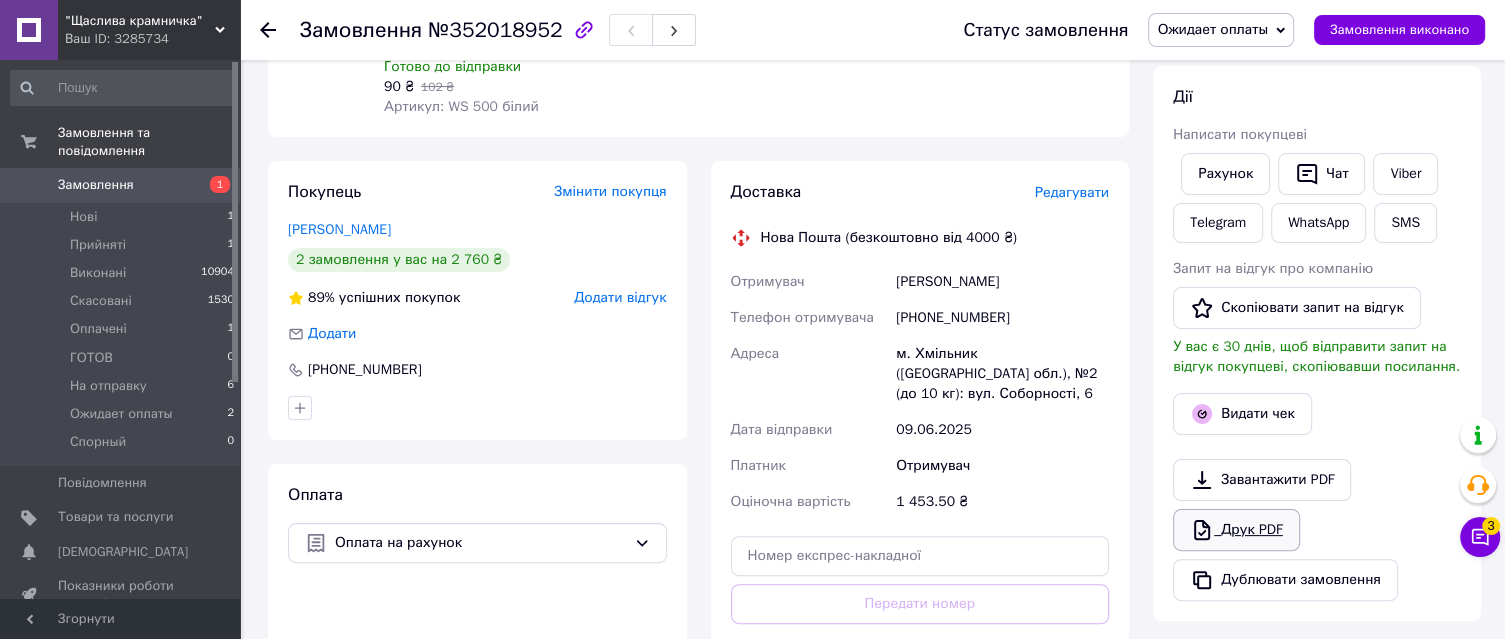 click on "Друк PDF" at bounding box center (1236, 530) 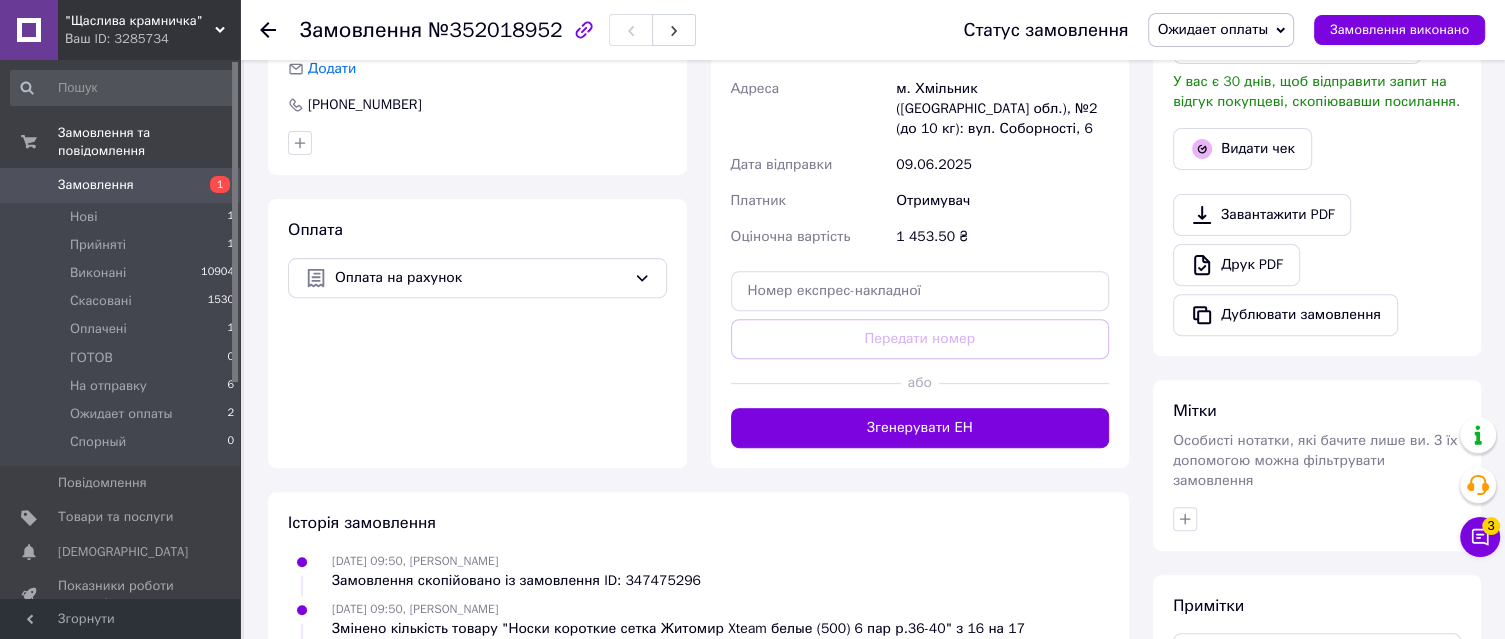 scroll, scrollTop: 666, scrollLeft: 0, axis: vertical 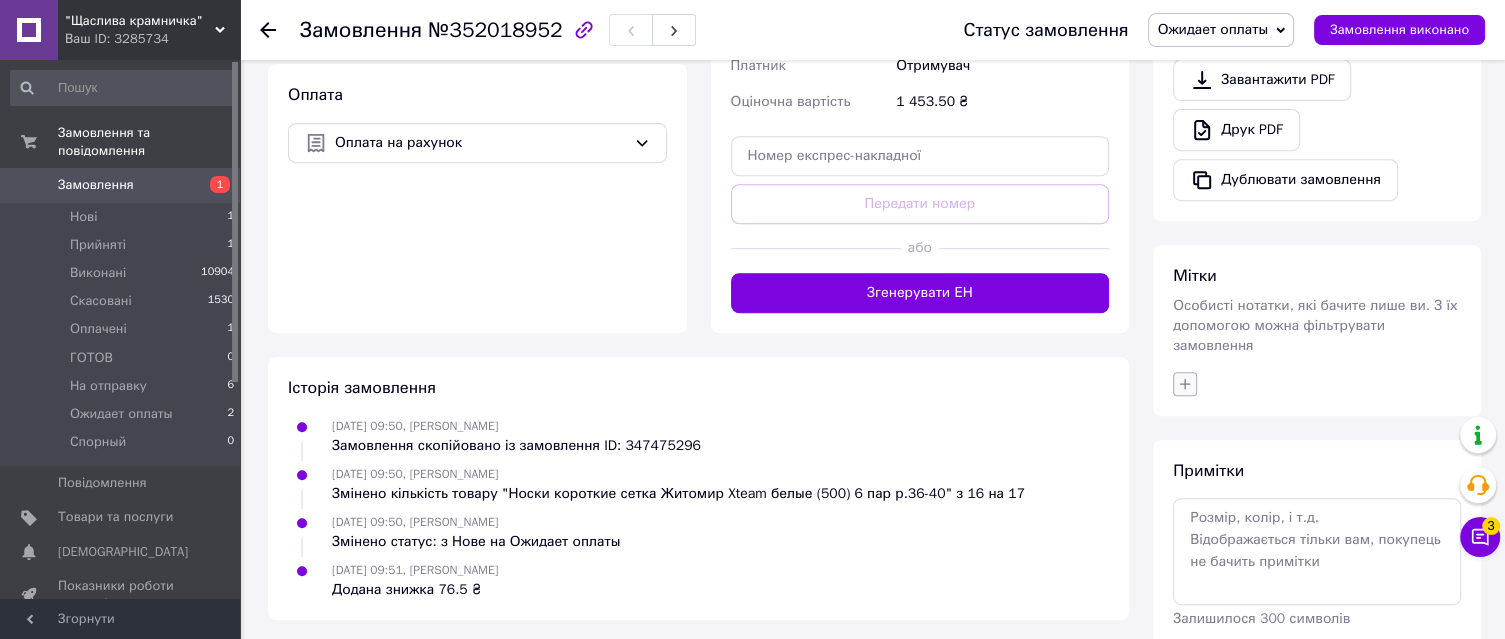 click 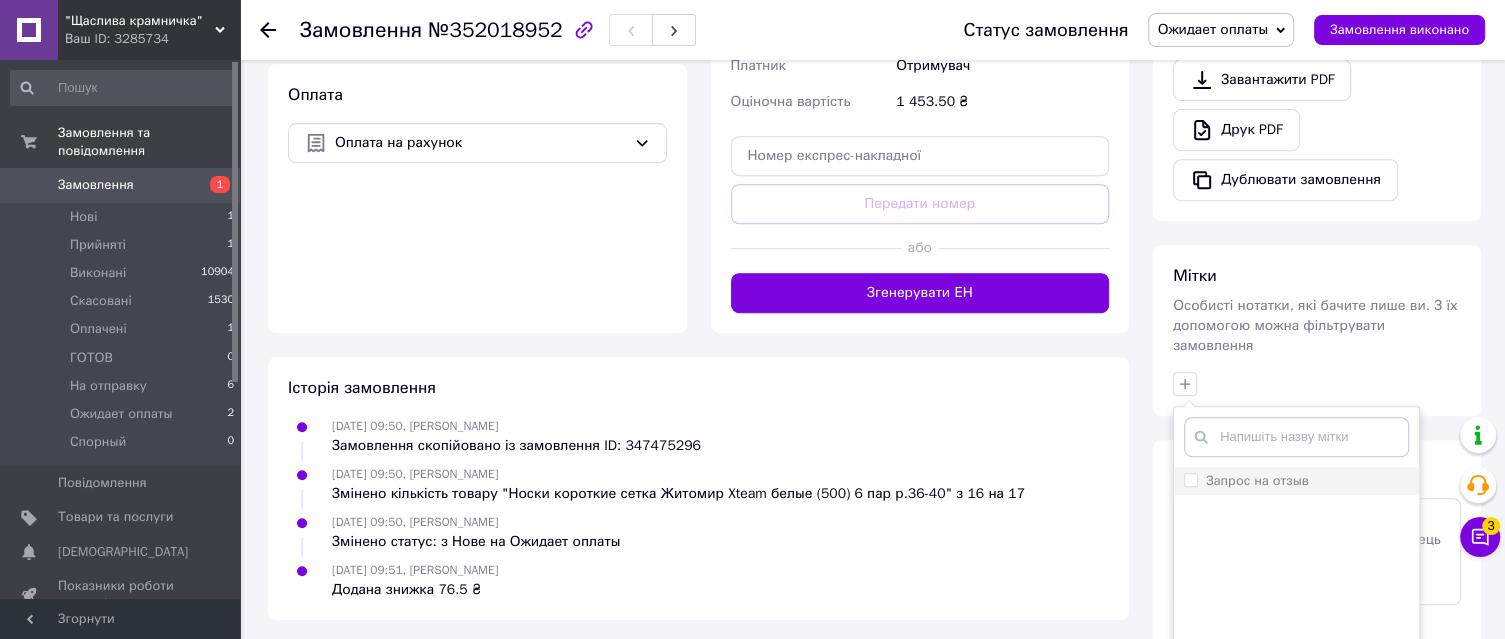 click on "Запрос на отзыв" at bounding box center (1246, 481) 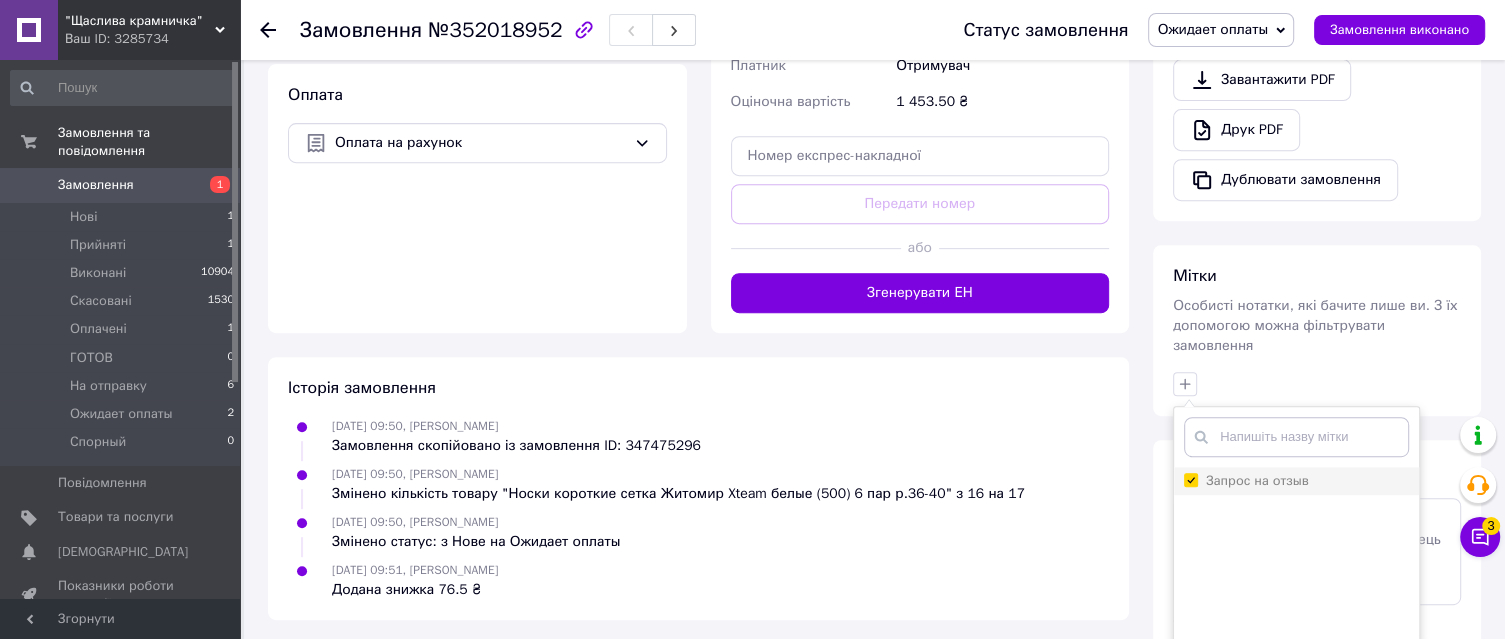 click on "Запрос на отзыв" at bounding box center (1190, 479) 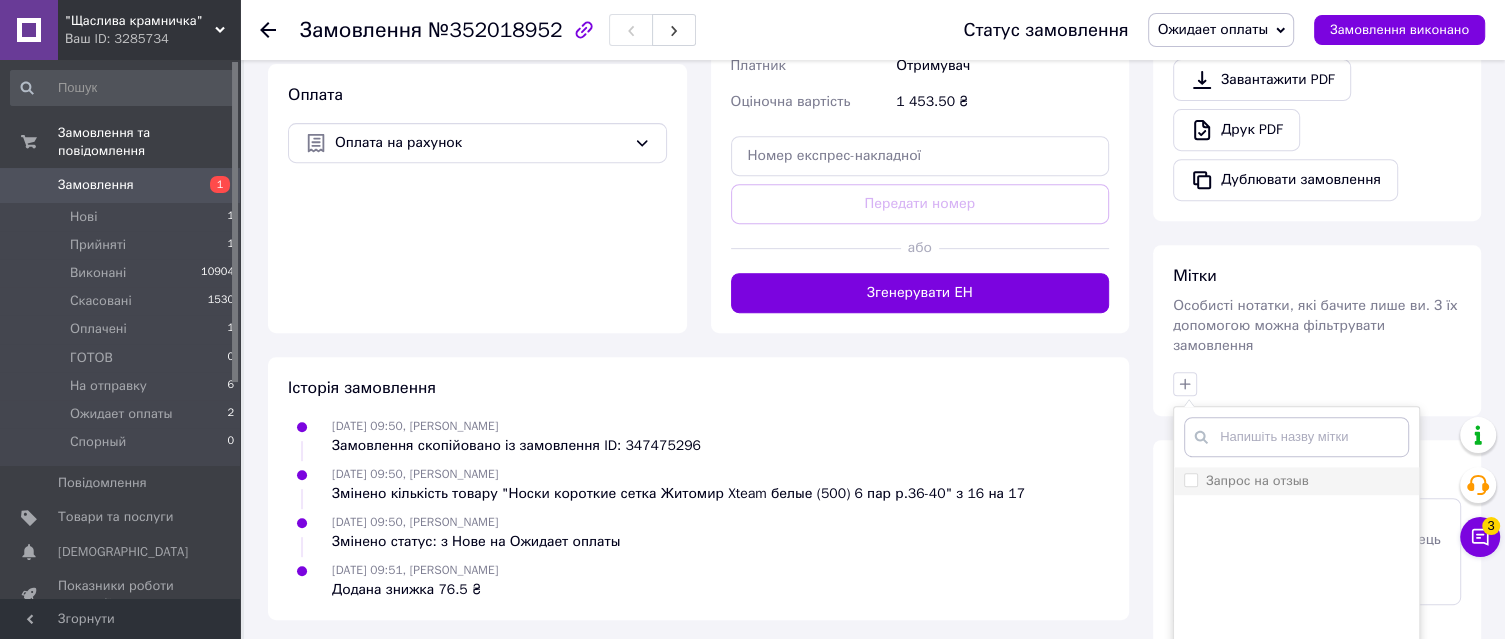 click on "Запрос на отзыв" at bounding box center [1257, 480] 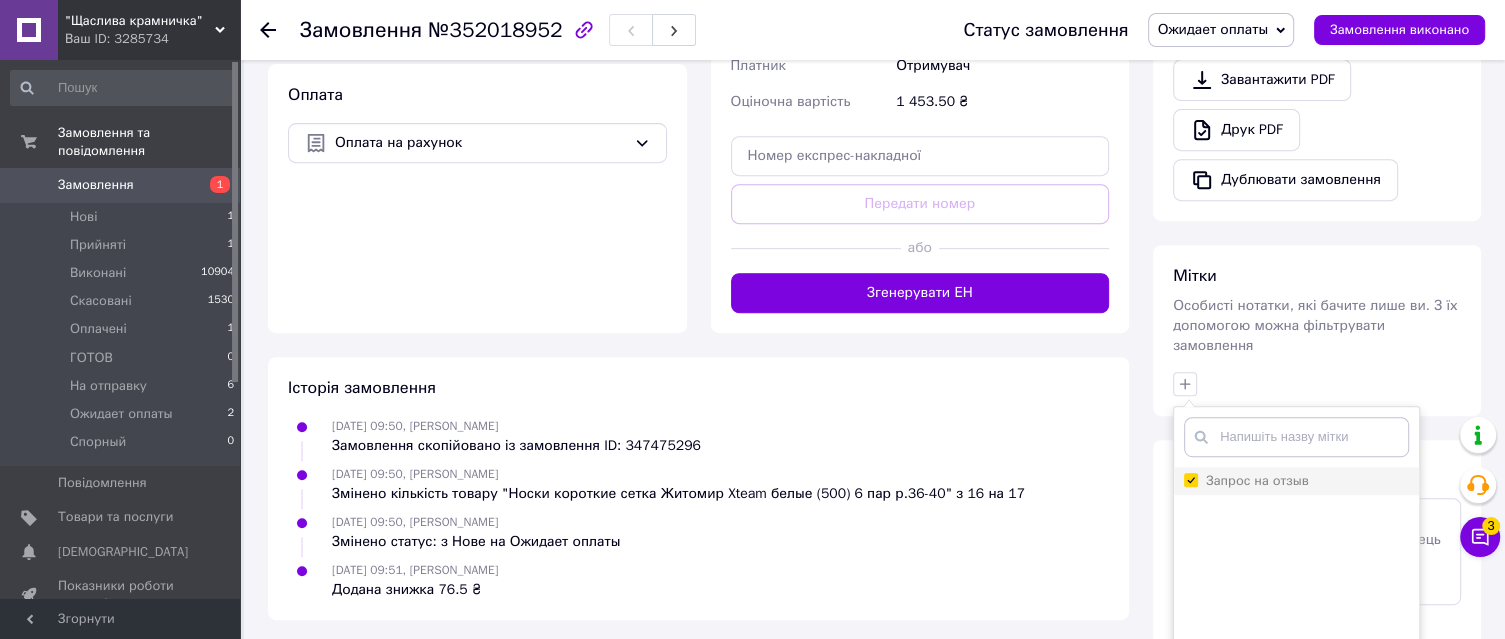 checkbox on "true" 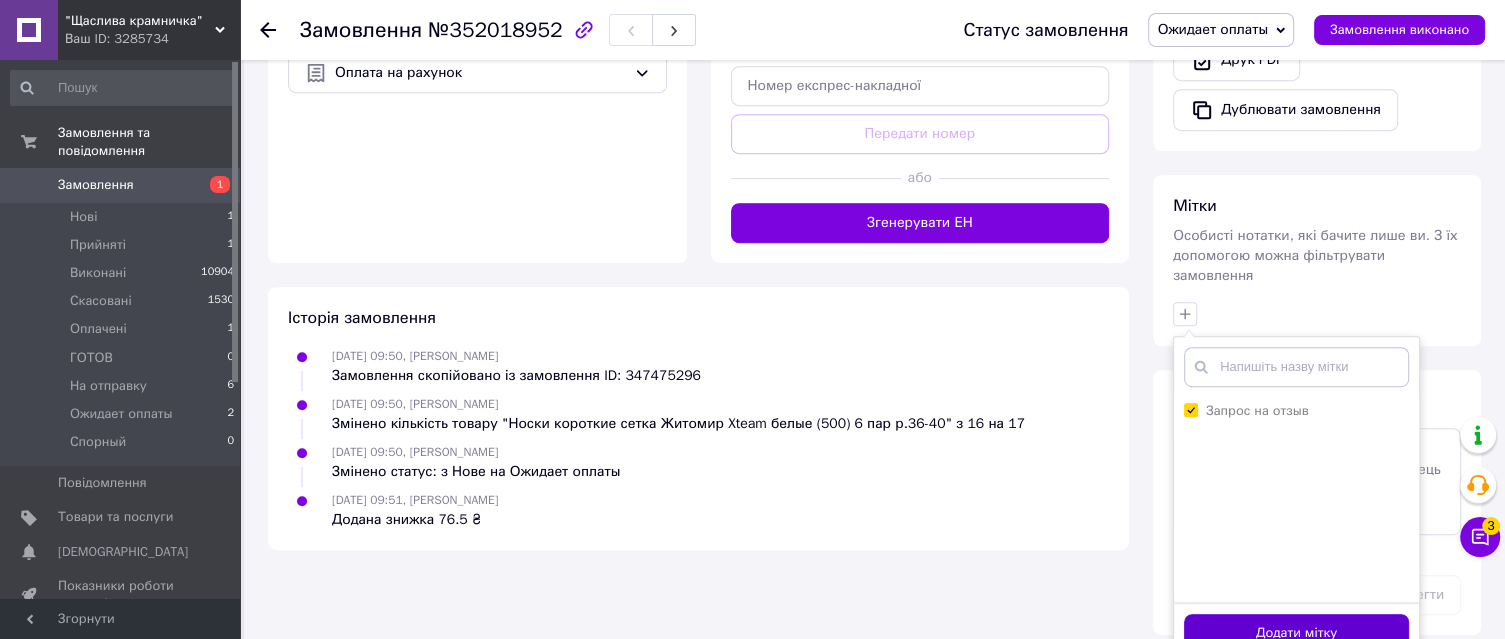 click on "Додати мітку" at bounding box center [1296, 633] 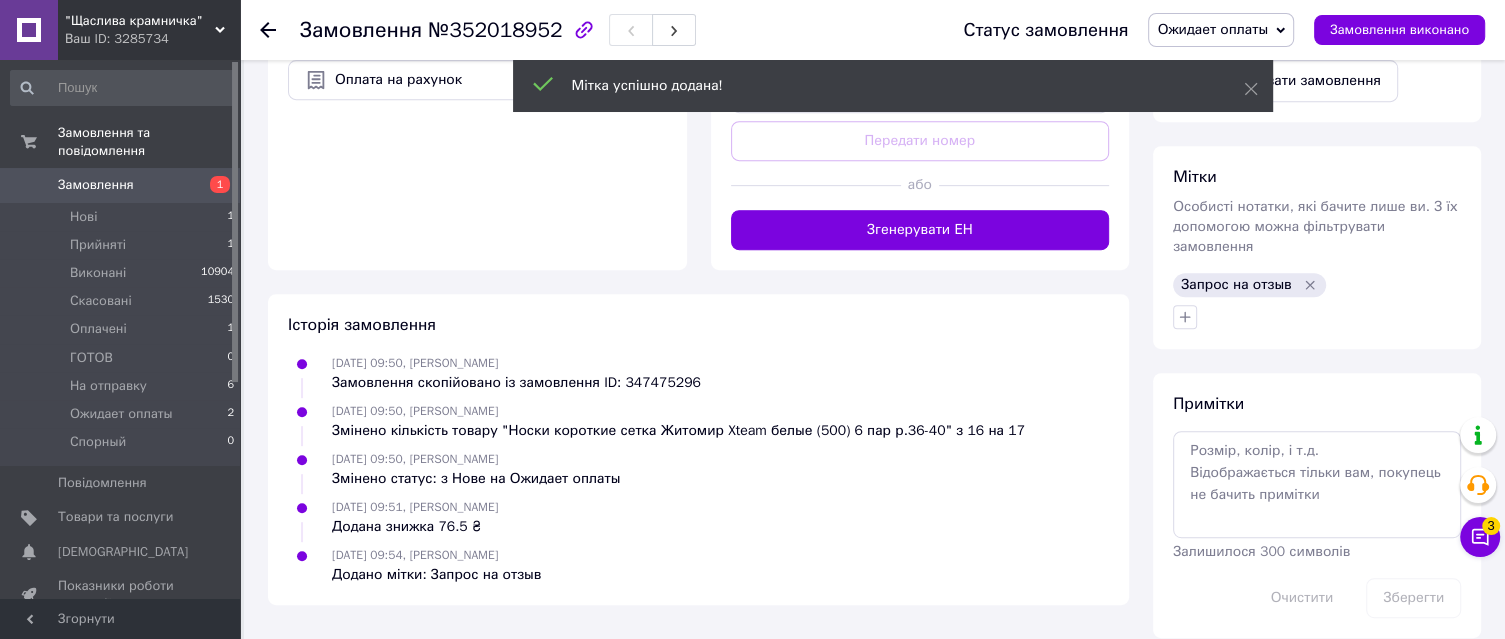 scroll, scrollTop: 736, scrollLeft: 0, axis: vertical 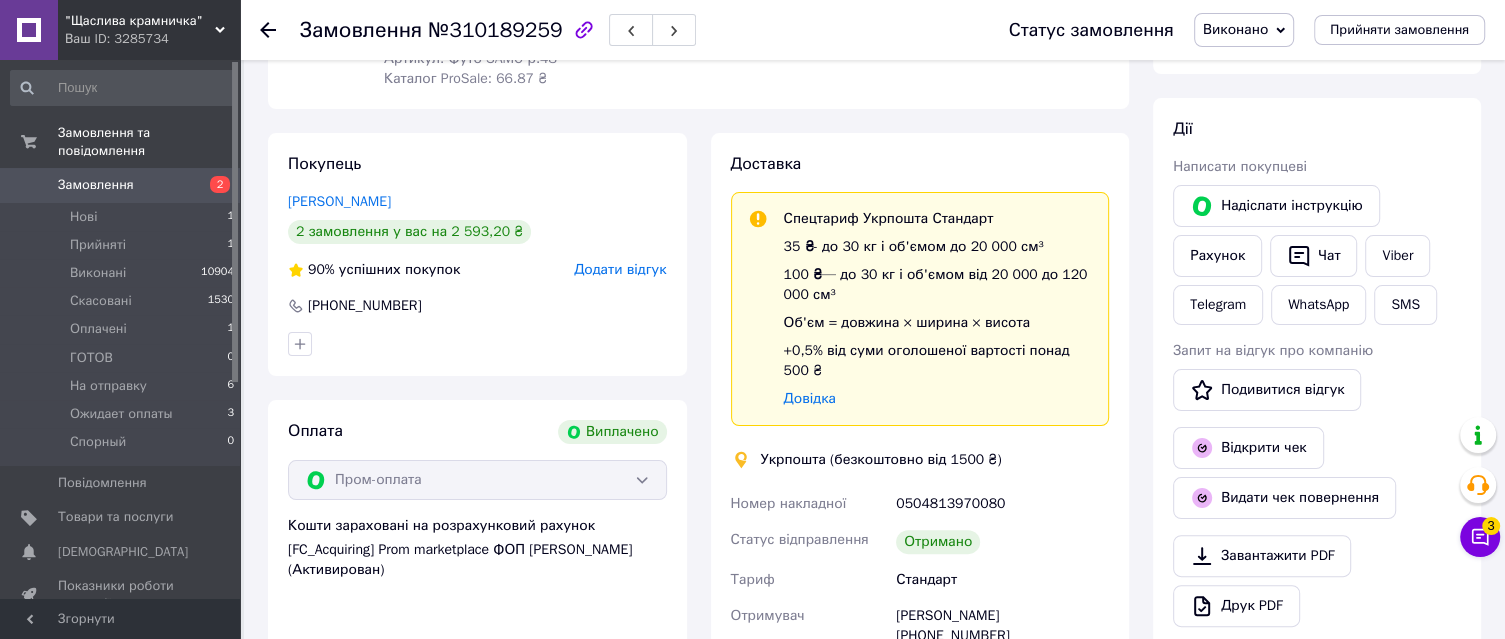 click on "Ваш ID: 3285734" at bounding box center [152, 39] 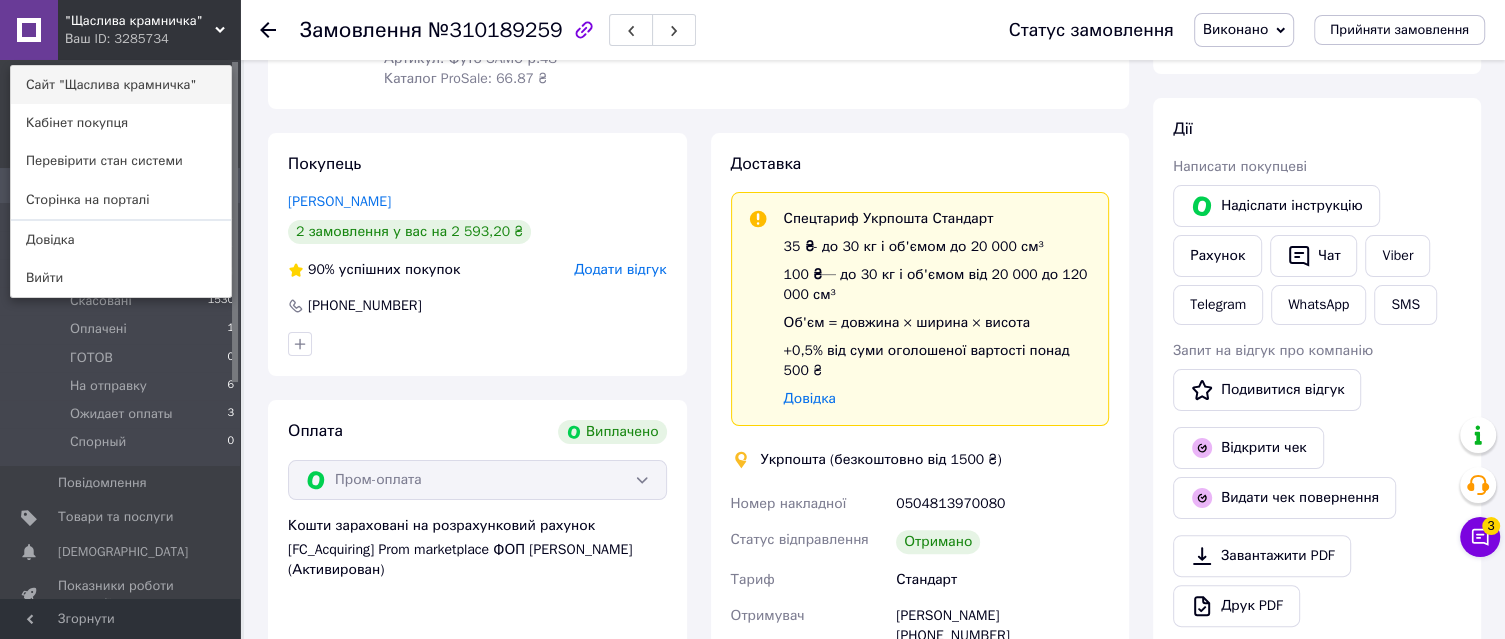 click on "Сайт "Щаслива крамничка"" at bounding box center (121, 85) 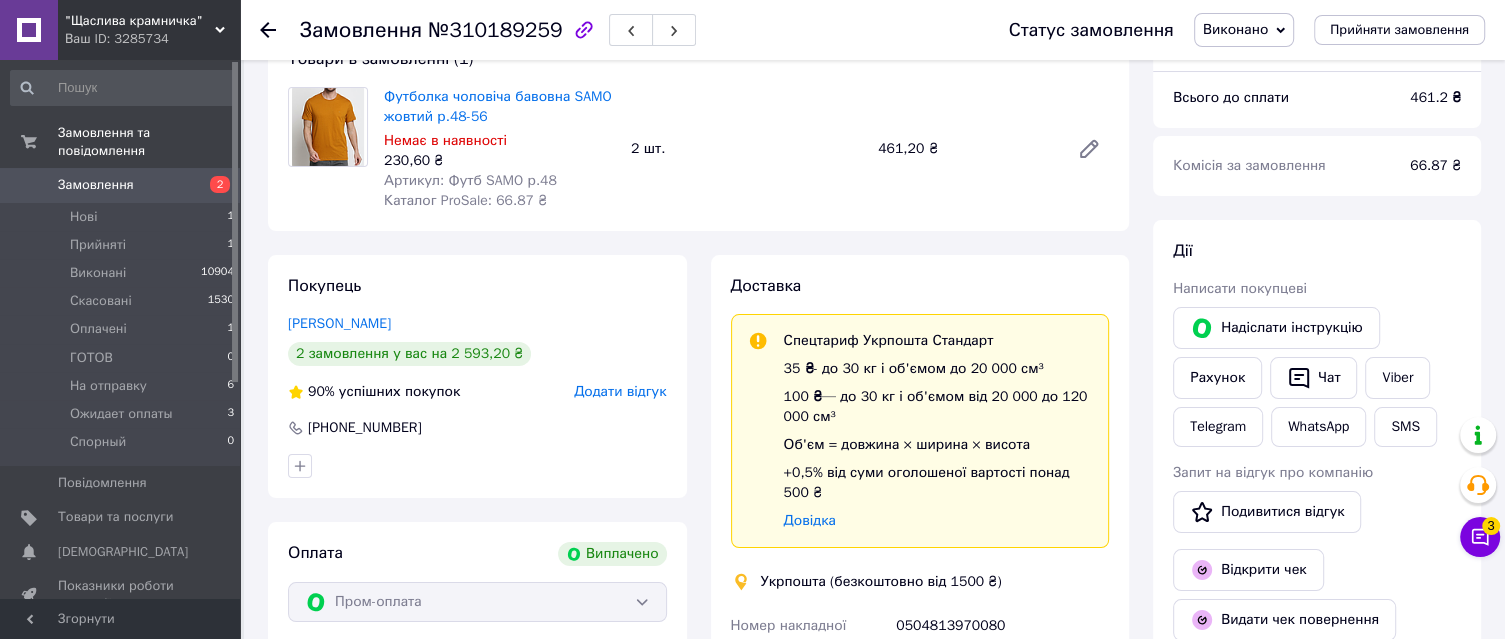 scroll, scrollTop: 533, scrollLeft: 0, axis: vertical 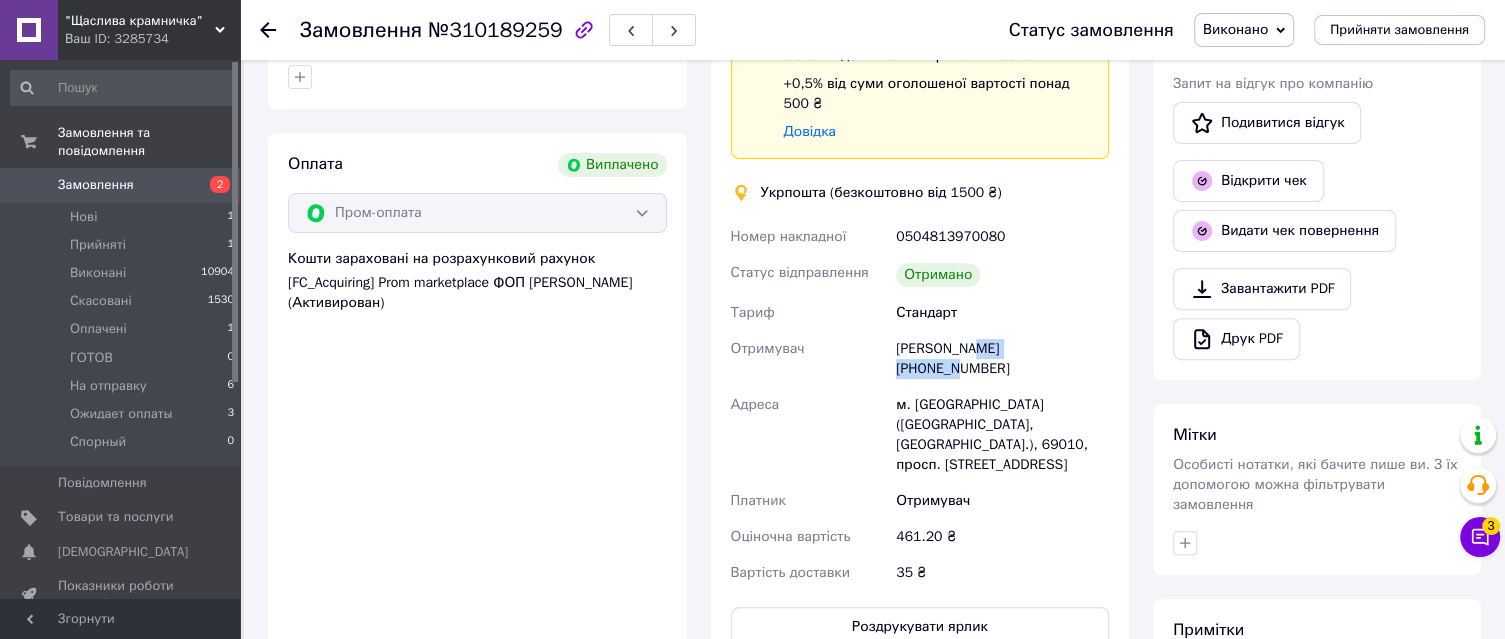 drag, startPoint x: 1076, startPoint y: 346, endPoint x: 968, endPoint y: 348, distance: 108.01852 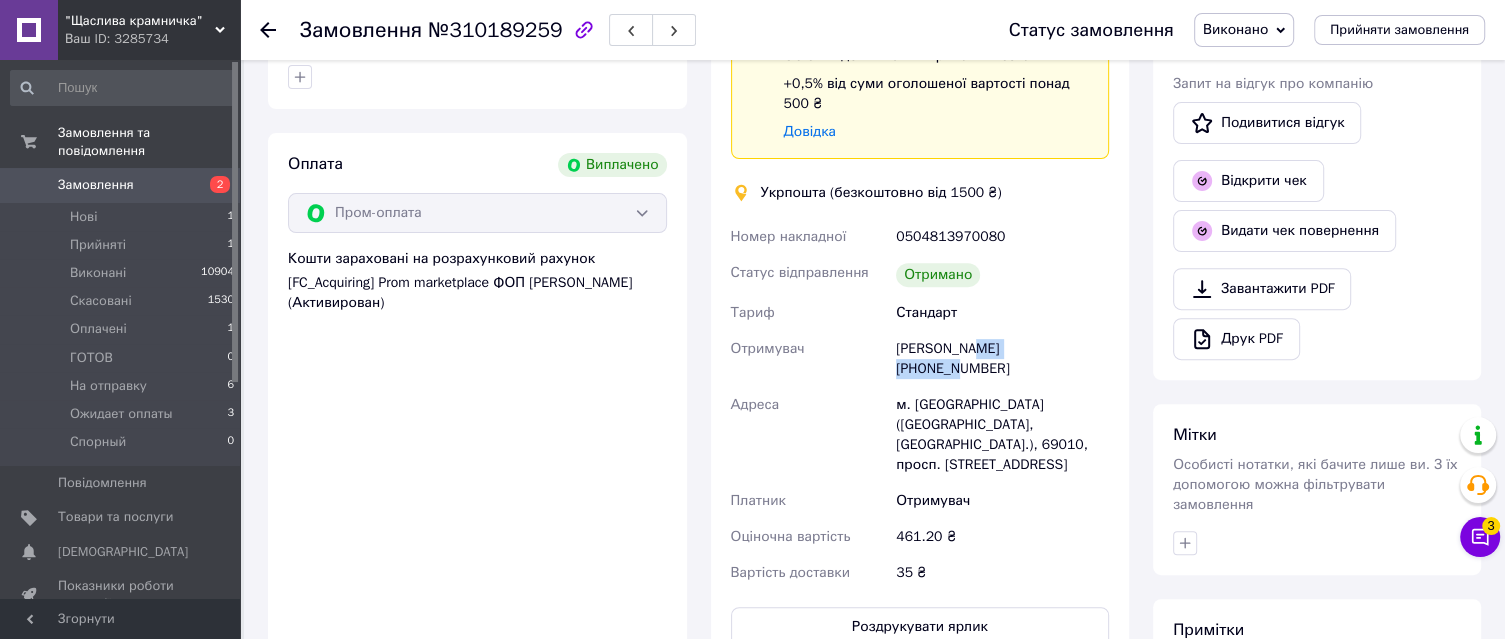 click on "[PERSON_NAME] [PHONE_NUMBER]" at bounding box center [1002, 359] 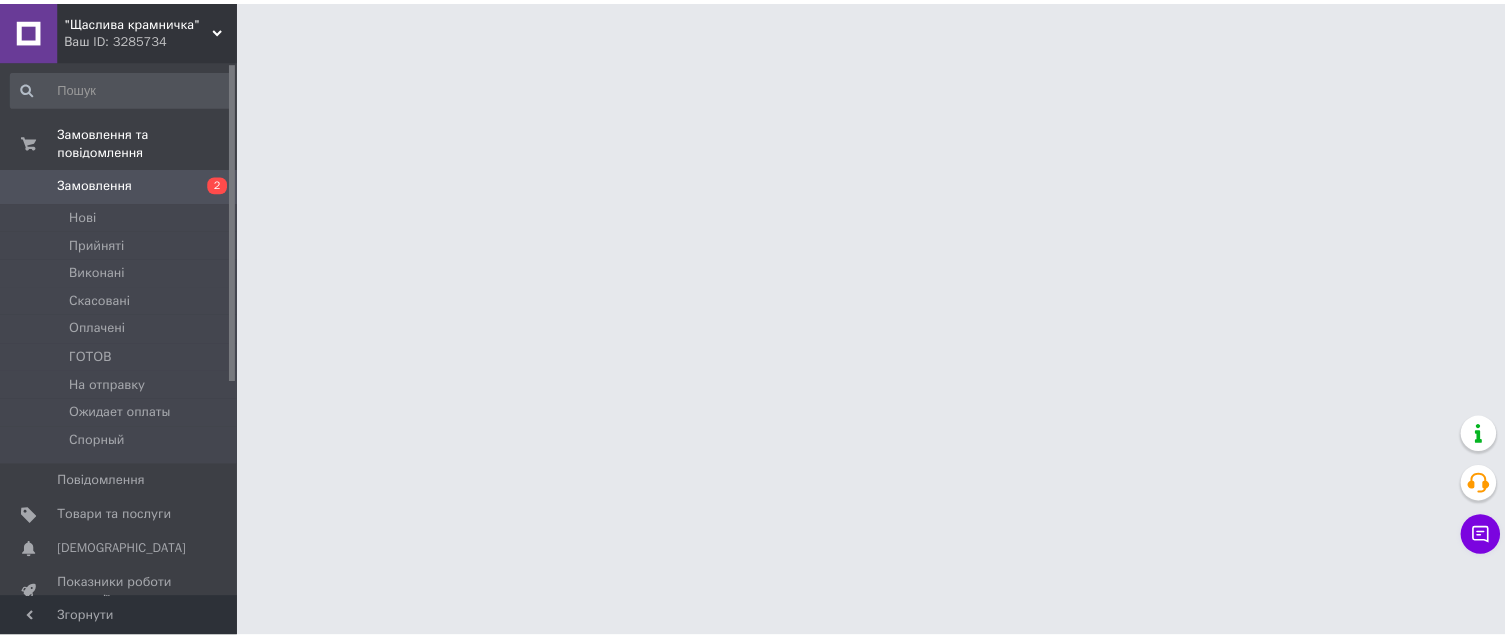 scroll, scrollTop: 0, scrollLeft: 0, axis: both 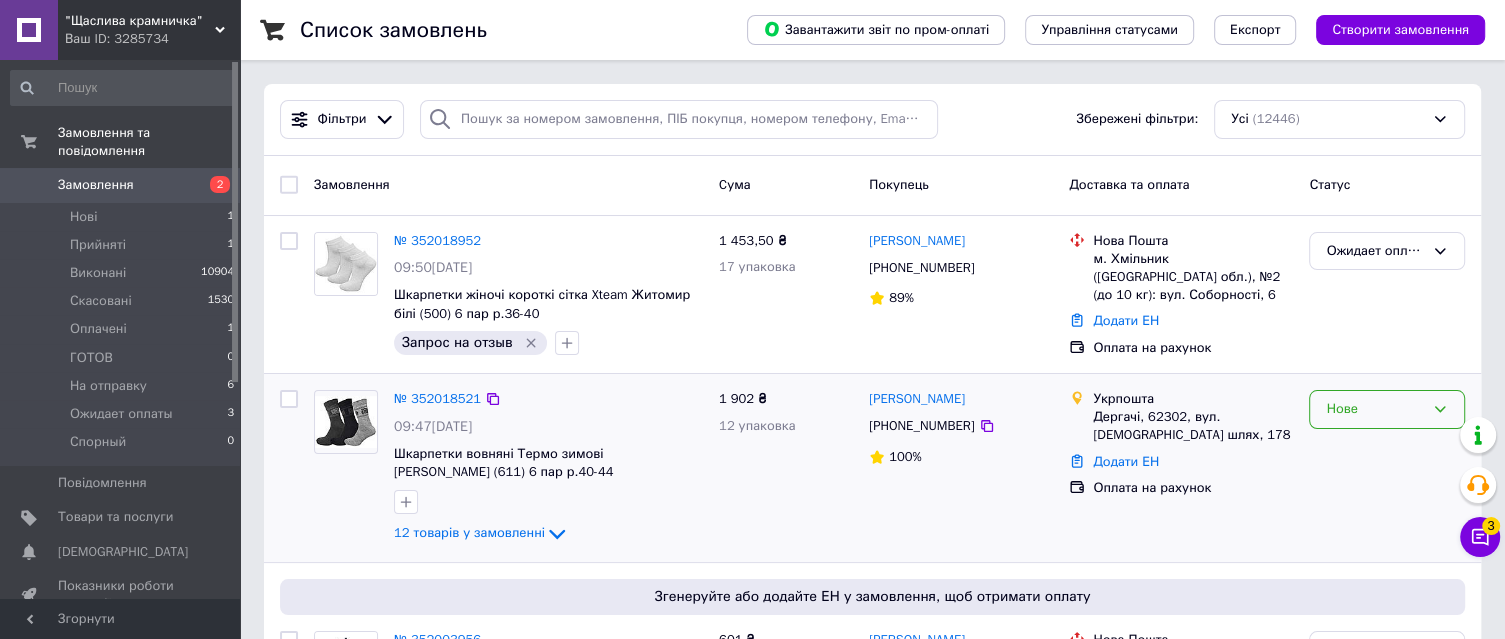 click on "Нове" at bounding box center [1375, 409] 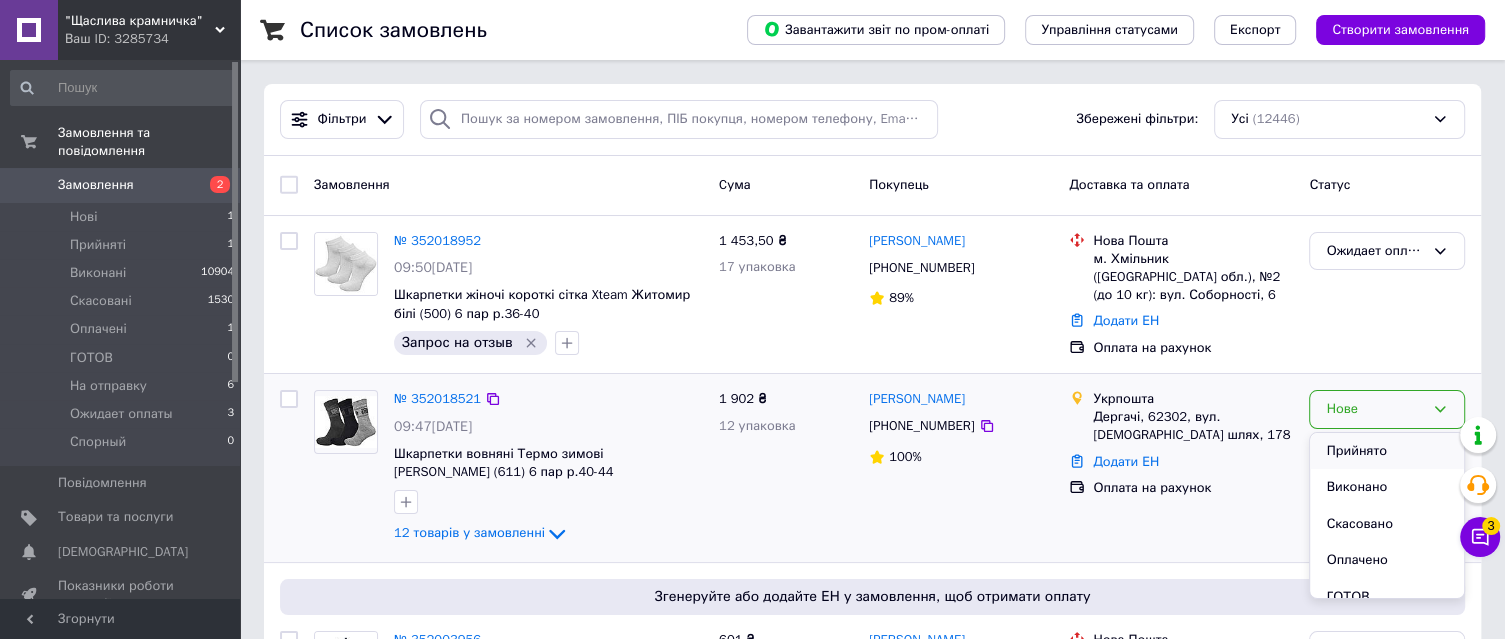 click on "Прийнято" at bounding box center [1387, 451] 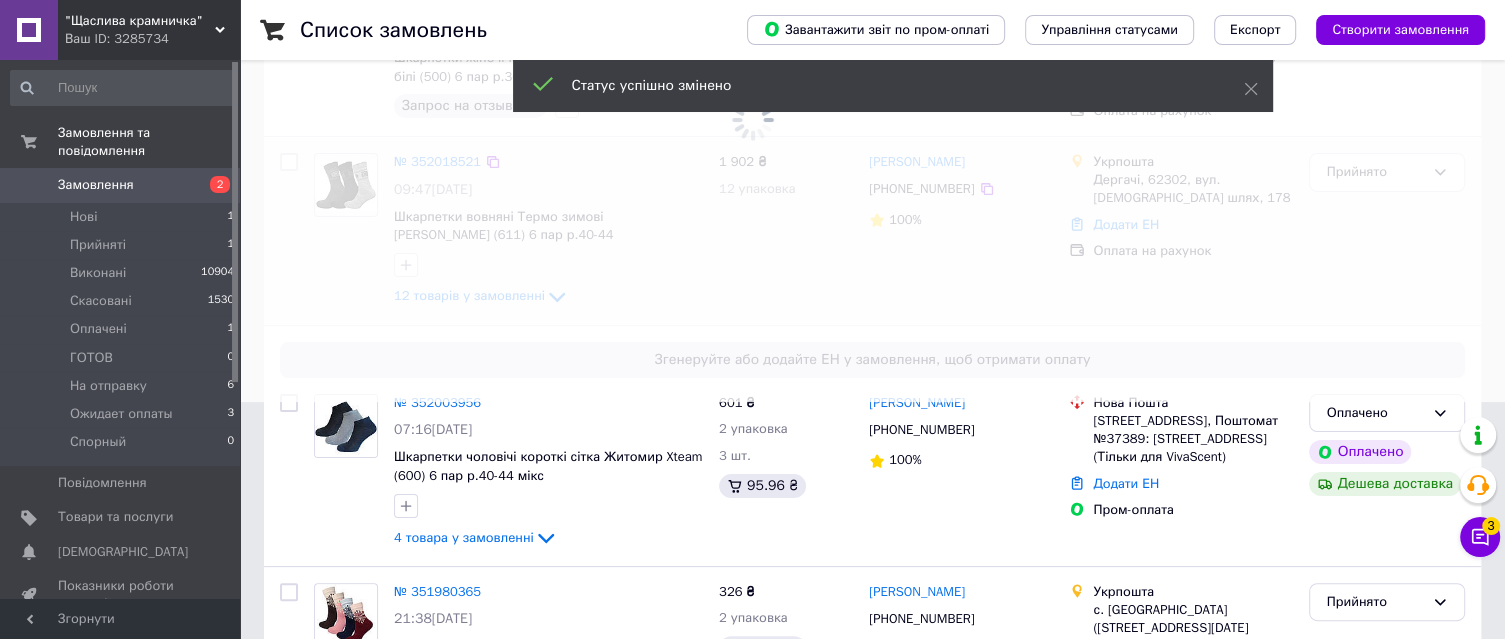 scroll, scrollTop: 266, scrollLeft: 0, axis: vertical 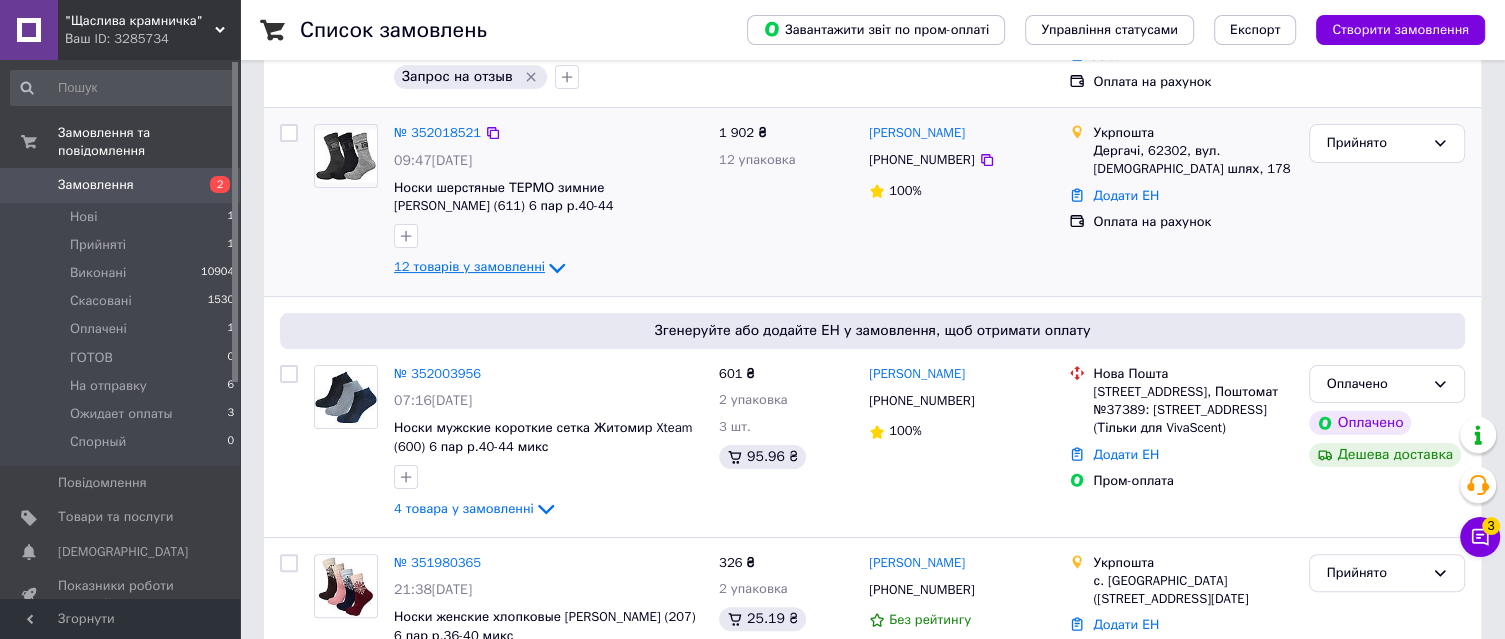 drag, startPoint x: 492, startPoint y: 254, endPoint x: 491, endPoint y: 269, distance: 15.033297 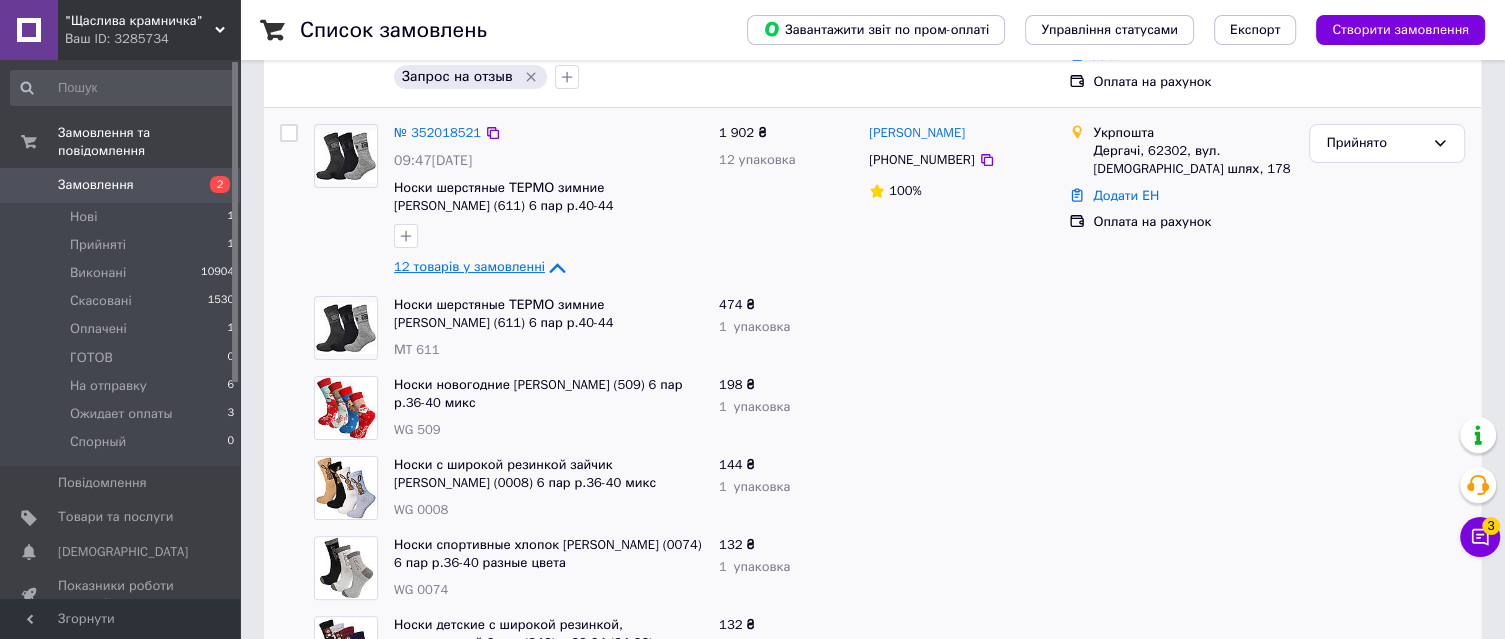 click on "12 товарів у замовленні" at bounding box center (469, 267) 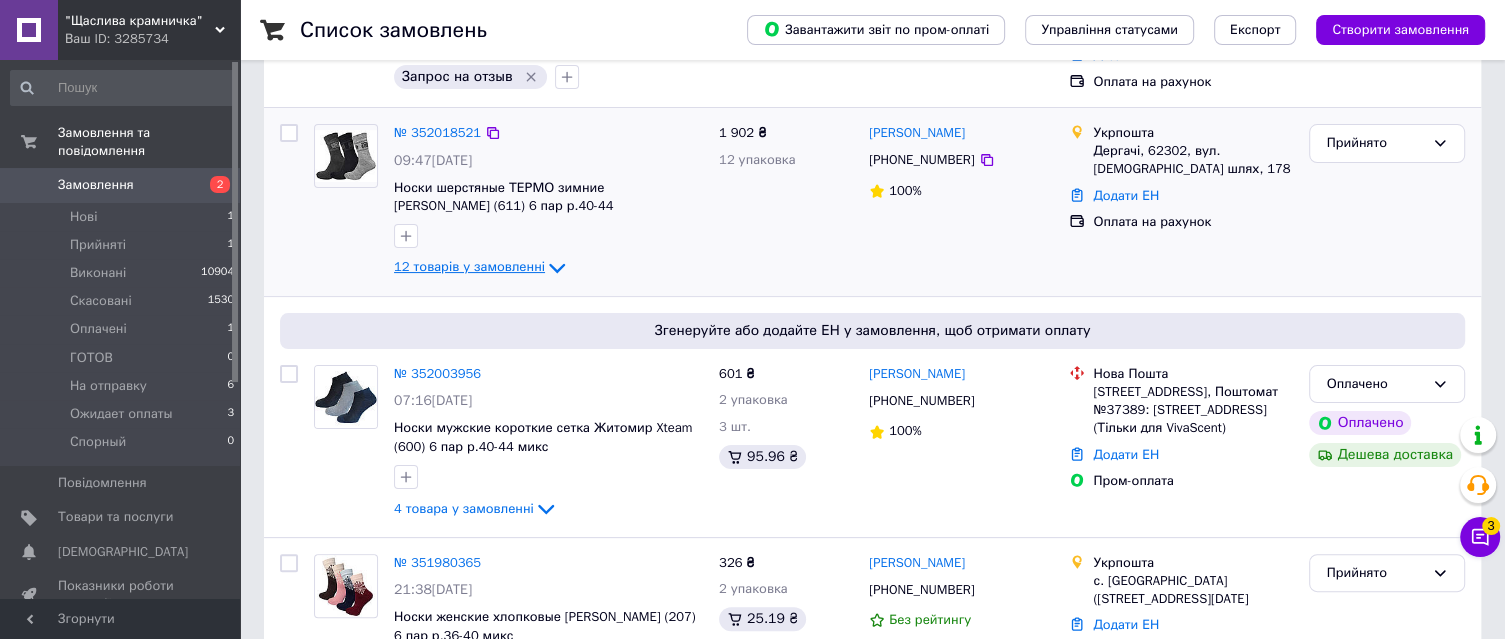 click on "12 товарів у замовленні" at bounding box center [469, 267] 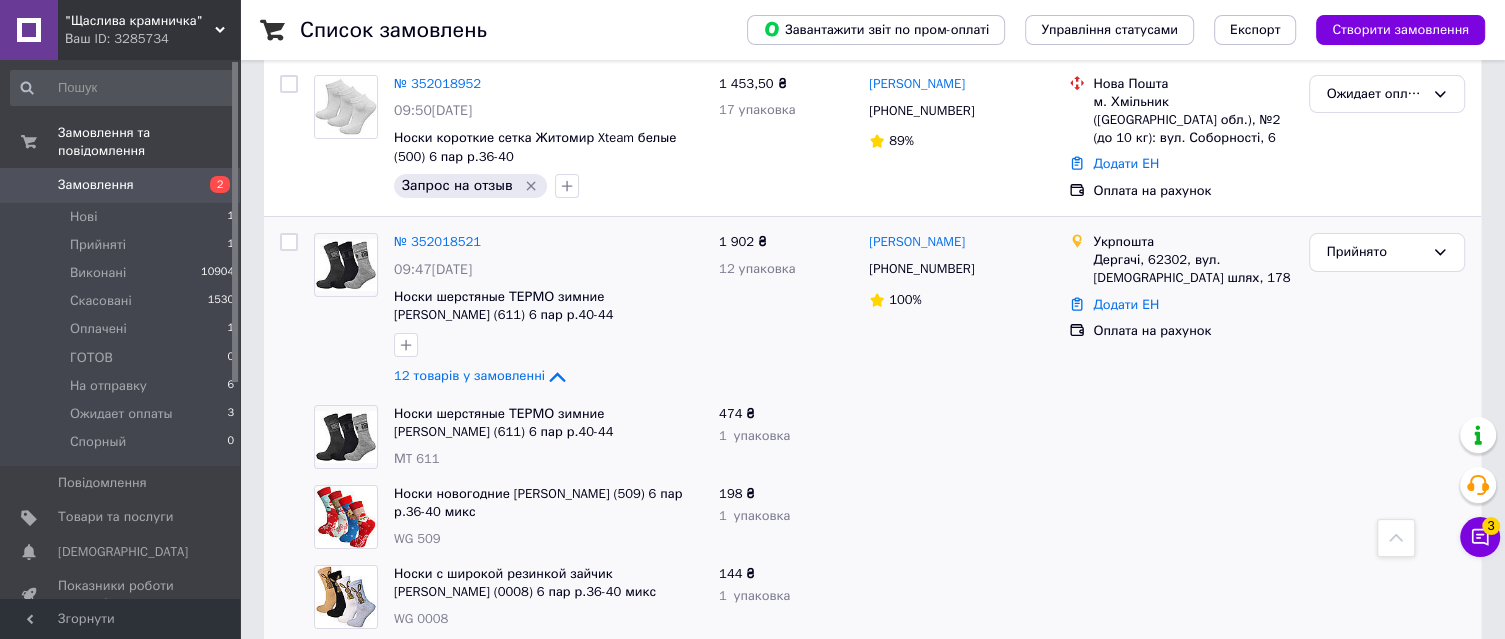 scroll, scrollTop: 0, scrollLeft: 0, axis: both 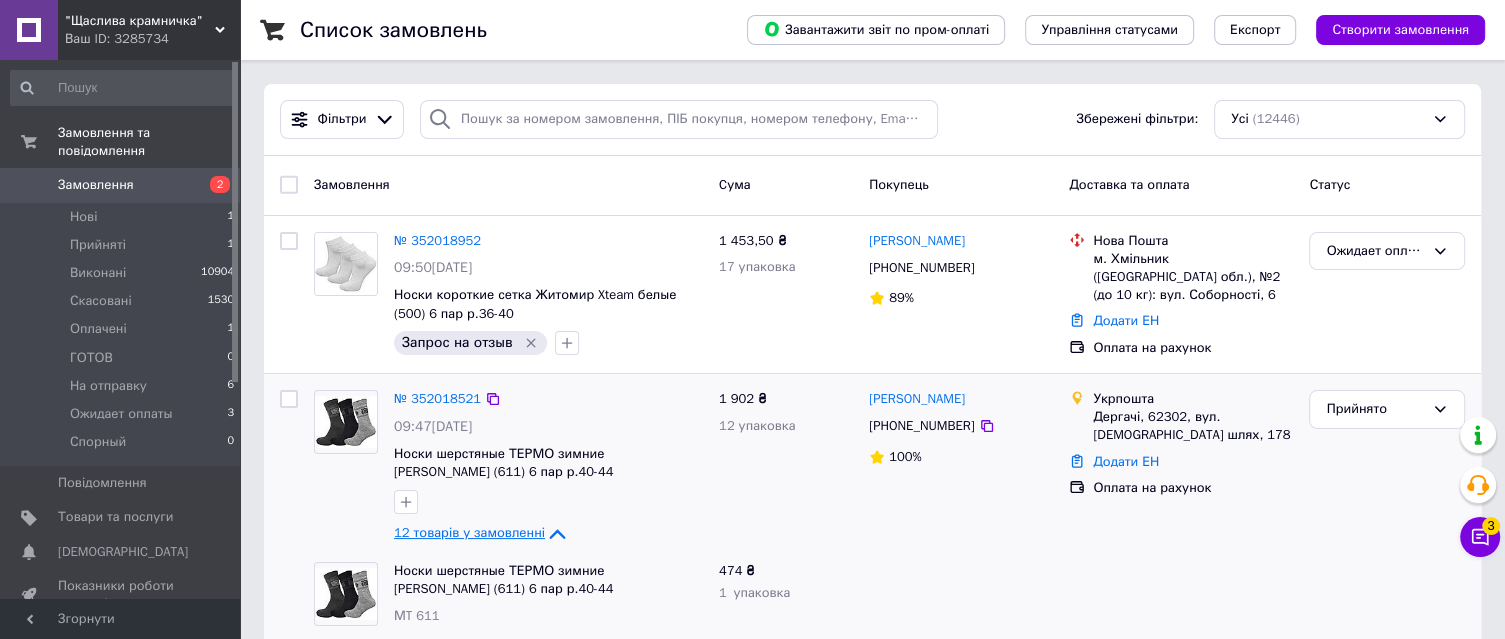 click on "12 товарів у замовленні" at bounding box center [469, 533] 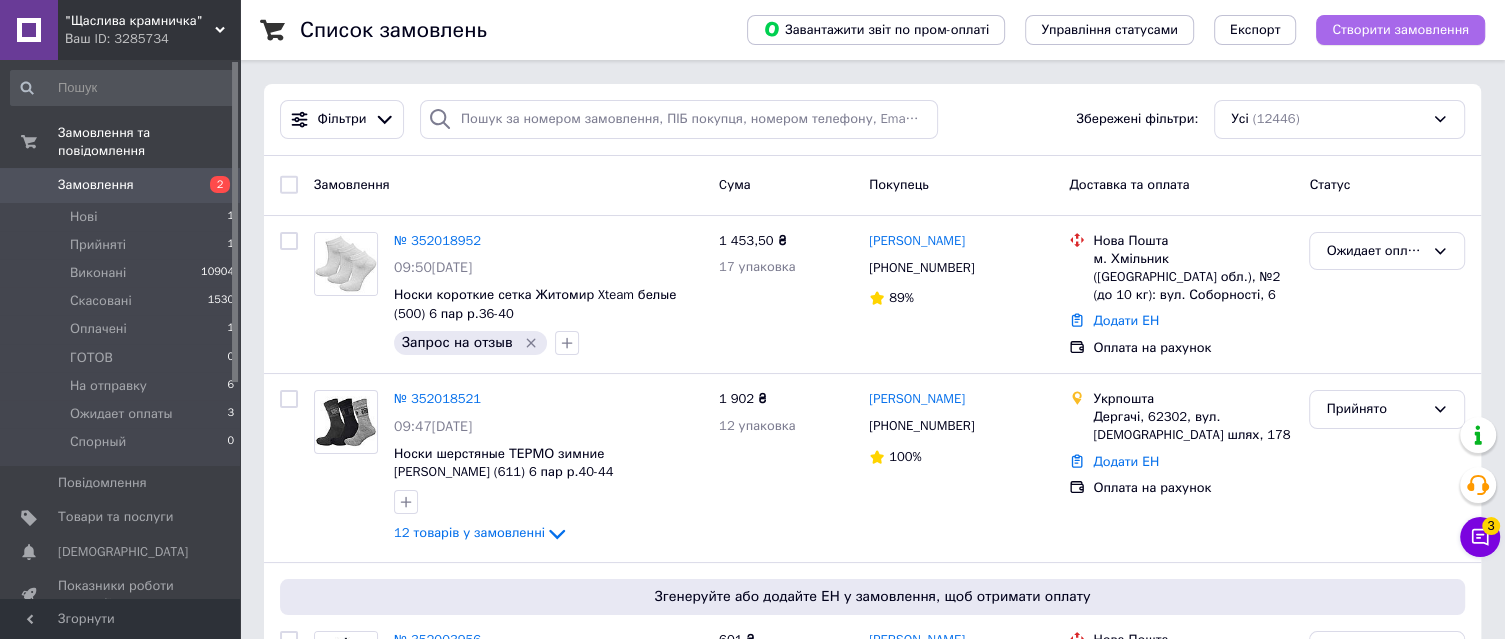 click on "Створити замовлення" at bounding box center (1400, 30) 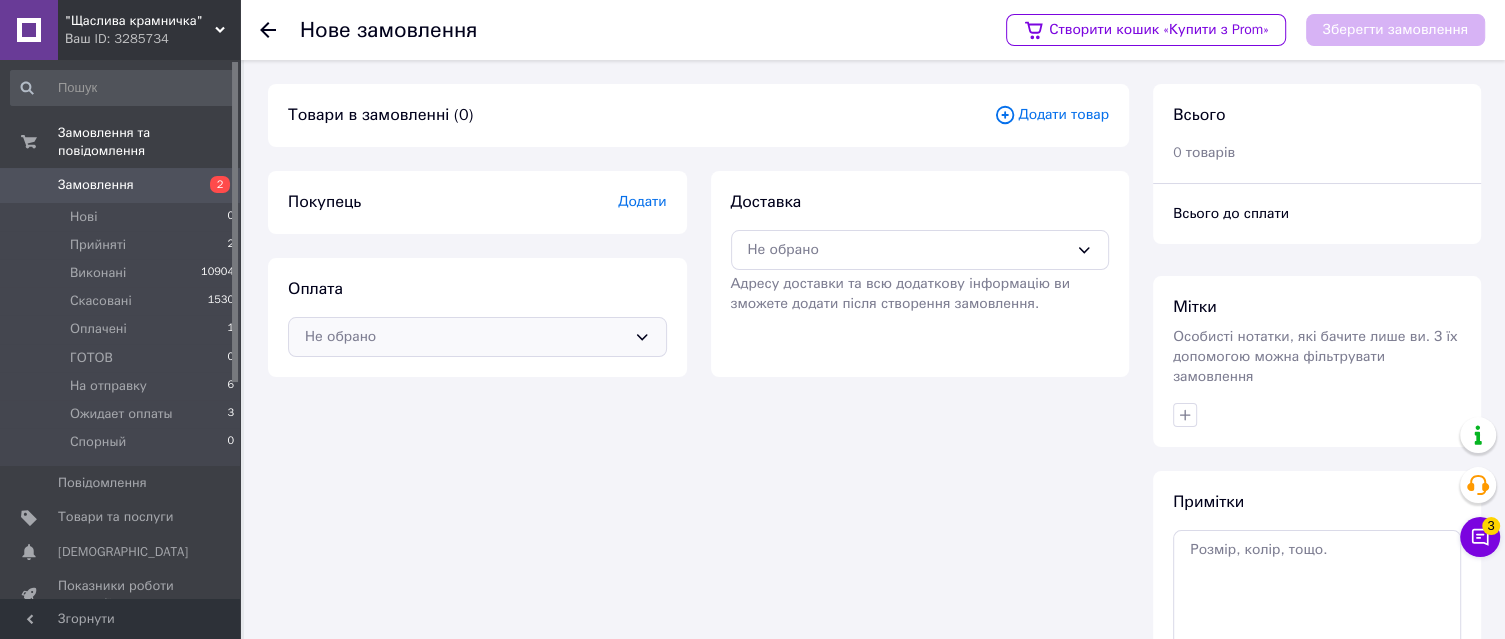 click on "Не обрано" at bounding box center [465, 337] 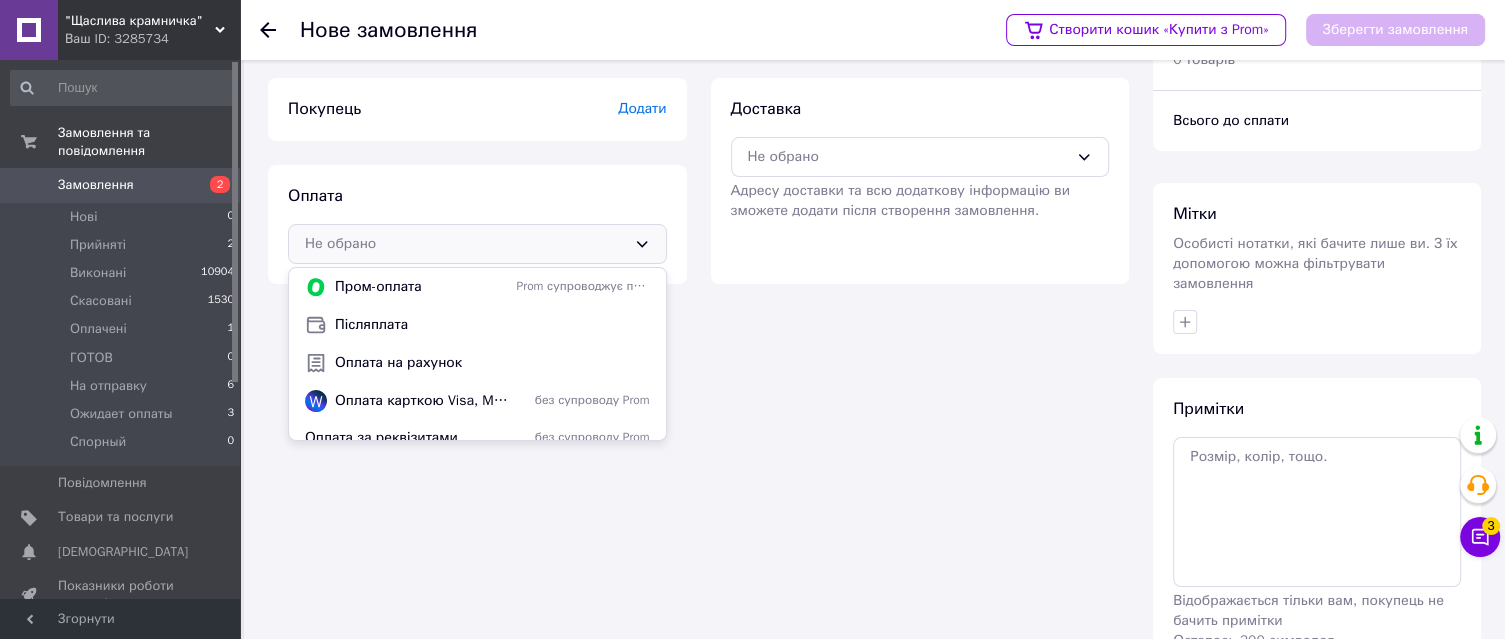 scroll, scrollTop: 184, scrollLeft: 0, axis: vertical 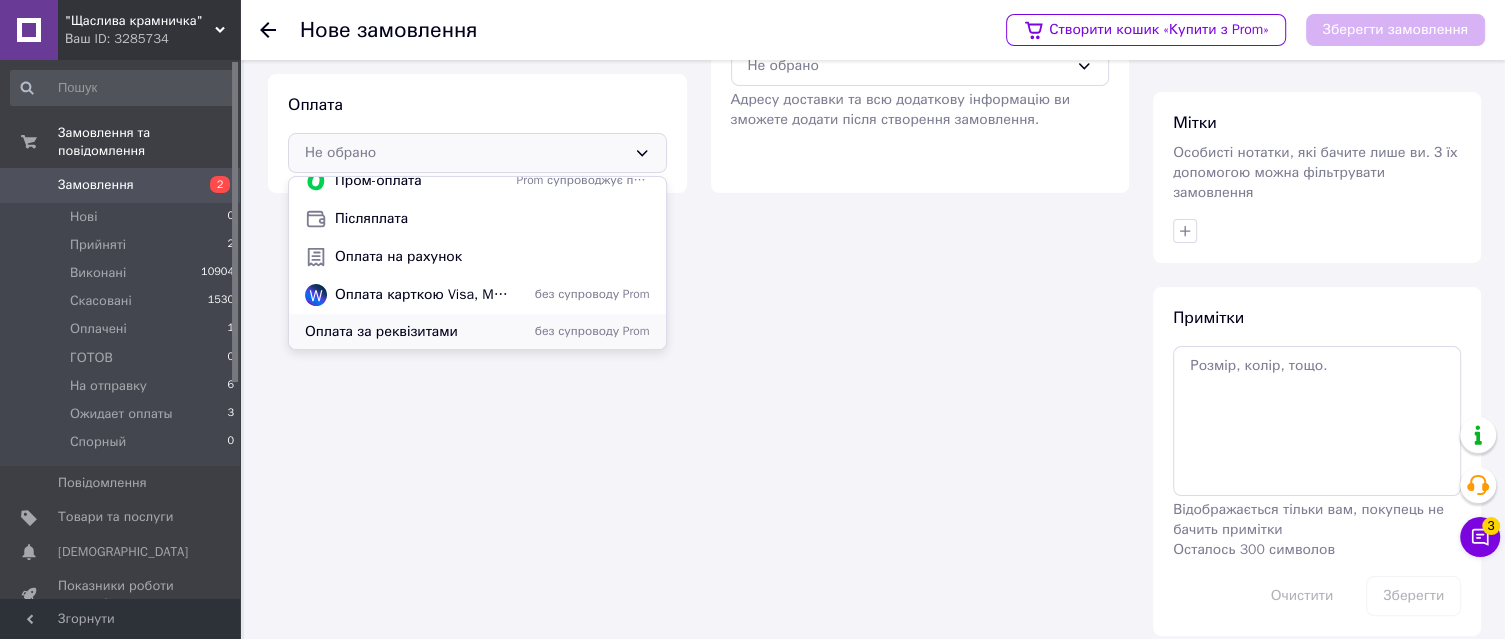 click on "Оплата за реквізитами" at bounding box center (407, 332) 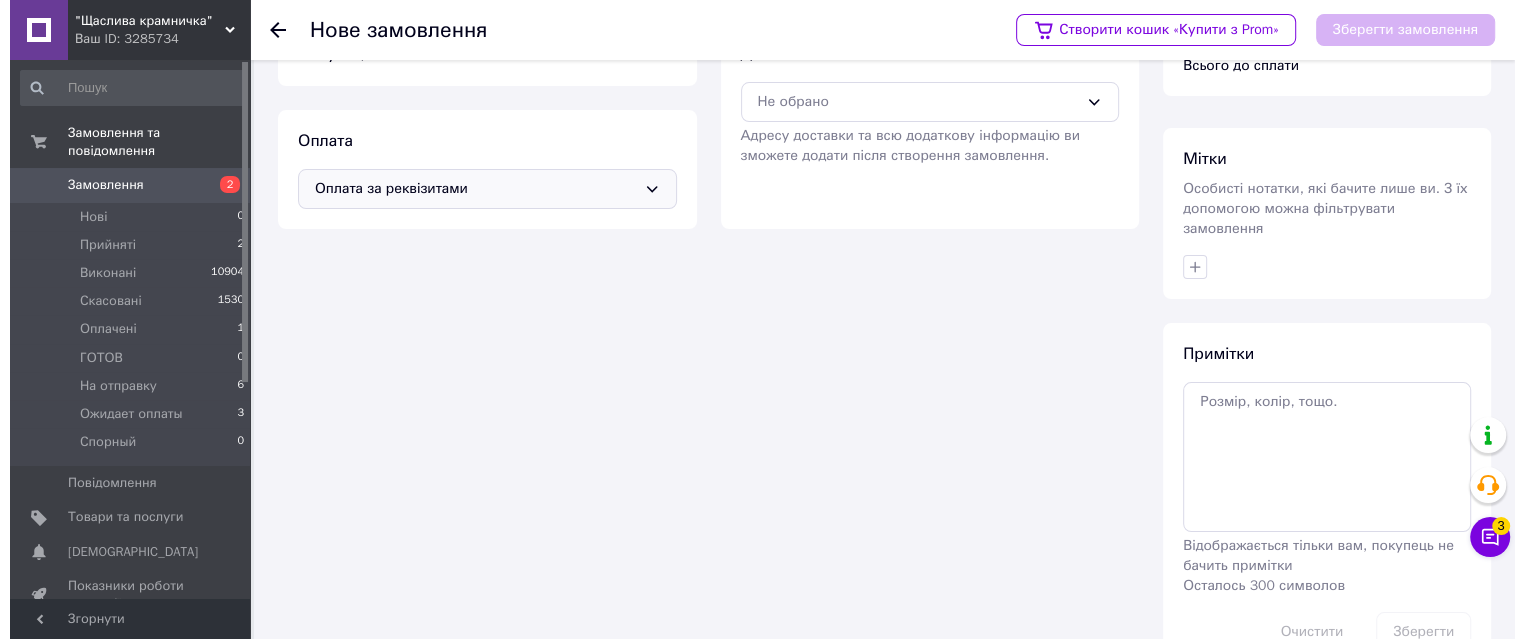 scroll, scrollTop: 0, scrollLeft: 0, axis: both 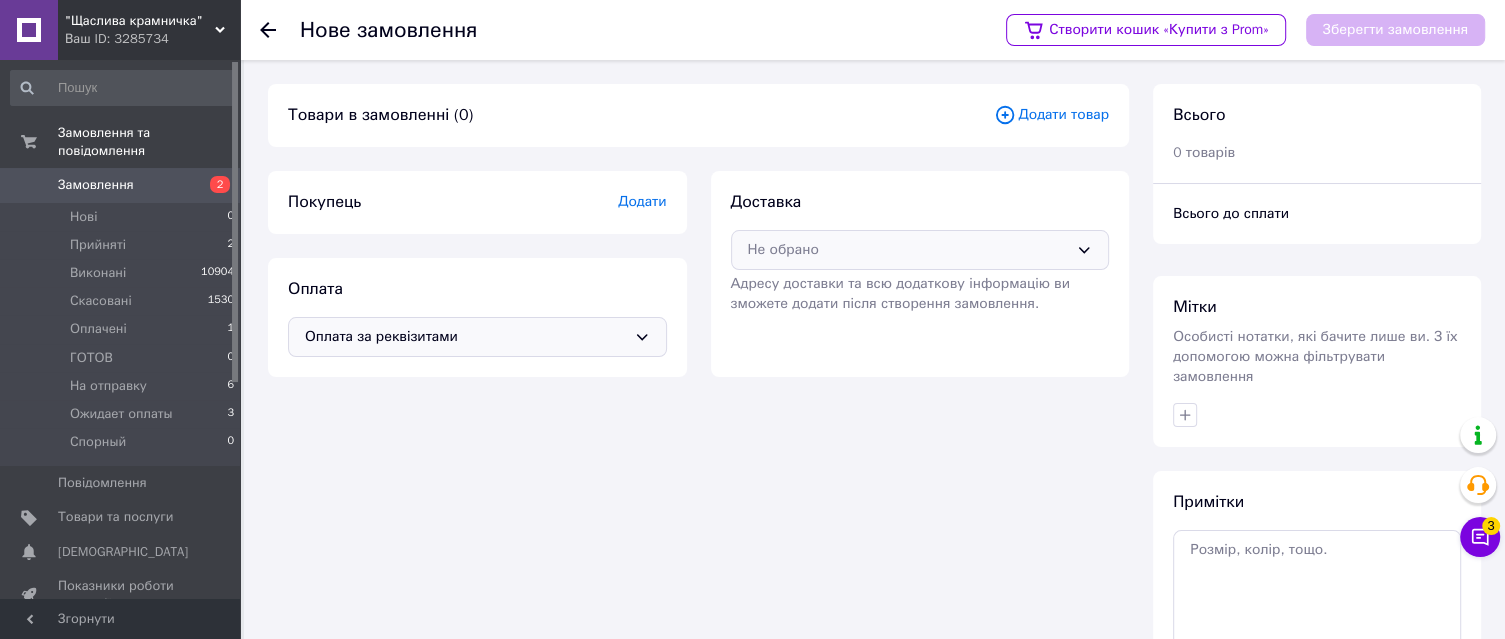 click on "Не обрано" at bounding box center [920, 250] 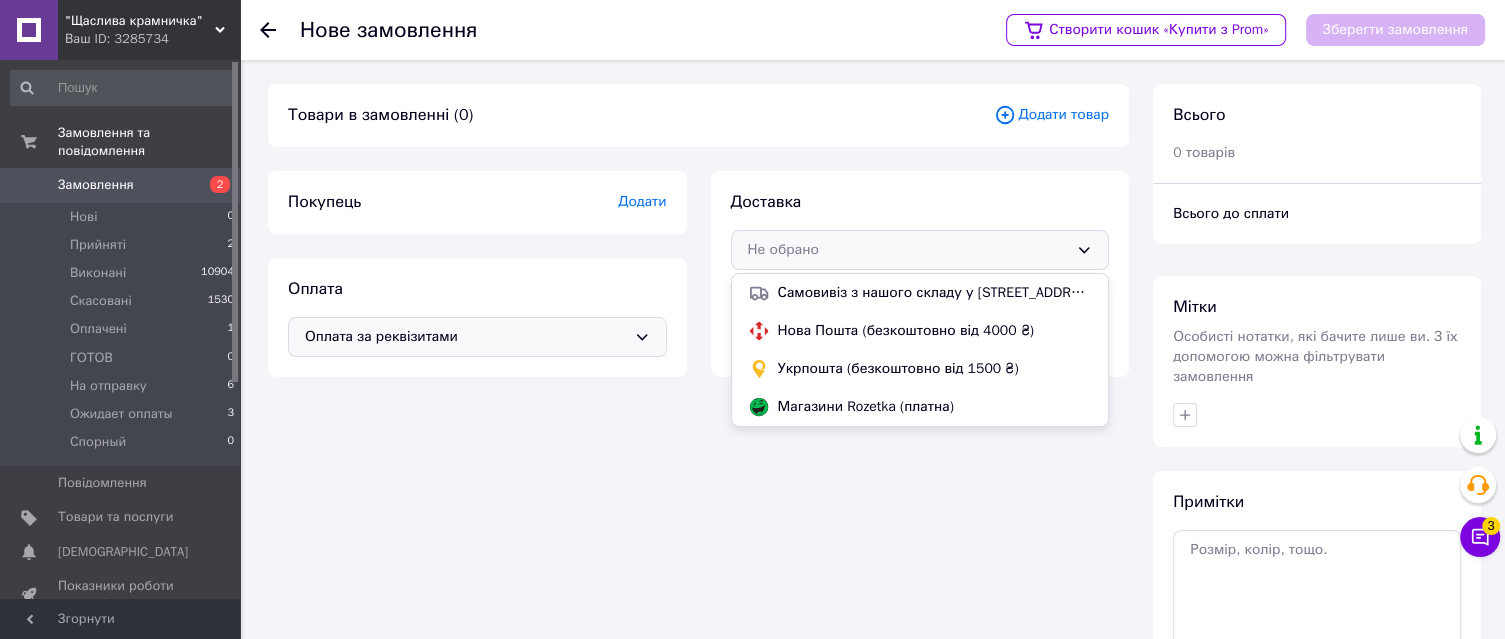 drag, startPoint x: 809, startPoint y: 372, endPoint x: 760, endPoint y: 345, distance: 55.946404 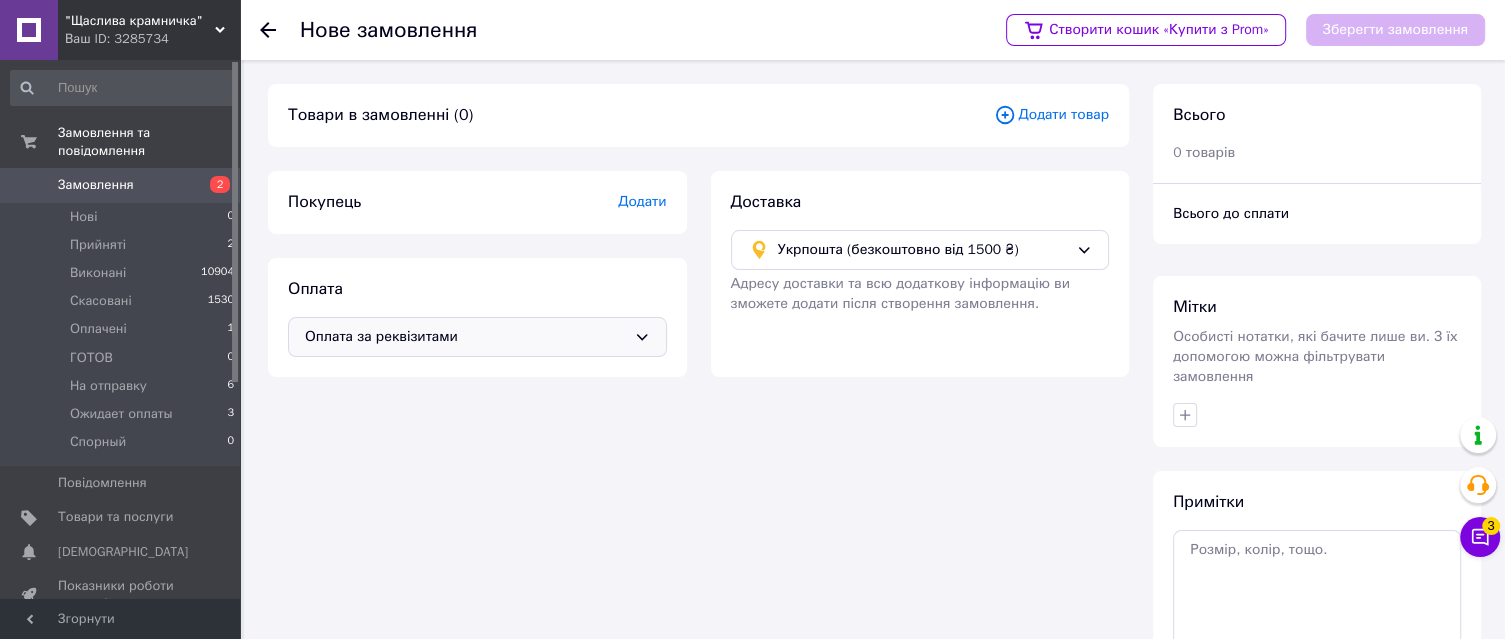 click 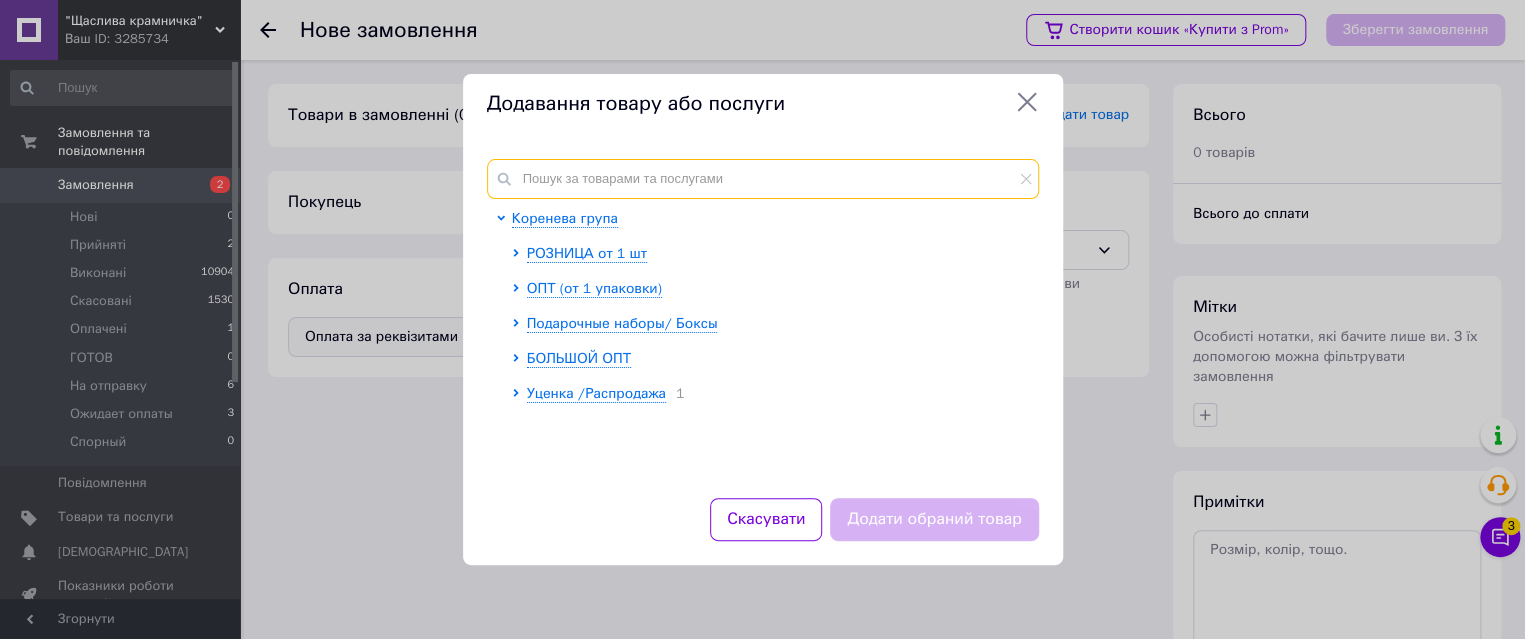 click at bounding box center (763, 179) 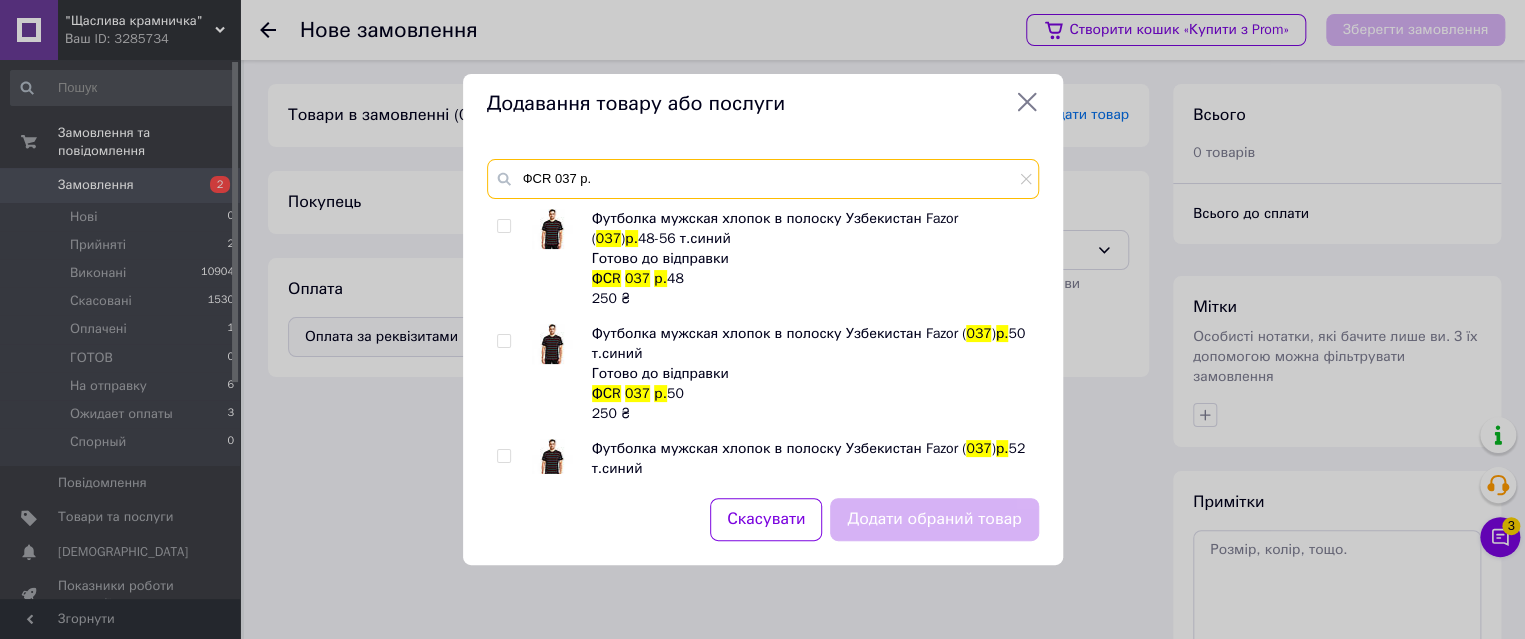 scroll, scrollTop: 133, scrollLeft: 0, axis: vertical 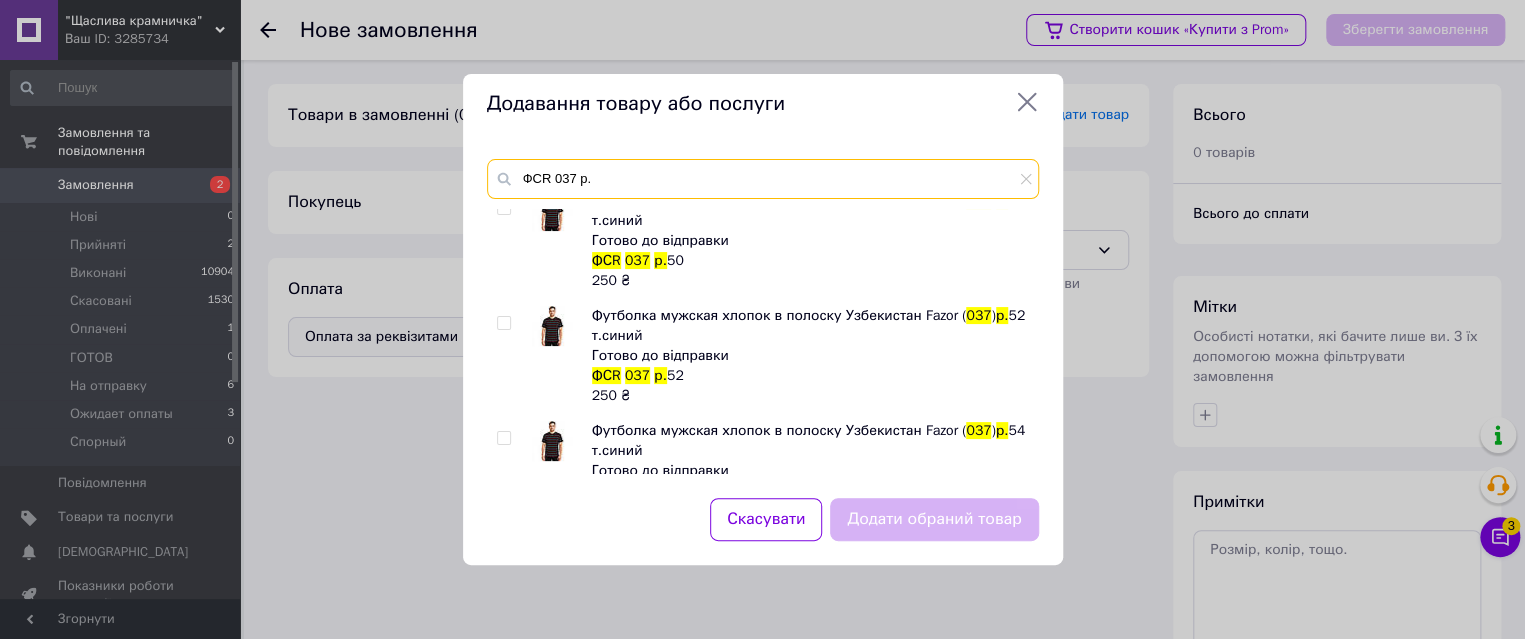 type on "ФСR 037 р." 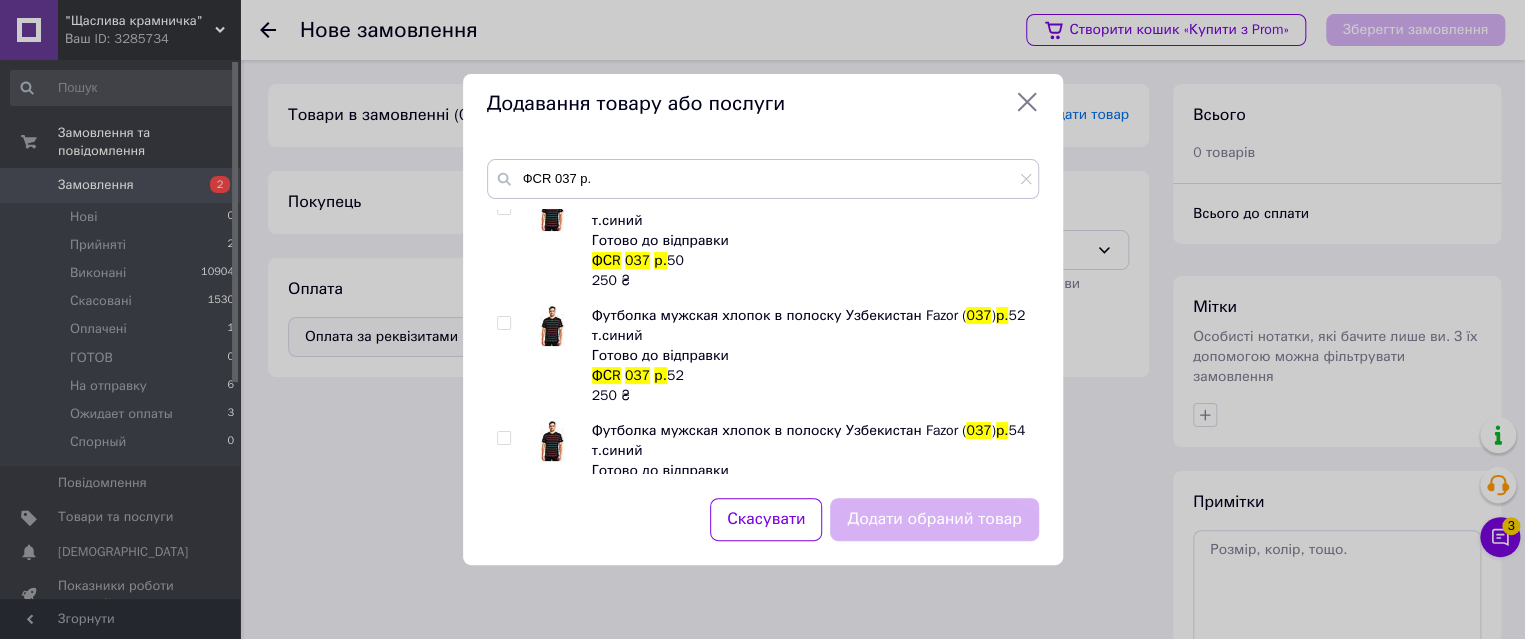 click at bounding box center (503, 323) 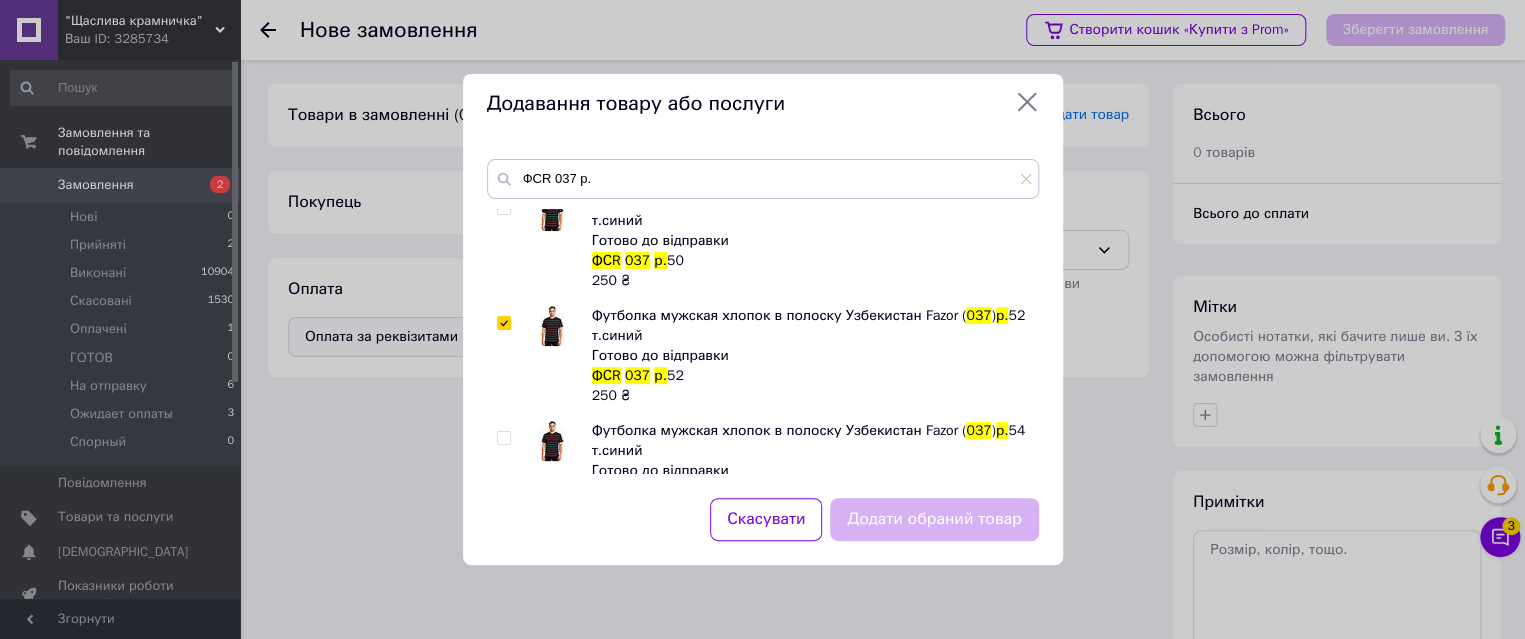 checkbox on "true" 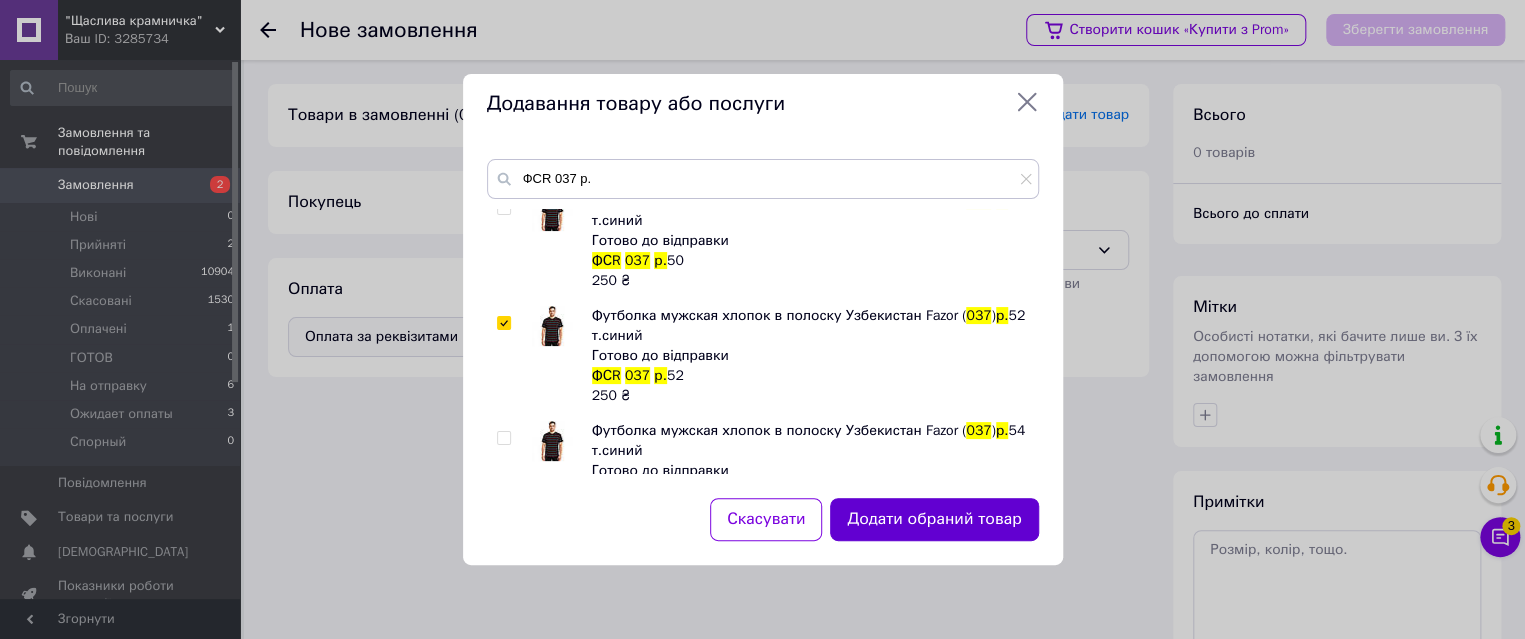 click on "Додати обраний товар" at bounding box center [934, 519] 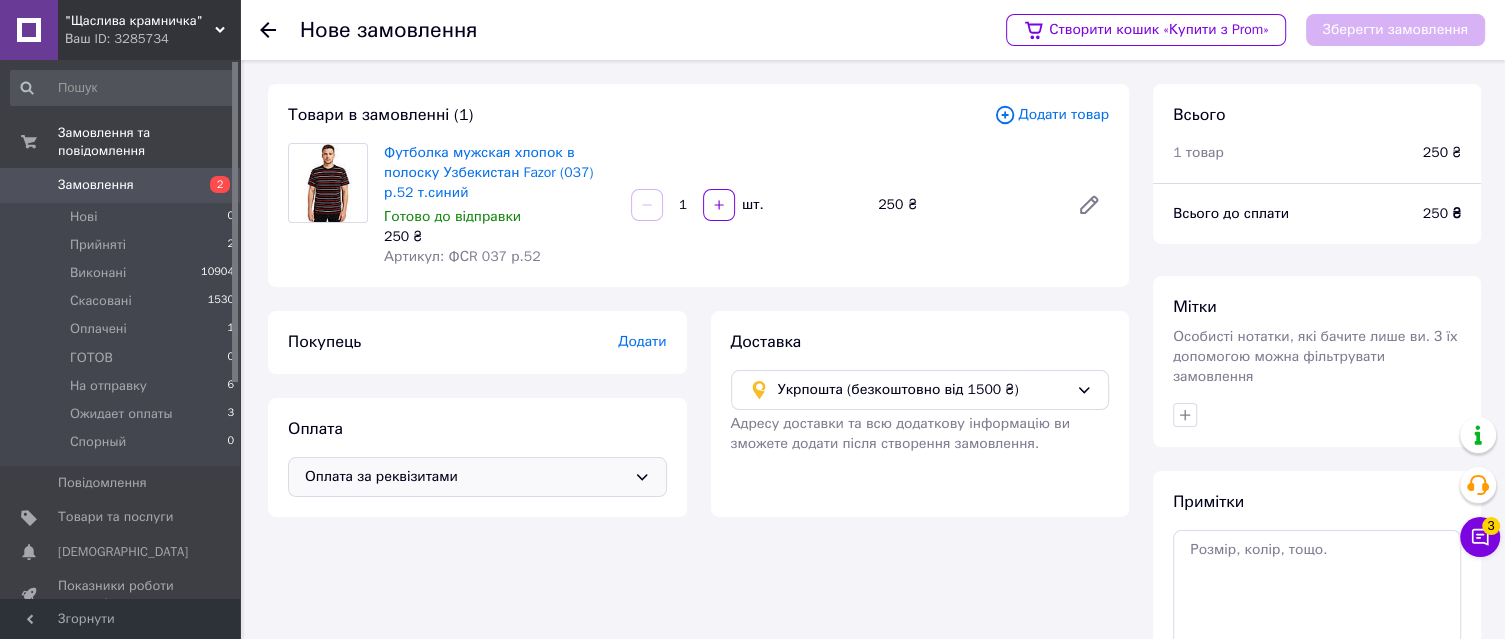click on "Додати товар" at bounding box center (1051, 115) 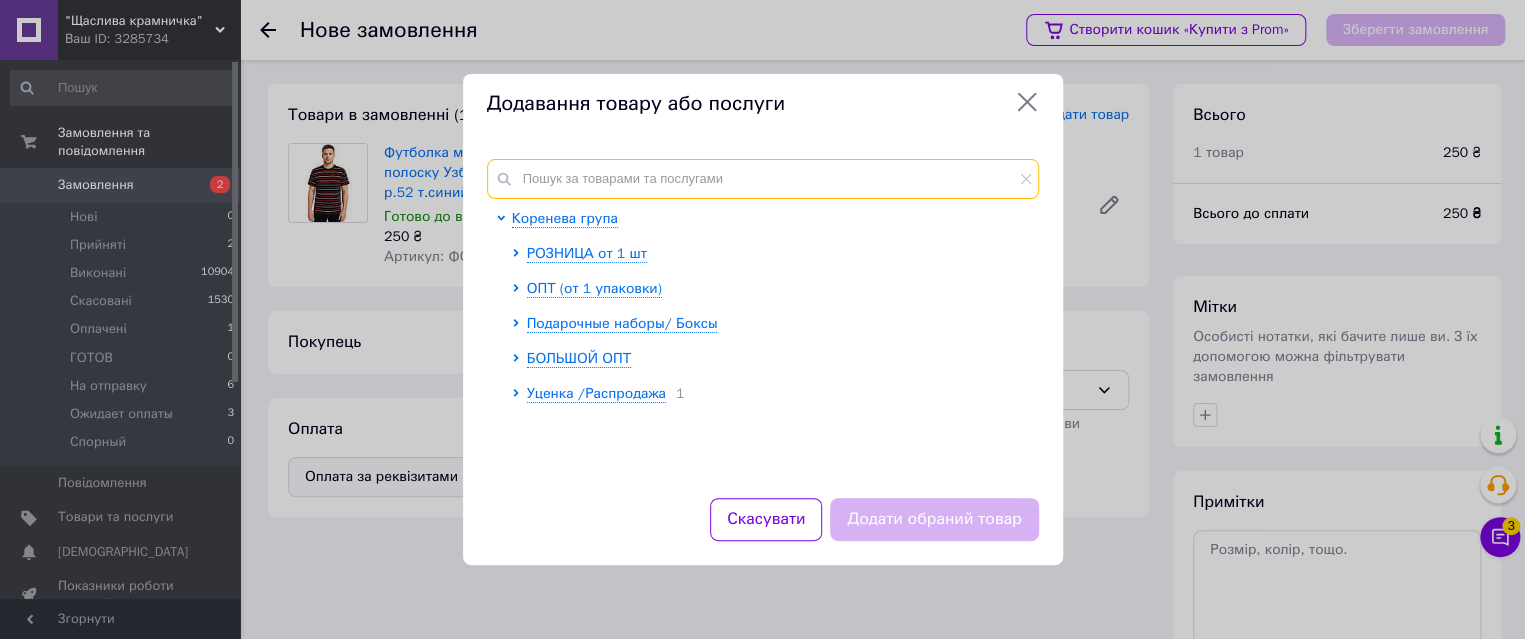 click at bounding box center [763, 179] 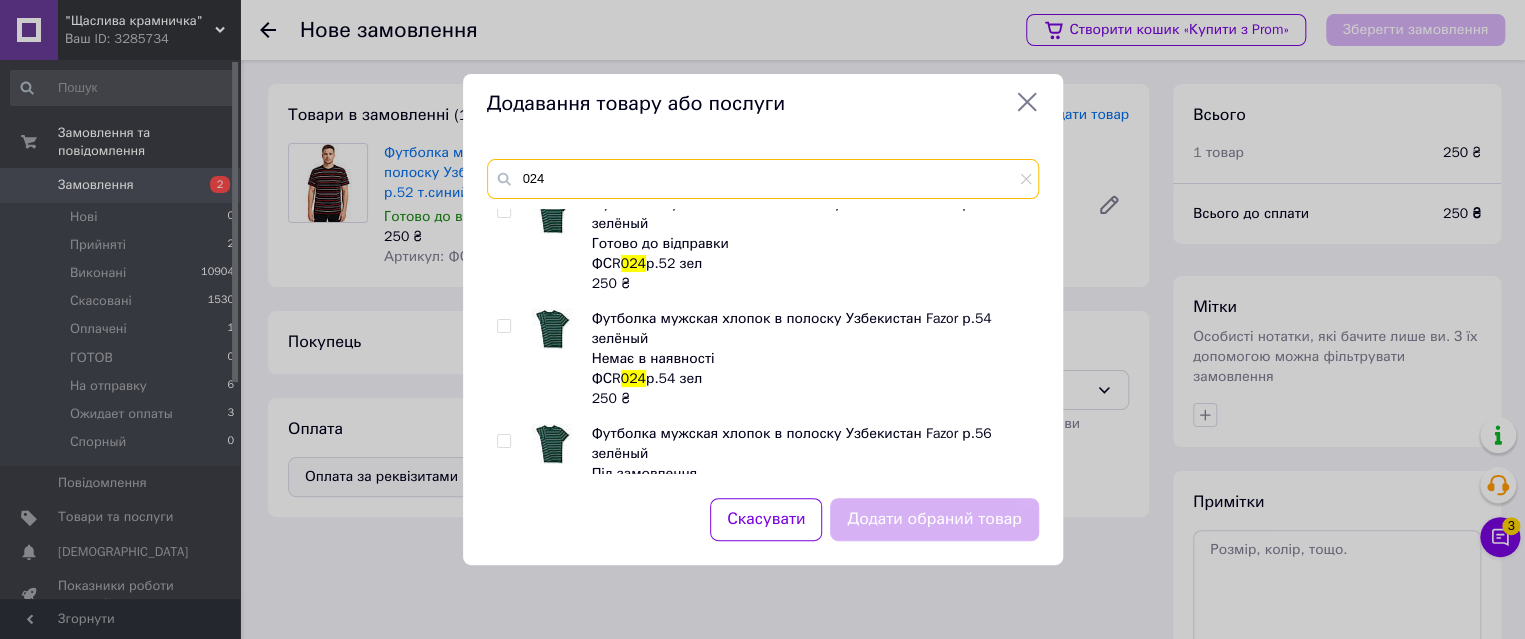 scroll, scrollTop: 450, scrollLeft: 0, axis: vertical 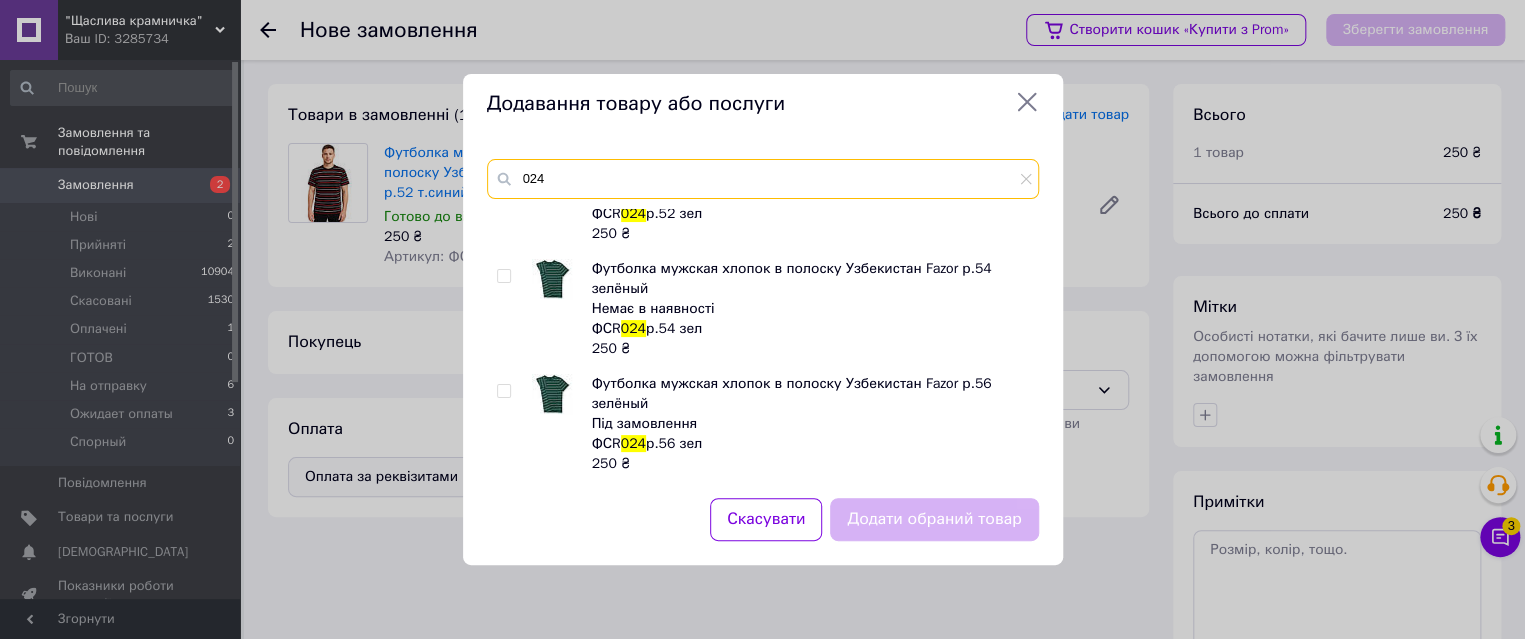 type on "024" 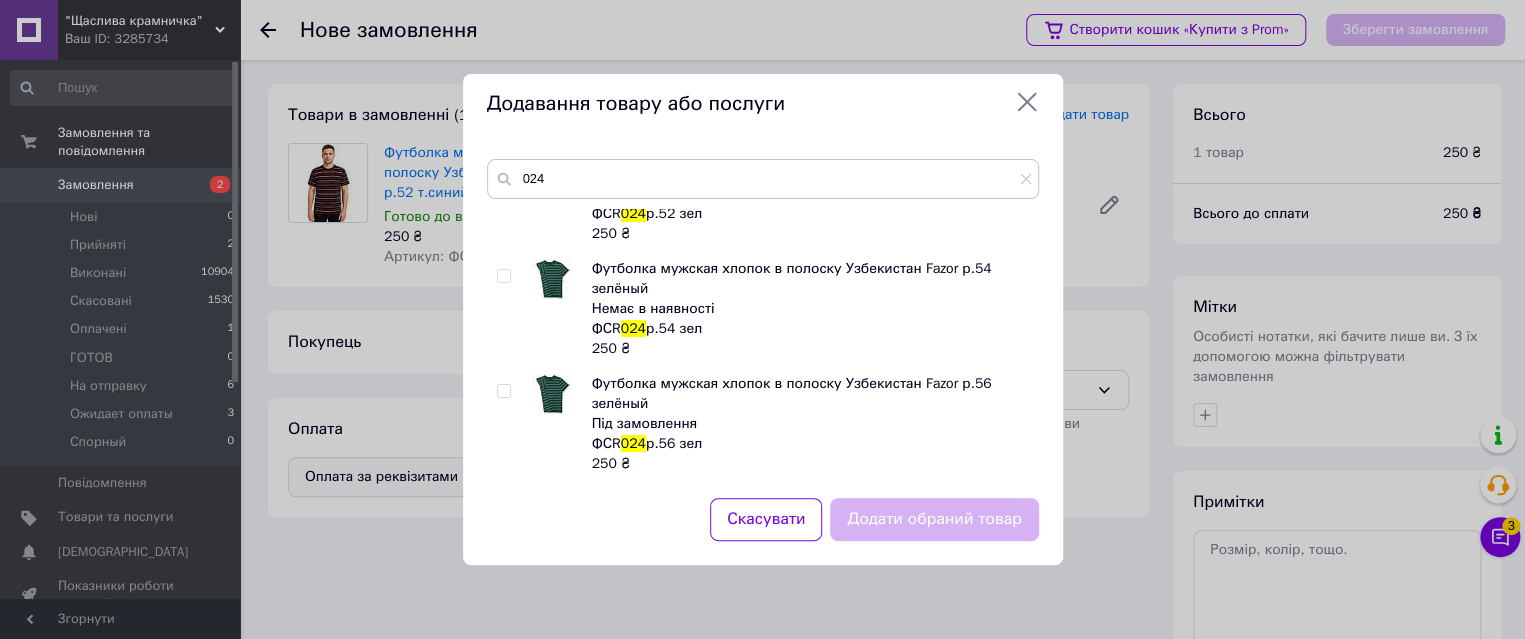 click at bounding box center (503, 391) 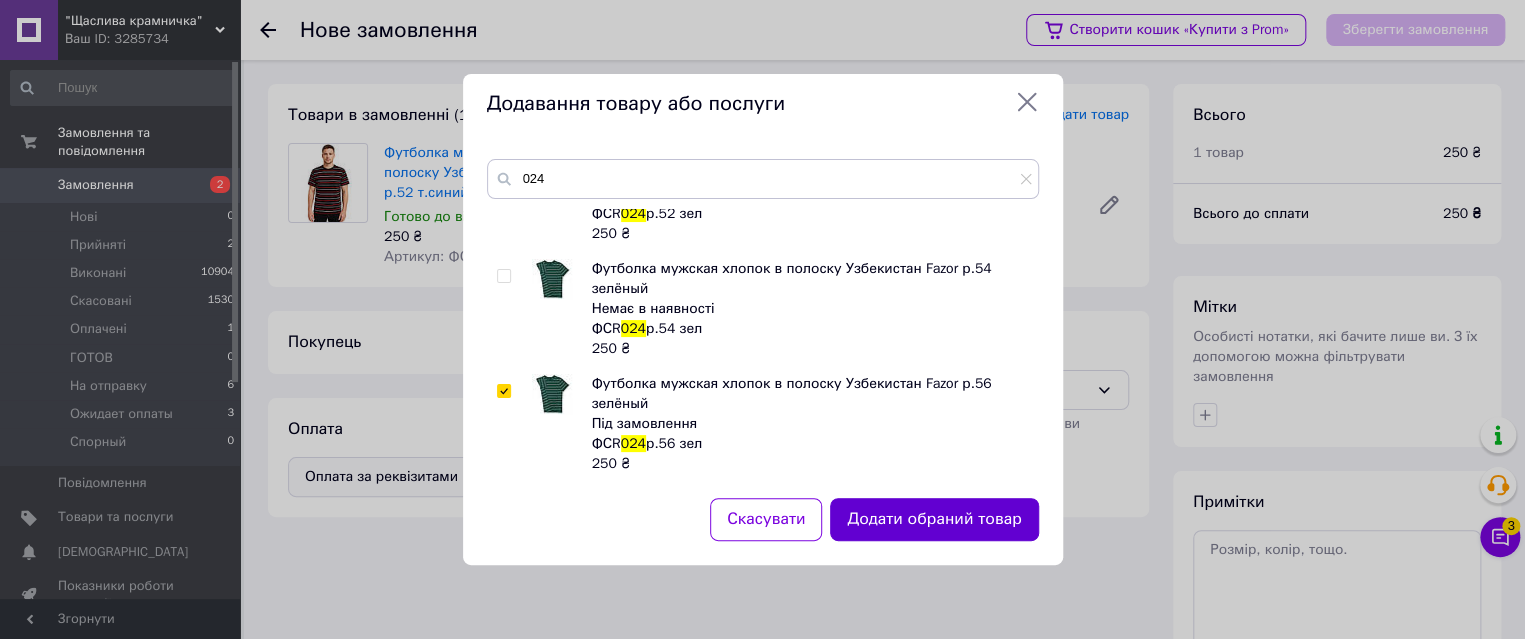click on "Додати обраний товар" at bounding box center (934, 519) 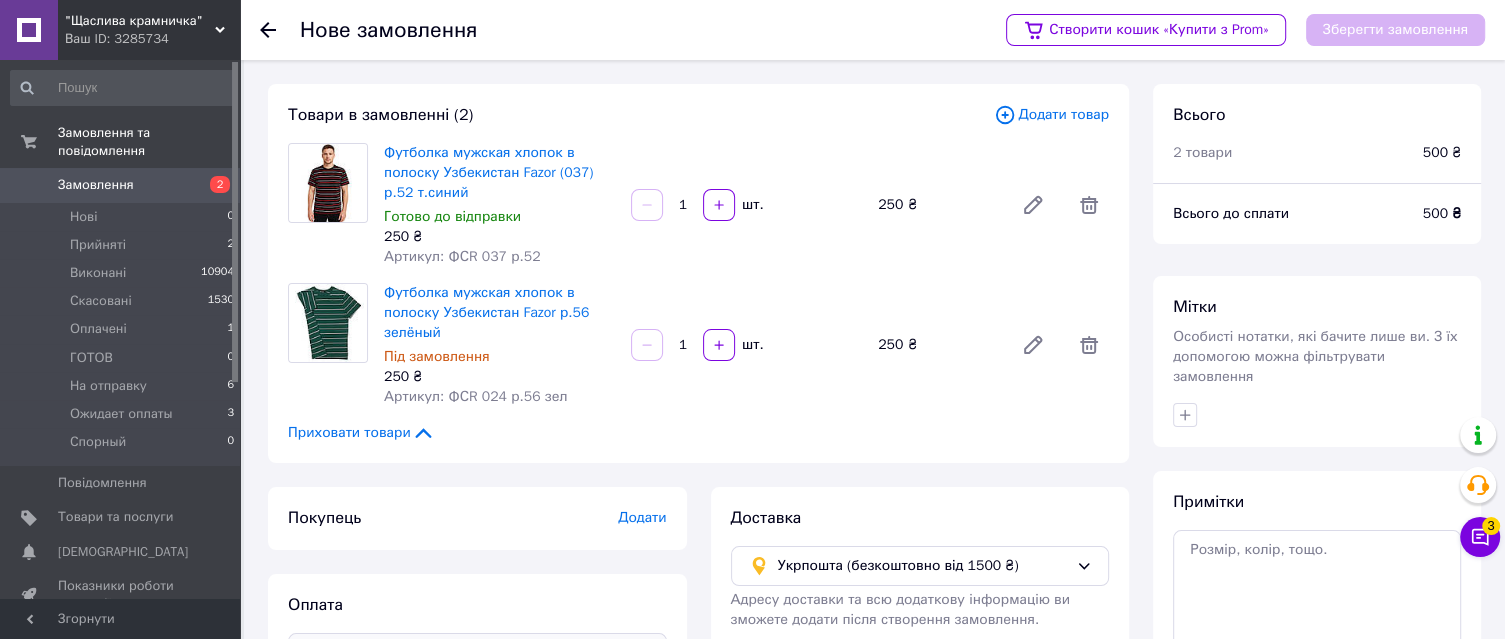 click 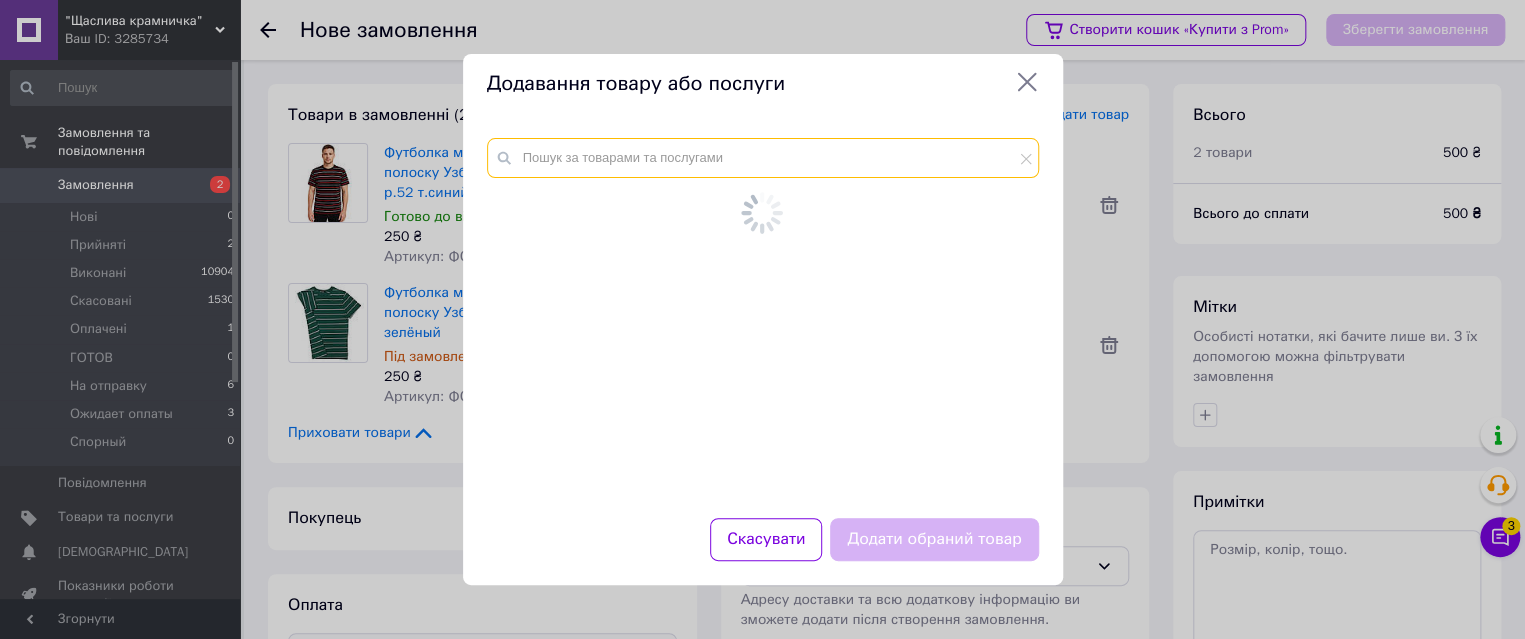 click at bounding box center (763, 158) 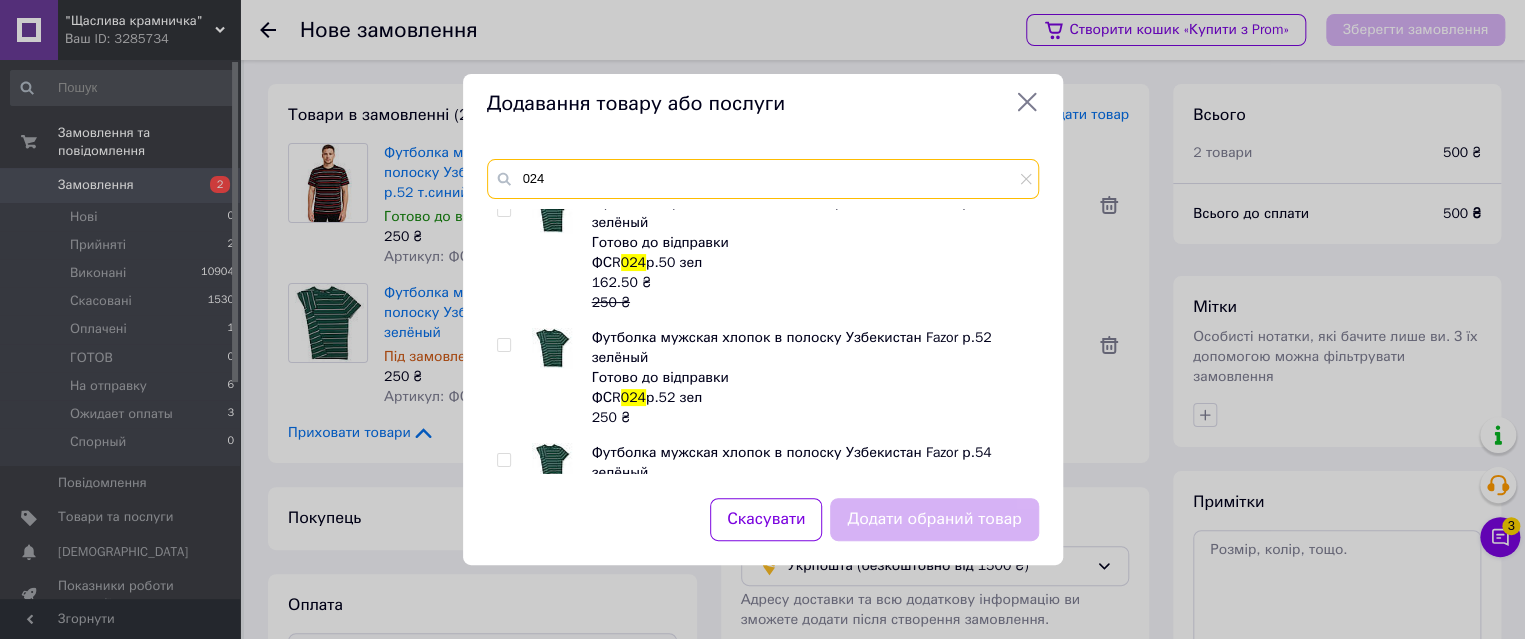 scroll, scrollTop: 334, scrollLeft: 0, axis: vertical 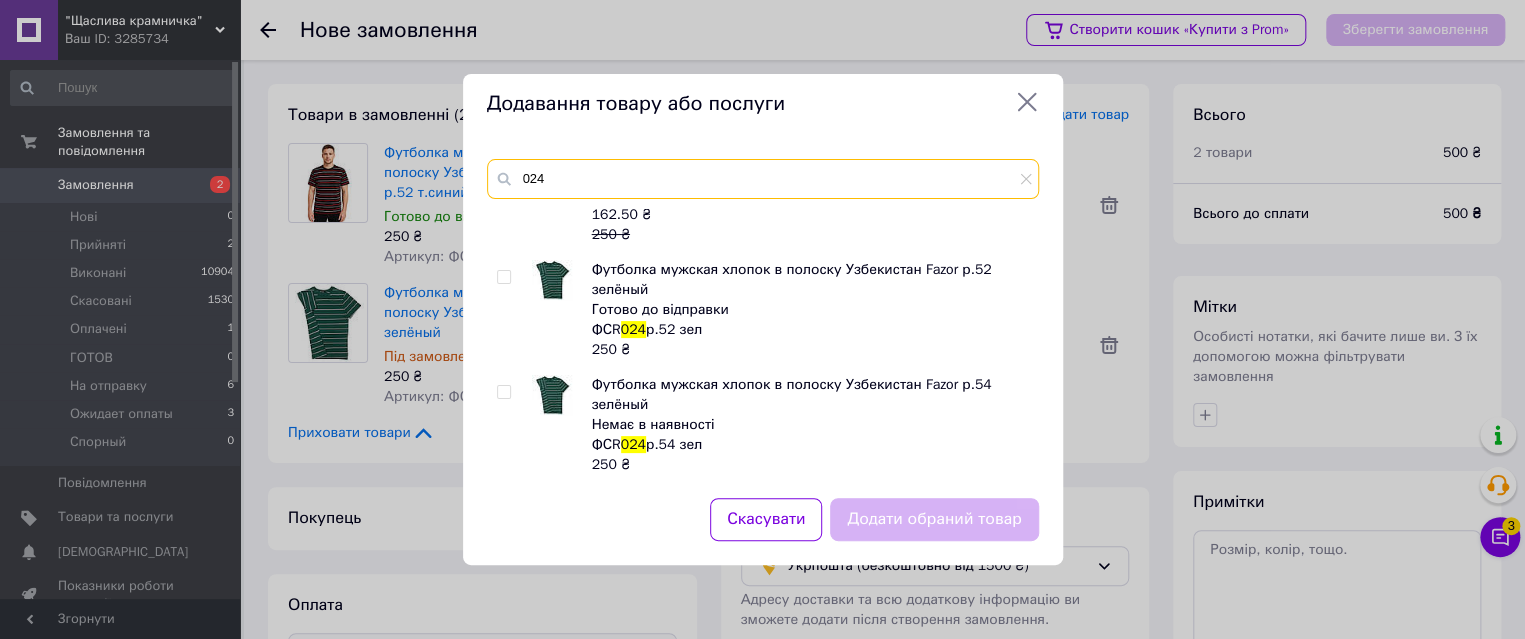 type on "024" 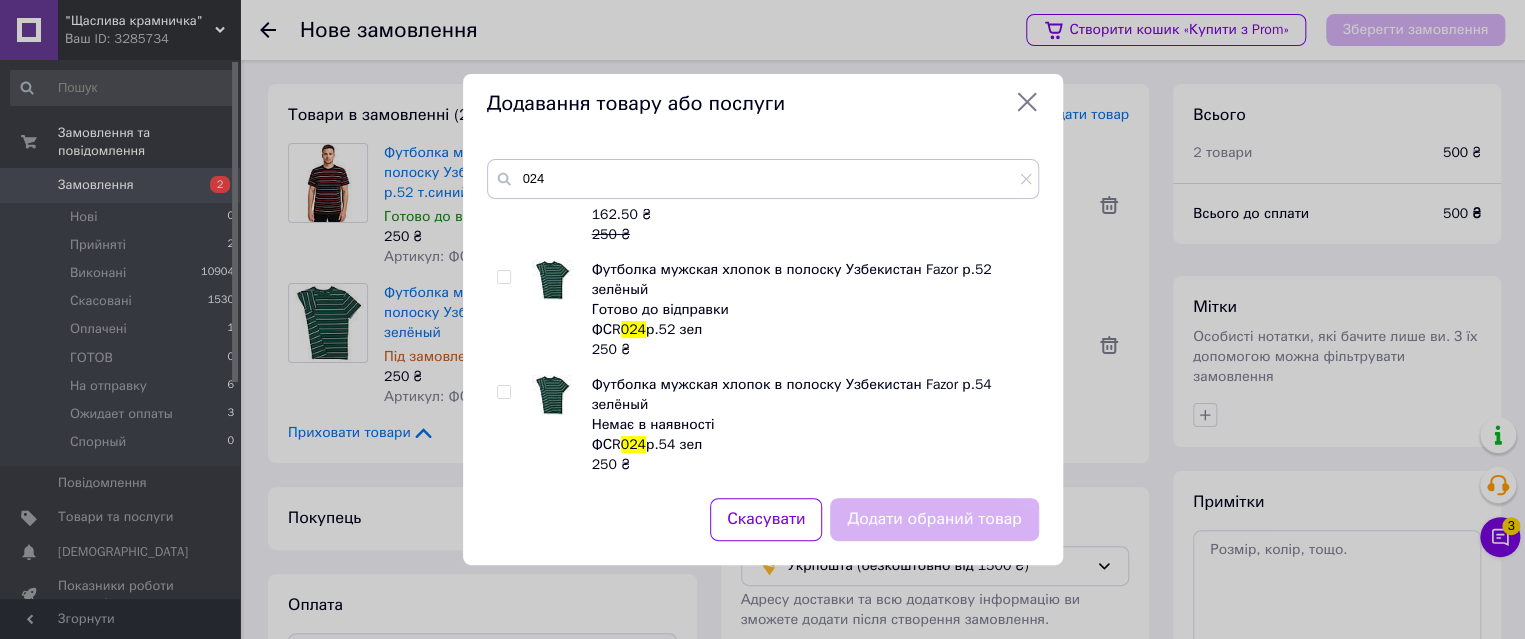 click at bounding box center [503, 392] 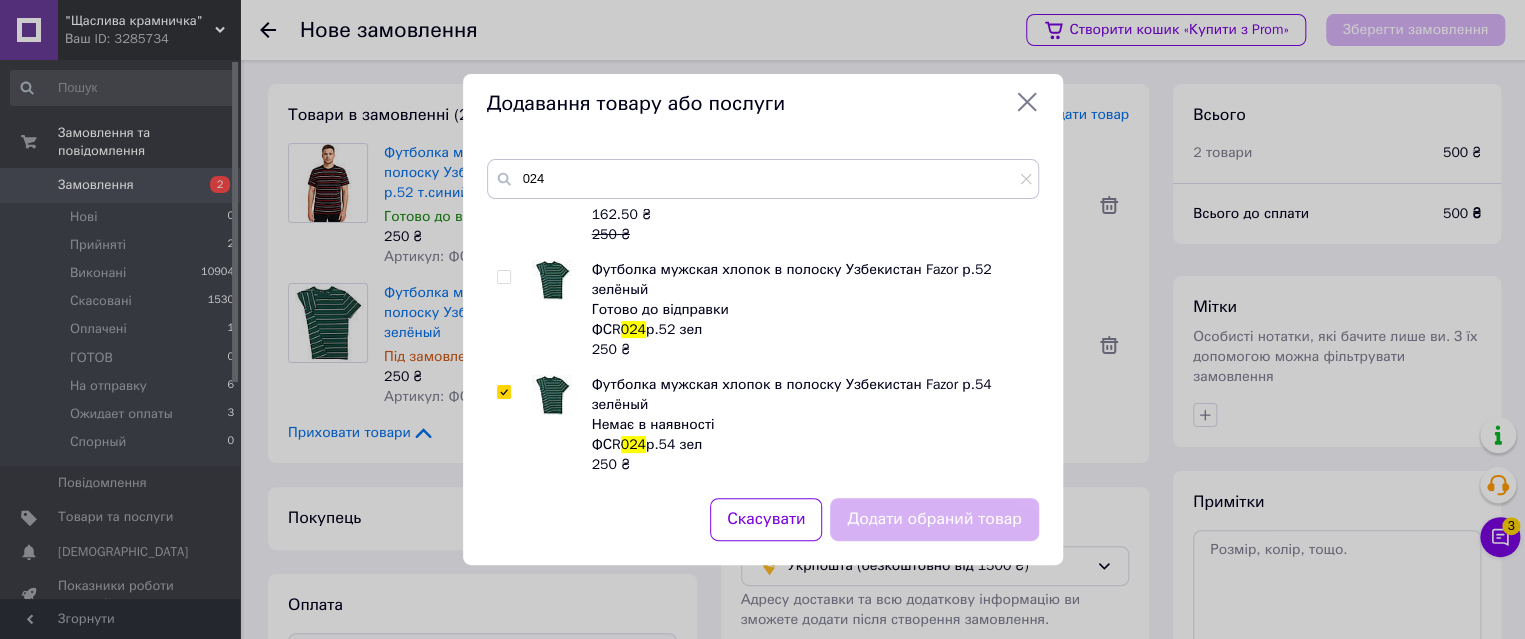 checkbox on "true" 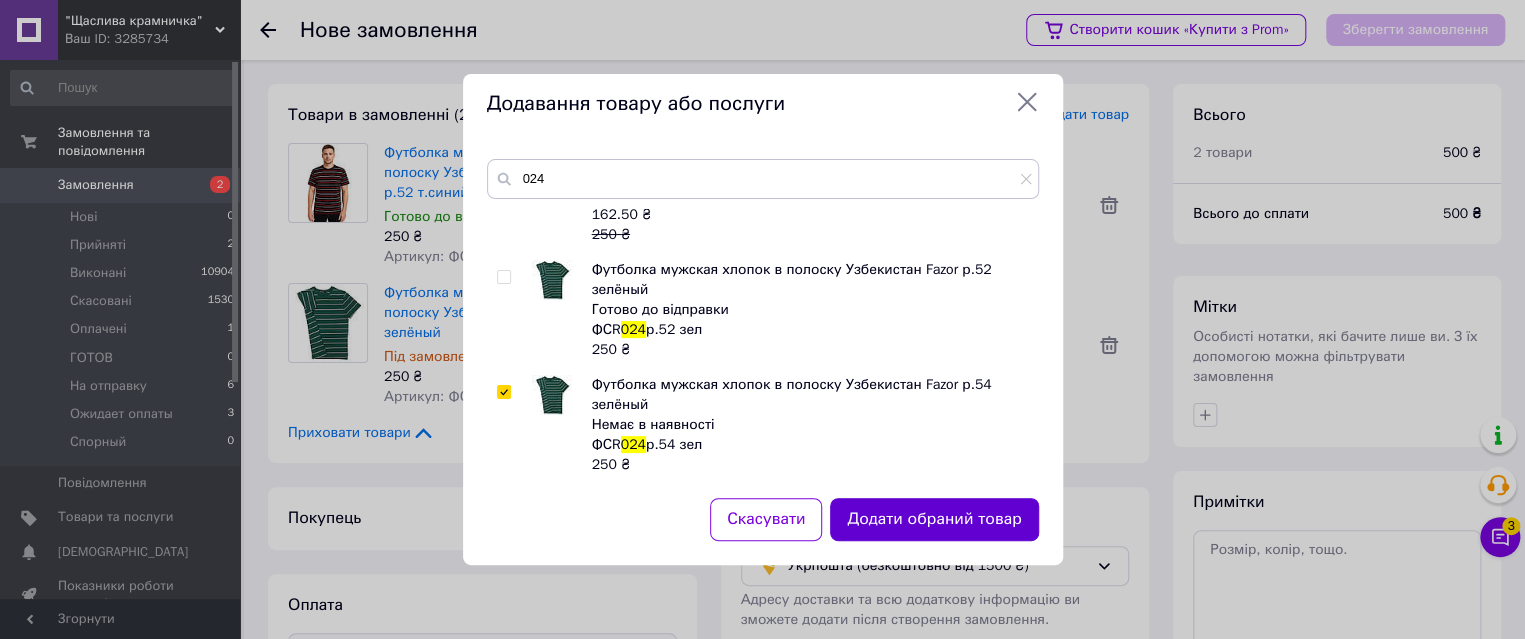 click on "Додати обраний товар" at bounding box center [934, 519] 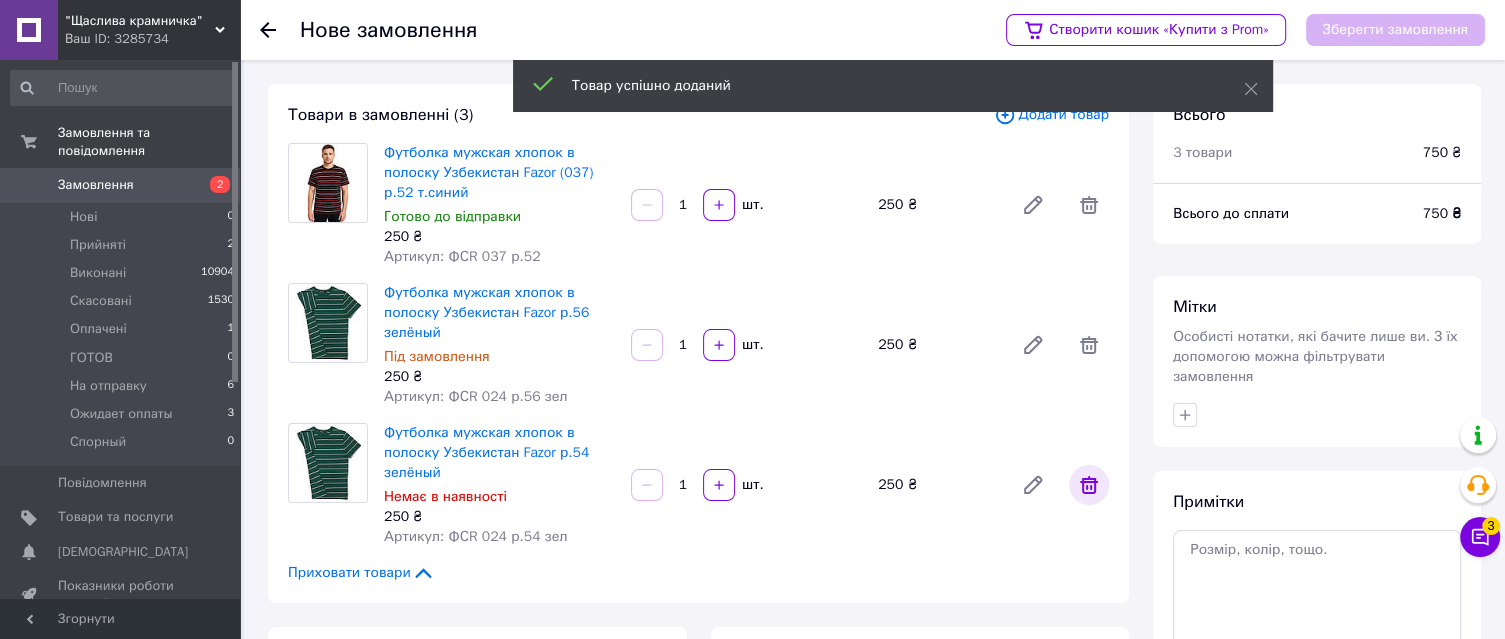 click 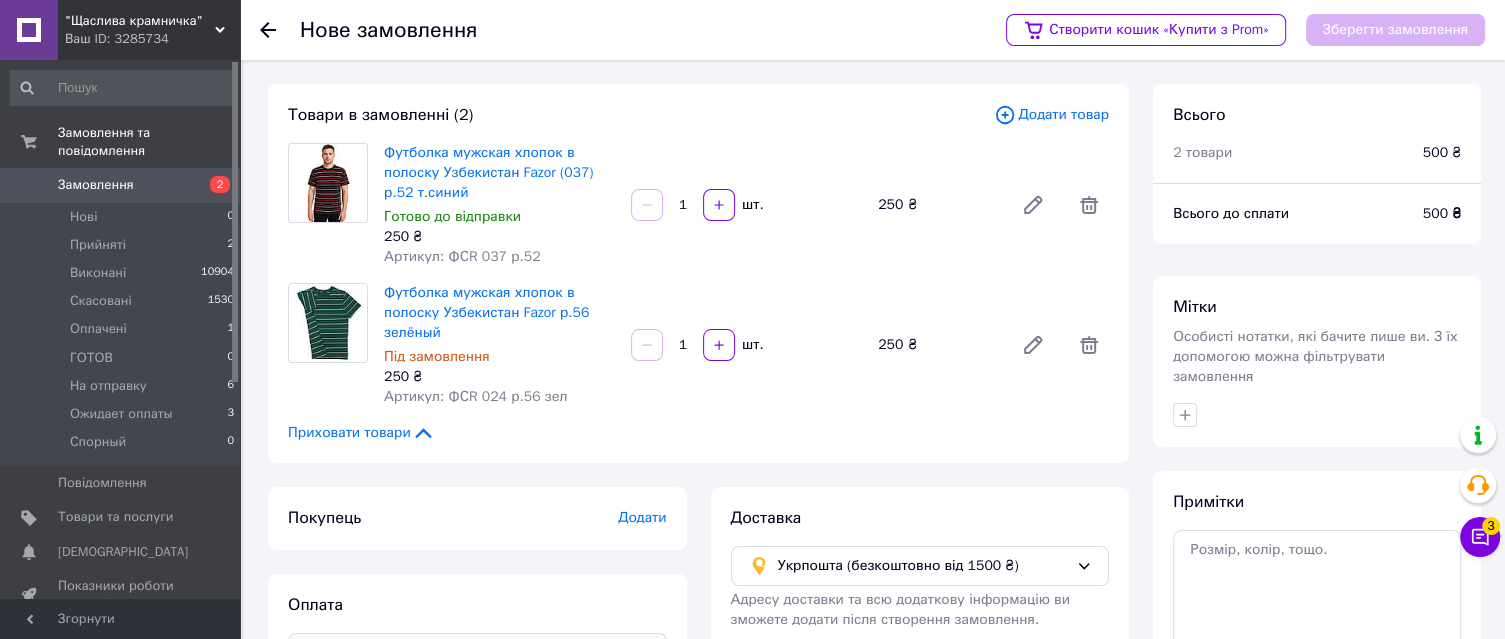 click 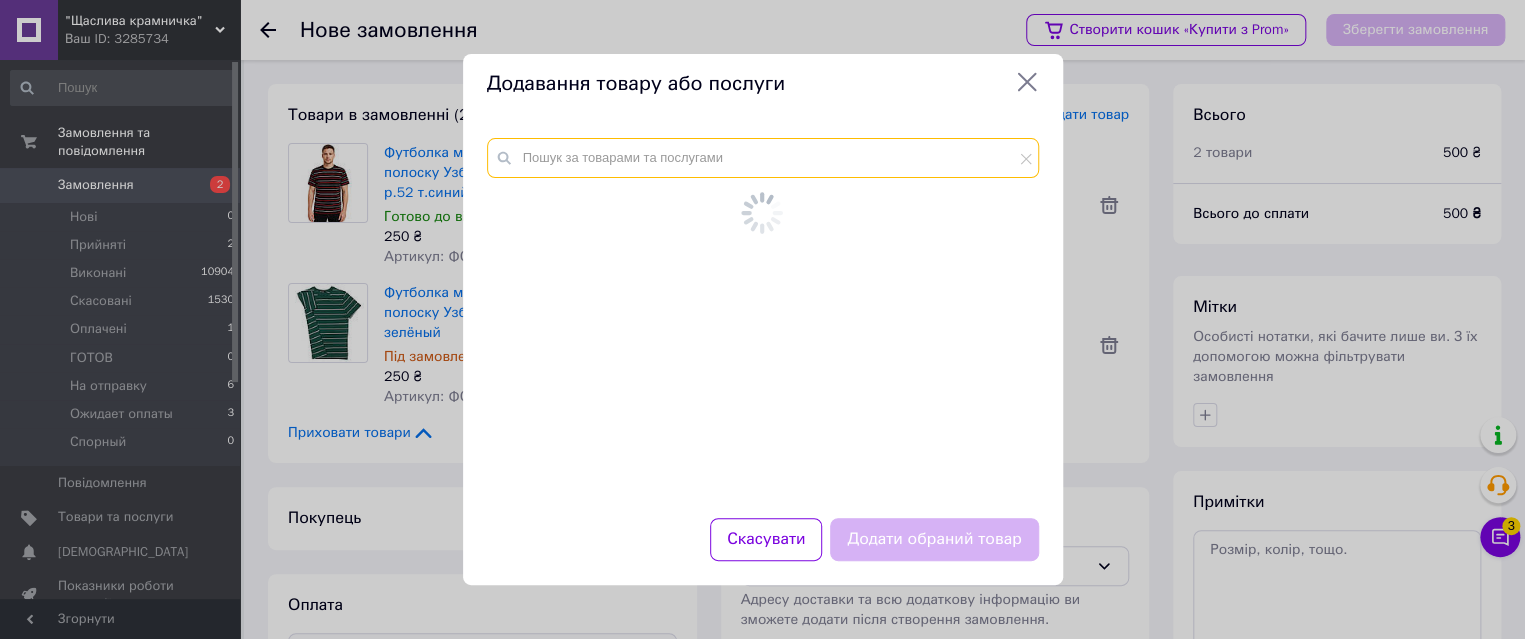 click at bounding box center [763, 158] 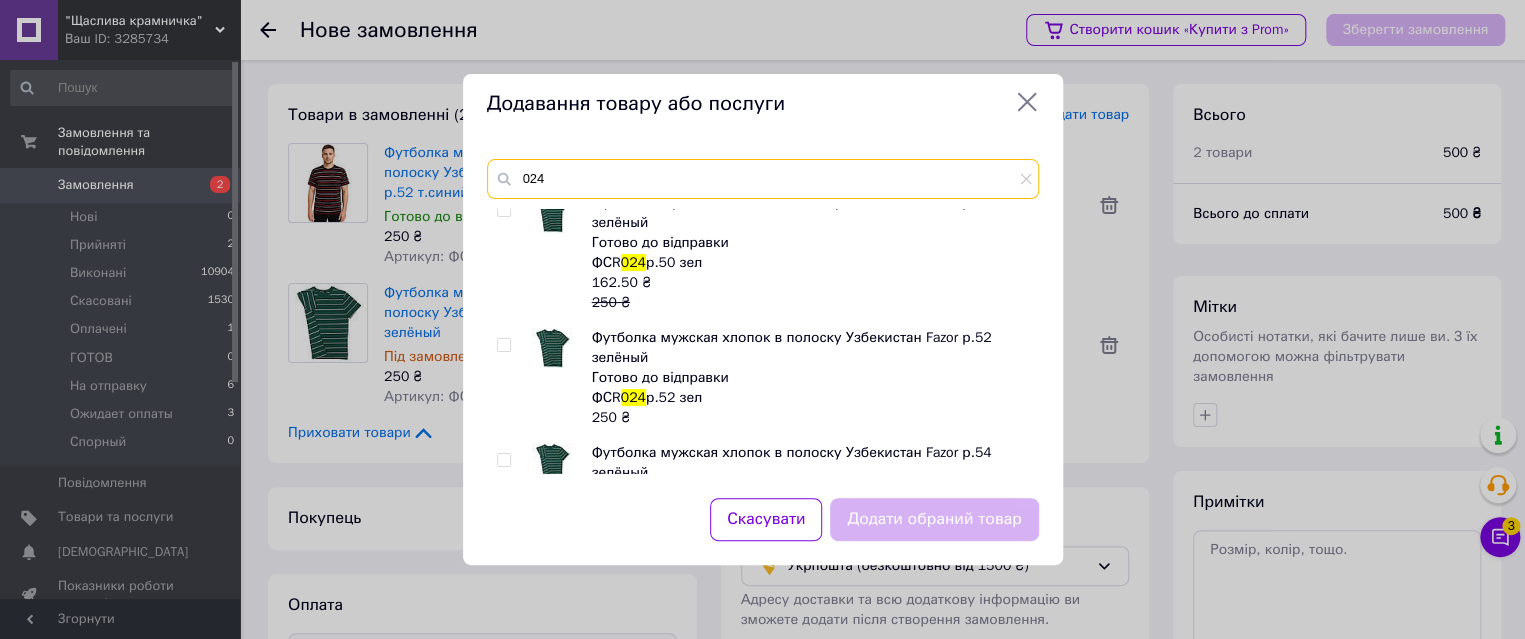 scroll, scrollTop: 334, scrollLeft: 0, axis: vertical 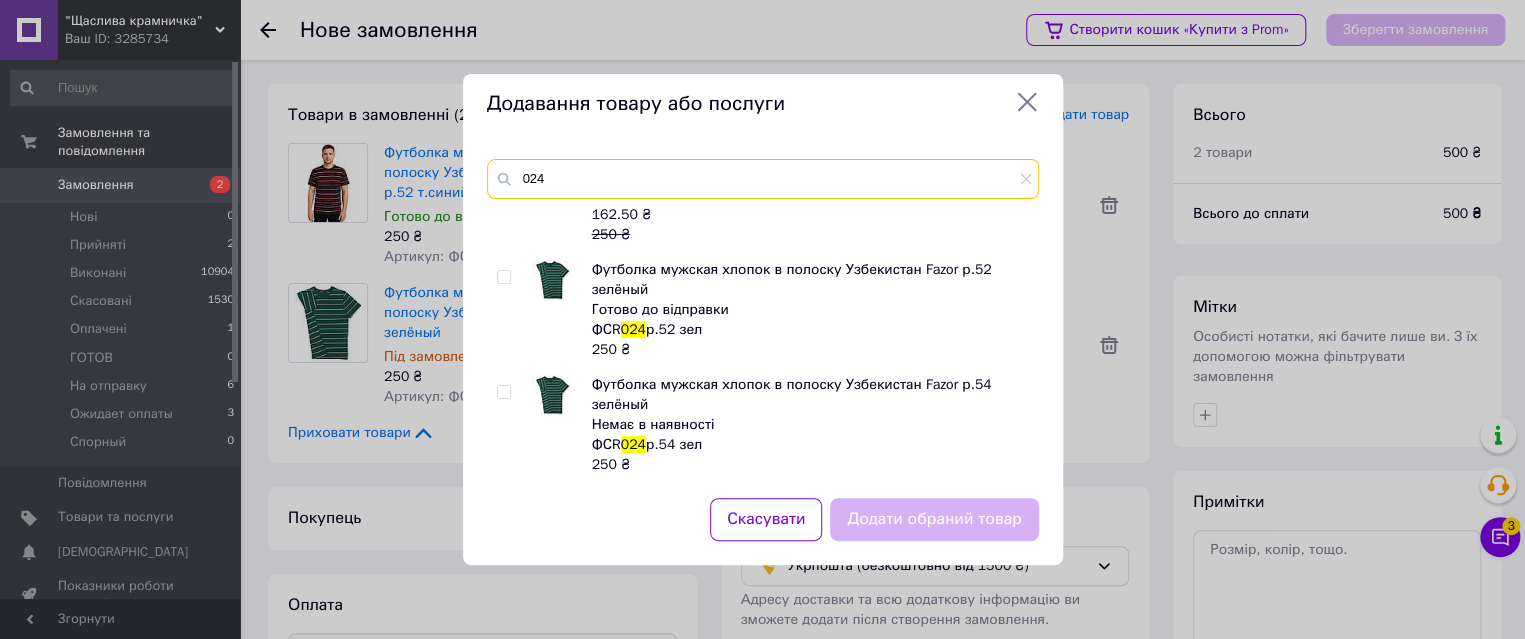 type on "024" 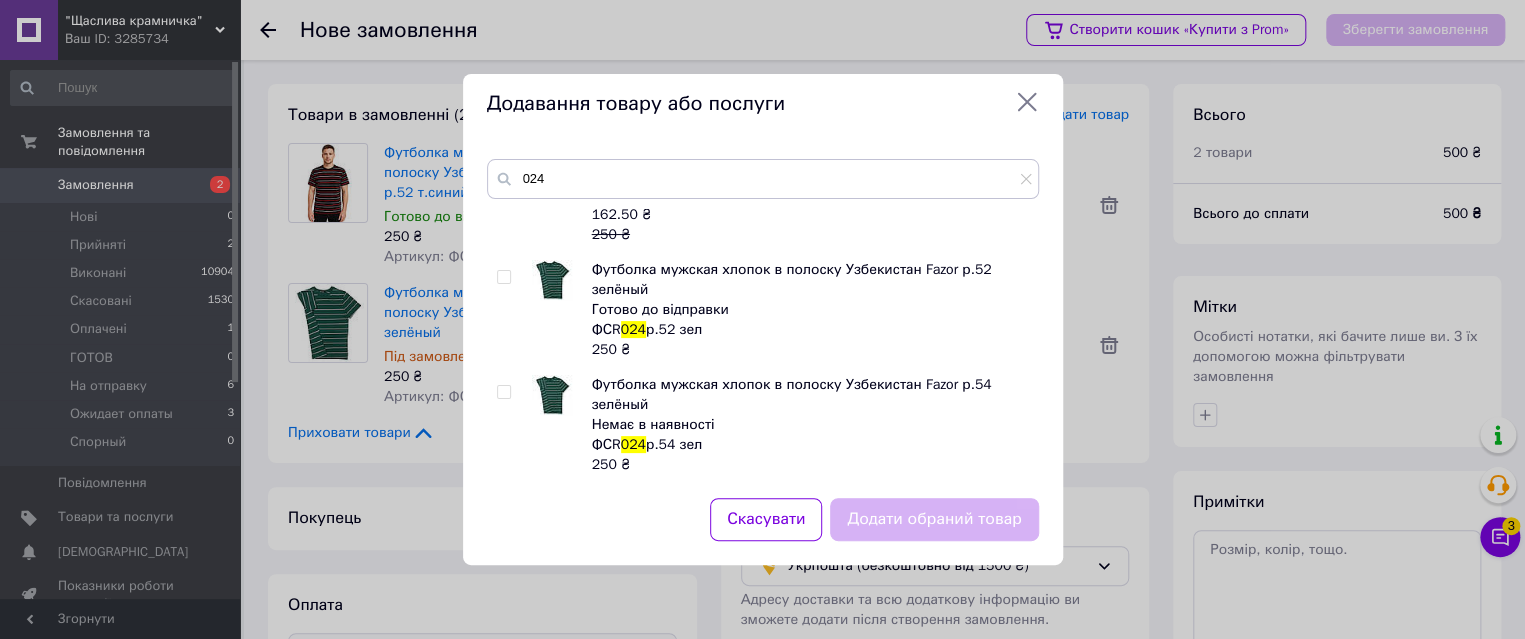 click at bounding box center (507, 425) 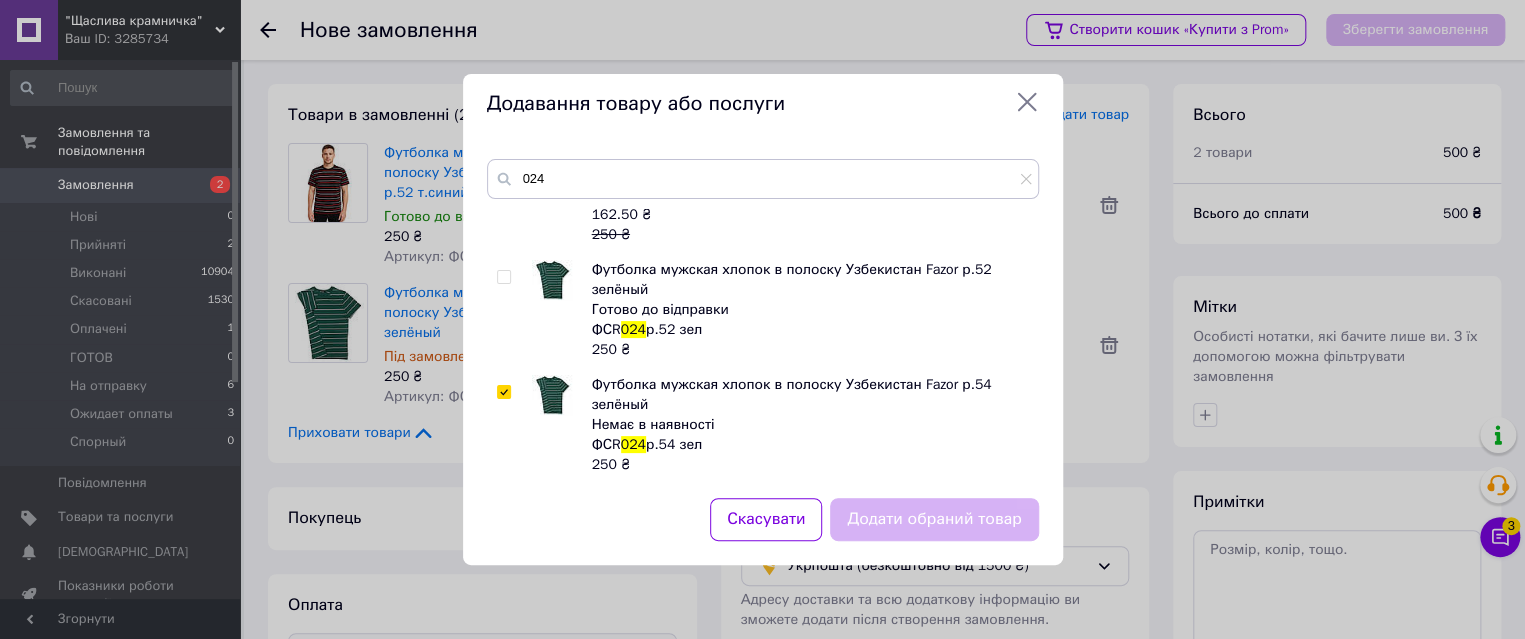 checkbox on "true" 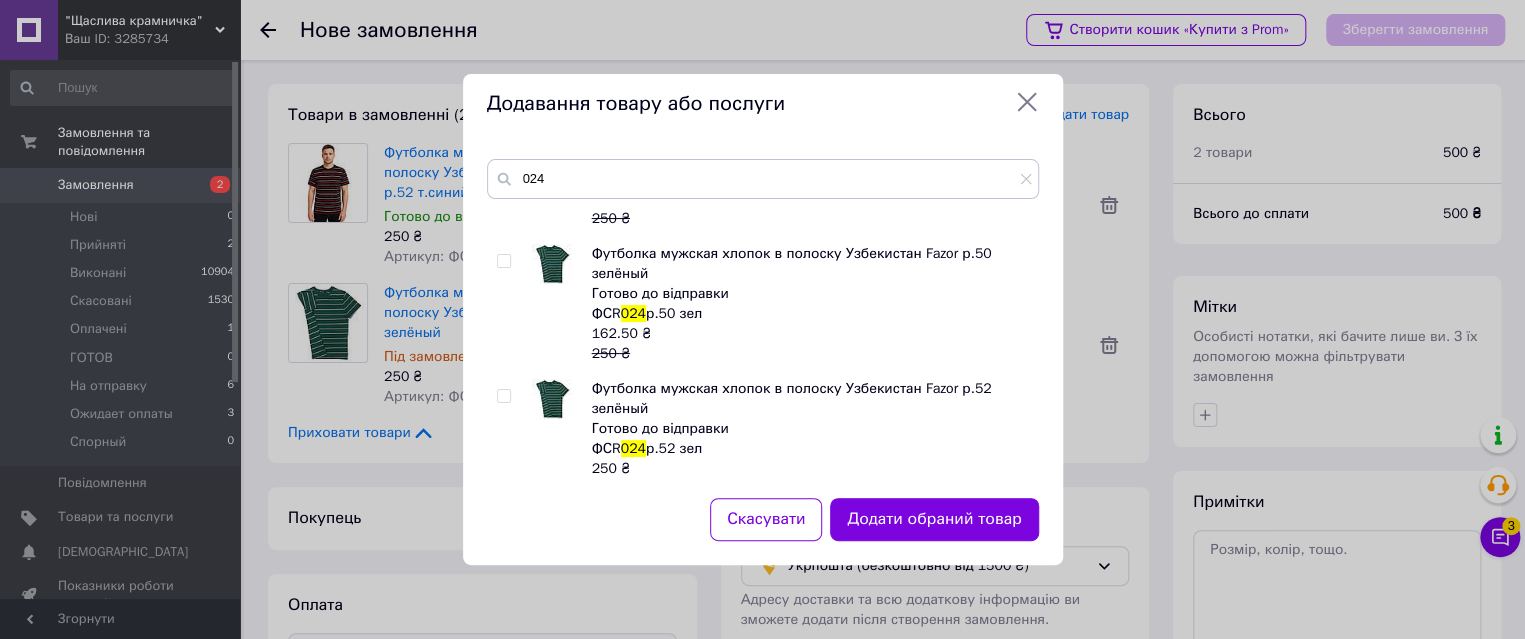scroll, scrollTop: 334, scrollLeft: 0, axis: vertical 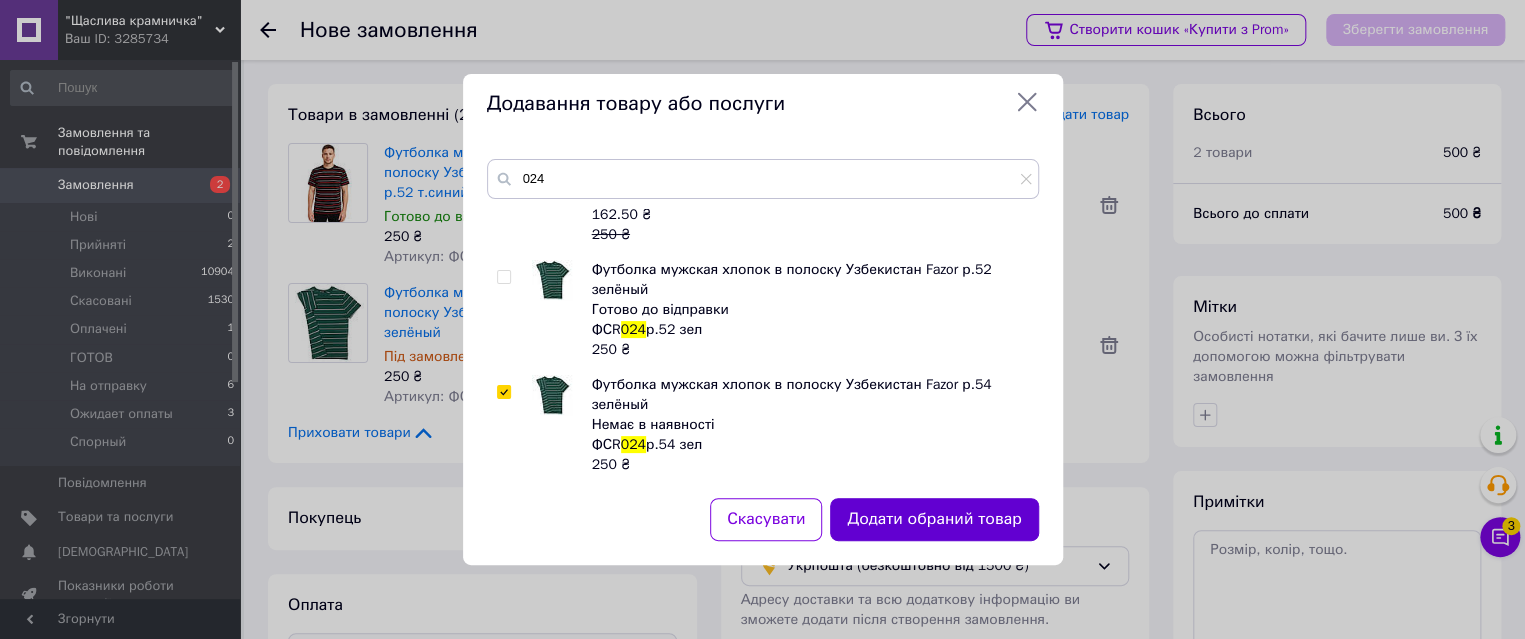 click on "Додати обраний товар" at bounding box center (934, 519) 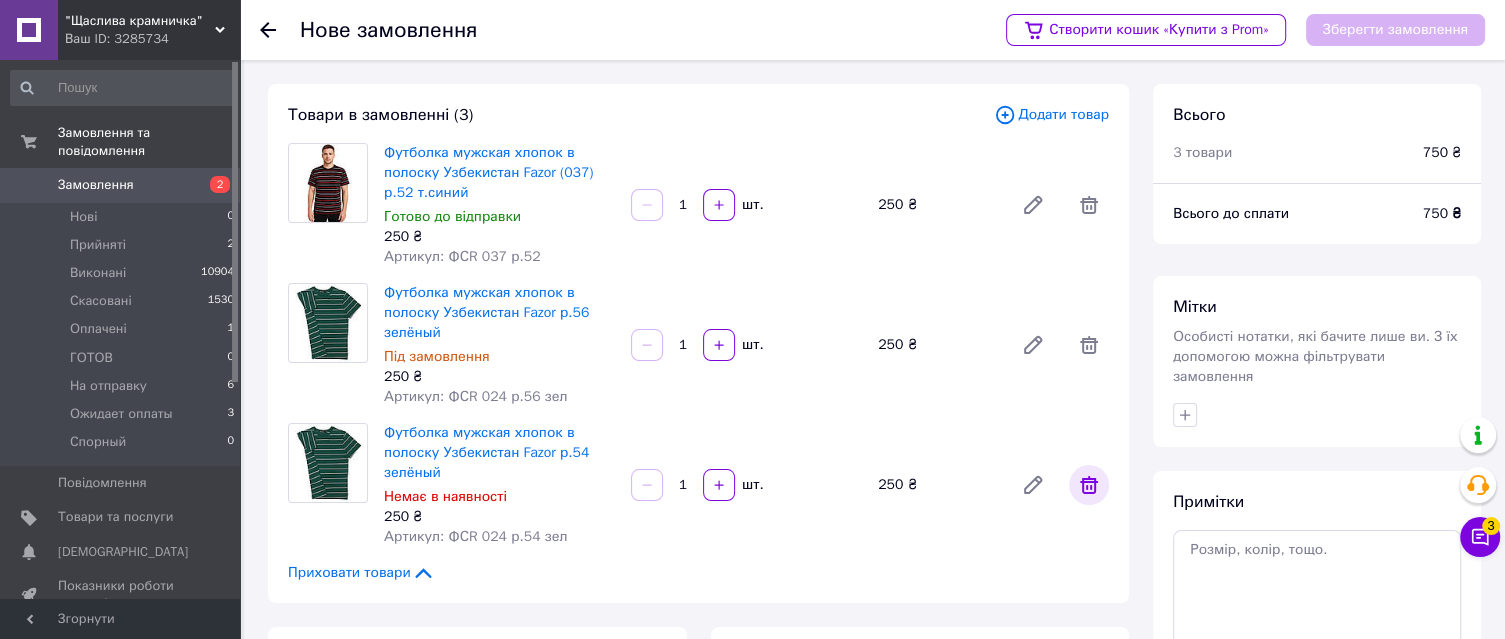 click 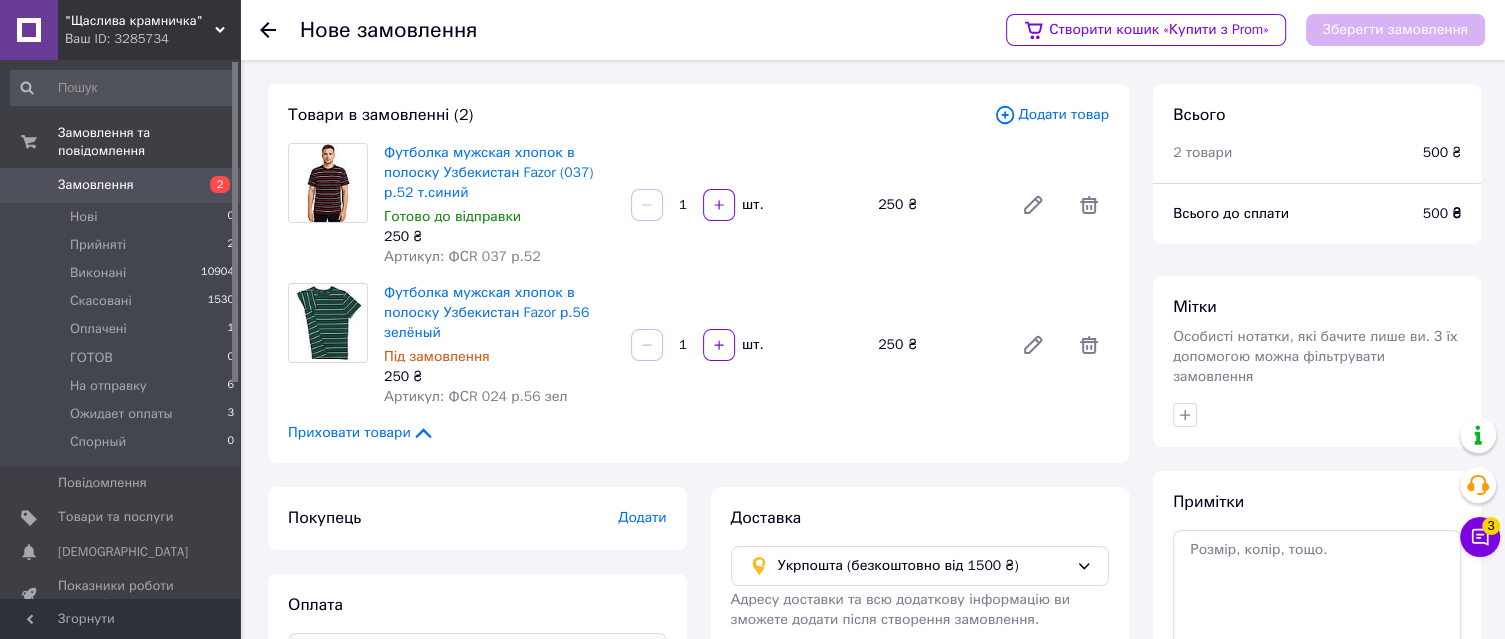 click 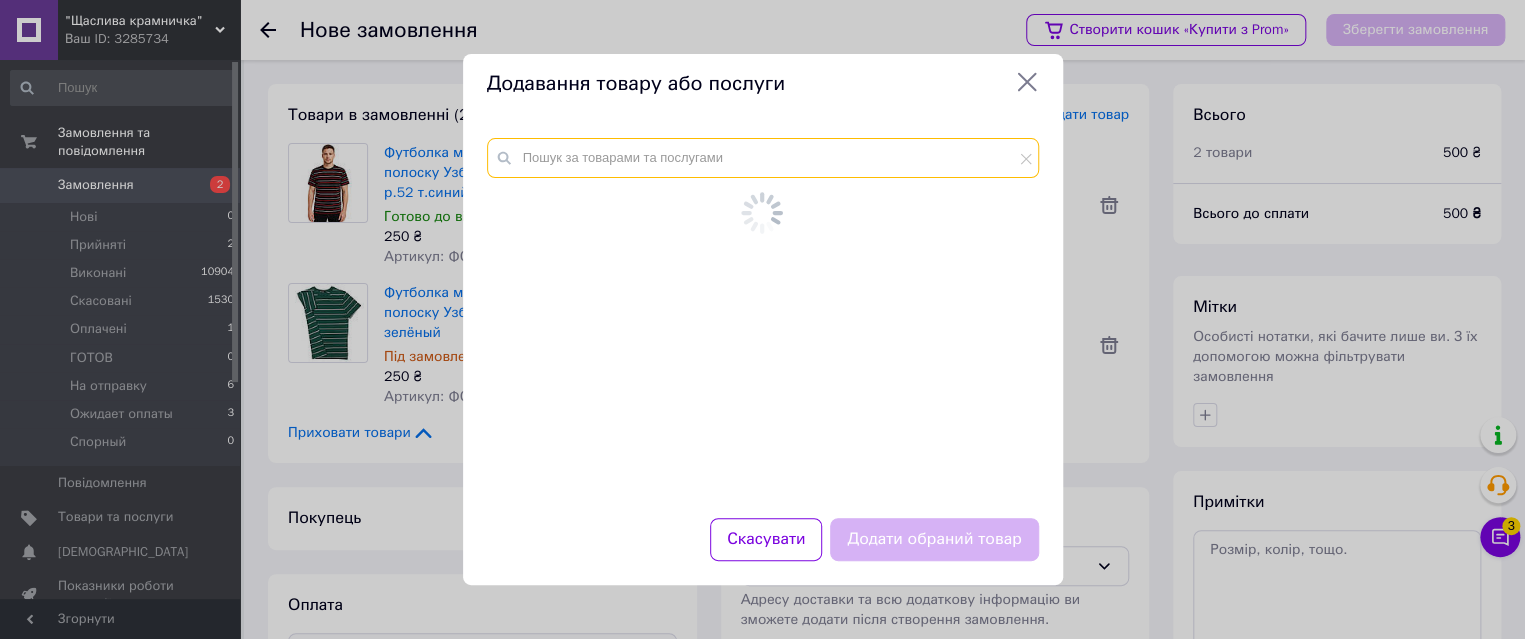 click at bounding box center (763, 158) 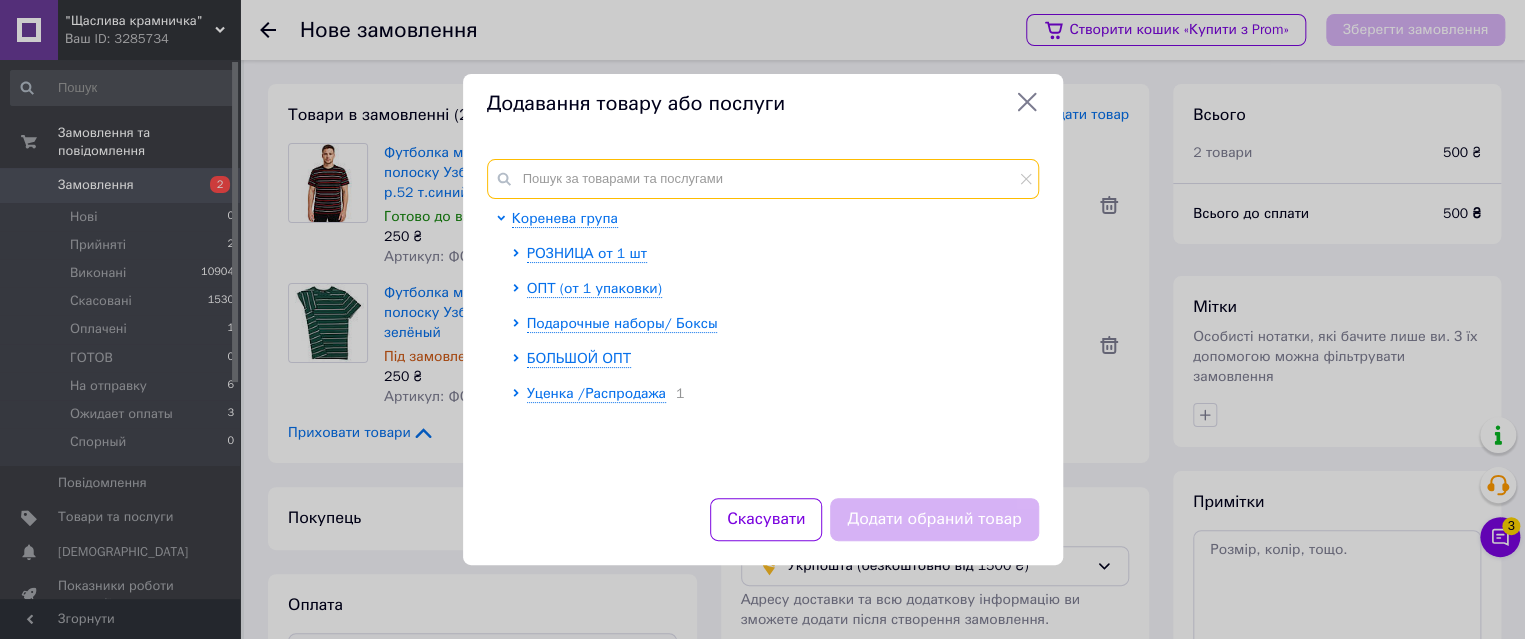 paste on "ФСR Fazor р.48 синя" 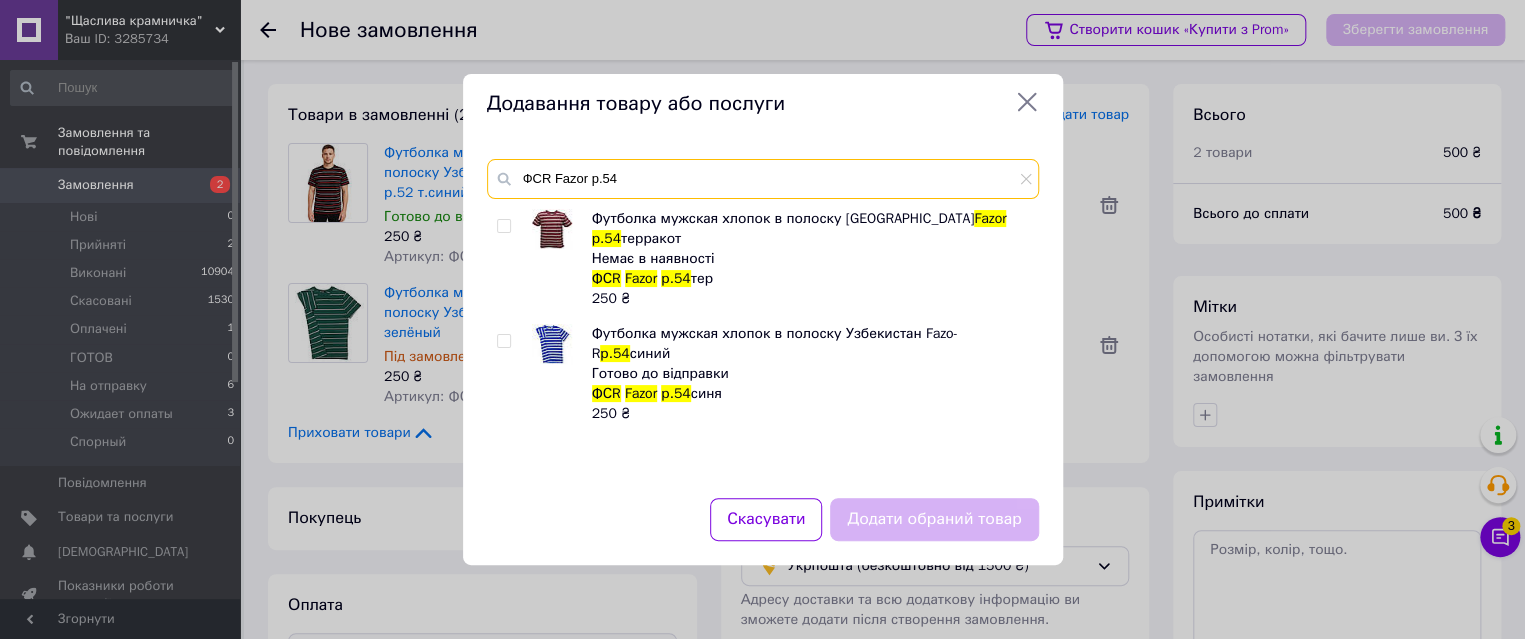type on "ФСR Fazor р.54" 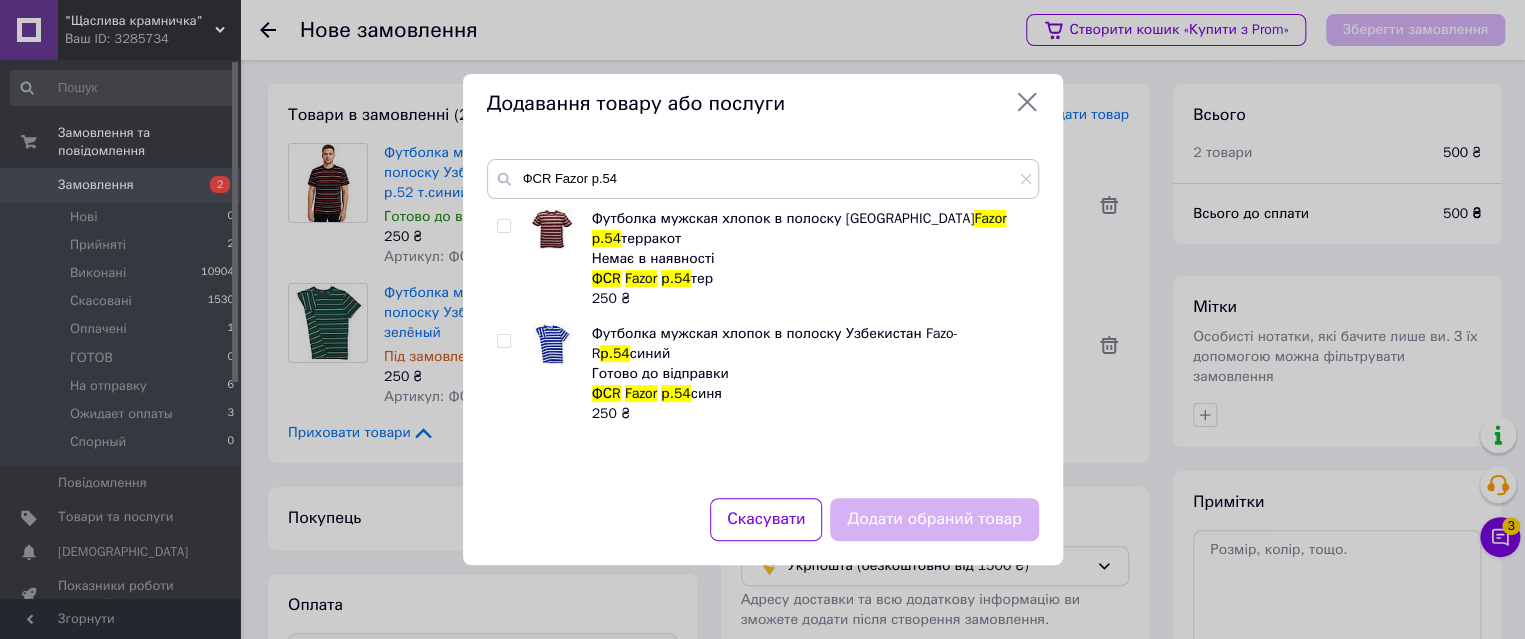 click at bounding box center [503, 341] 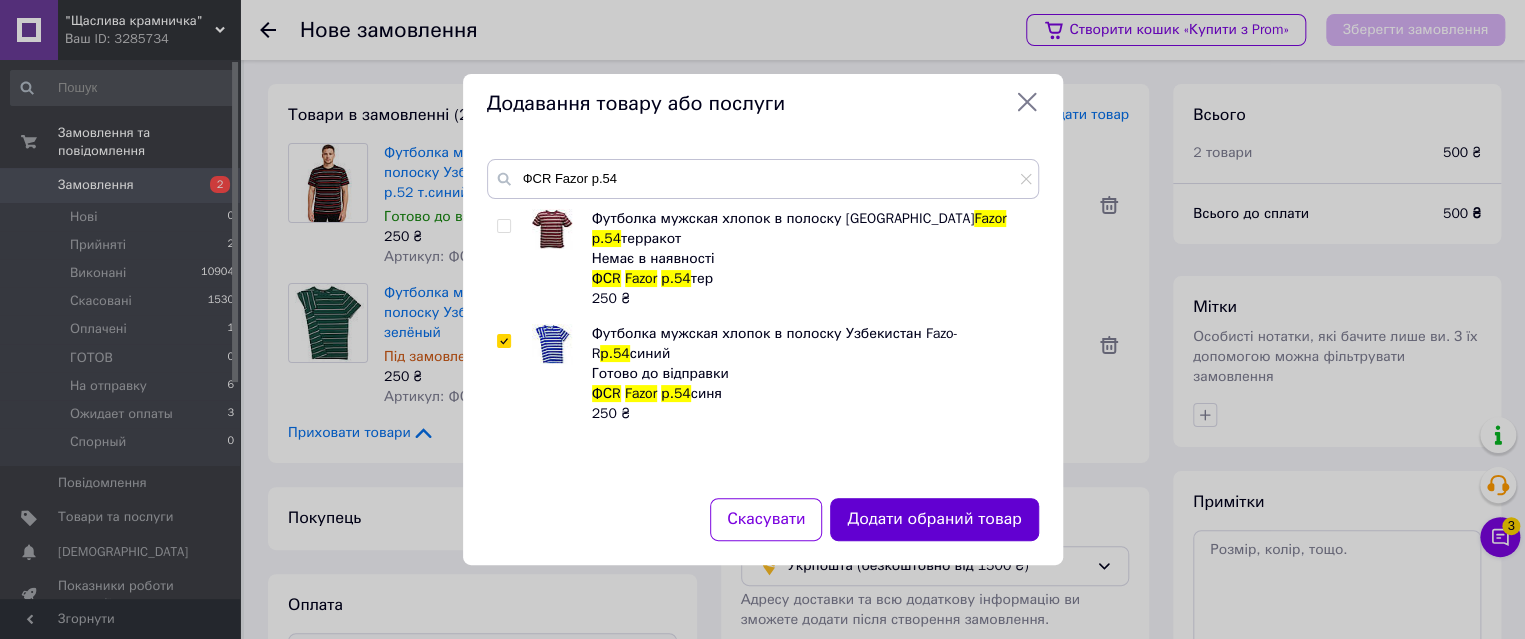 click on "Додати обраний товар" at bounding box center [934, 519] 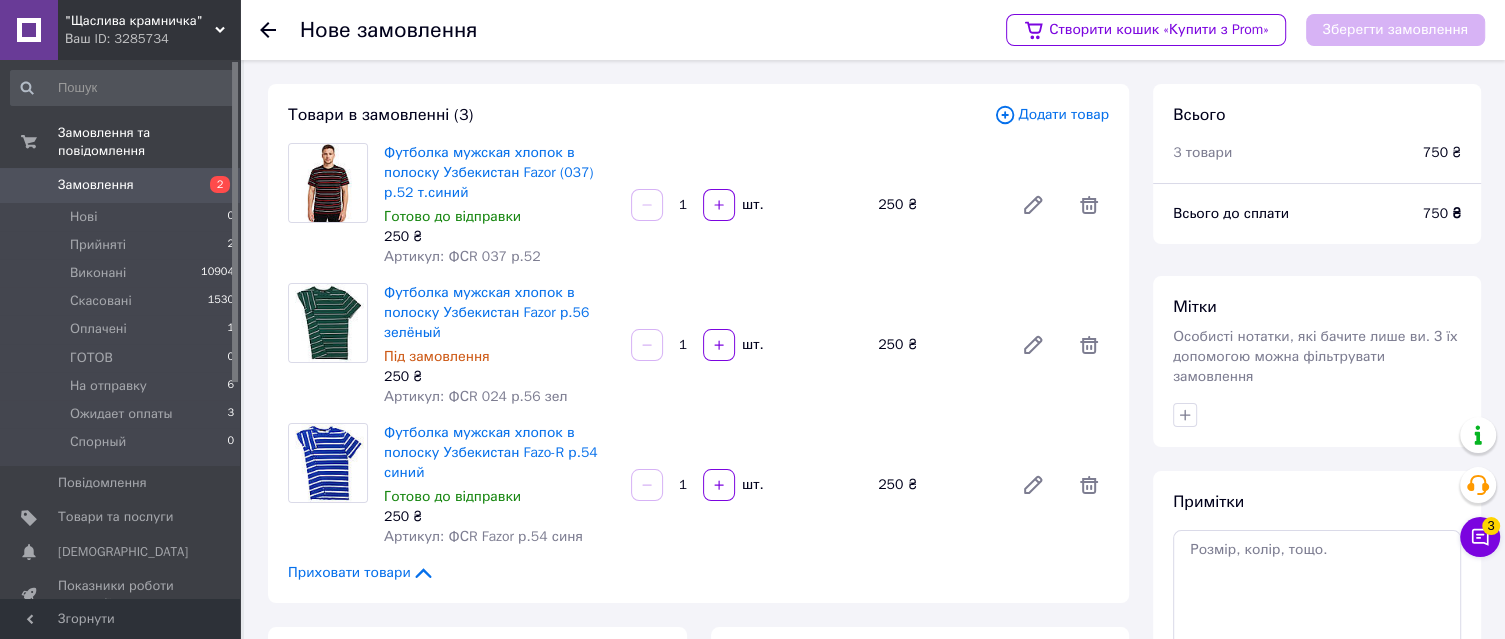 click 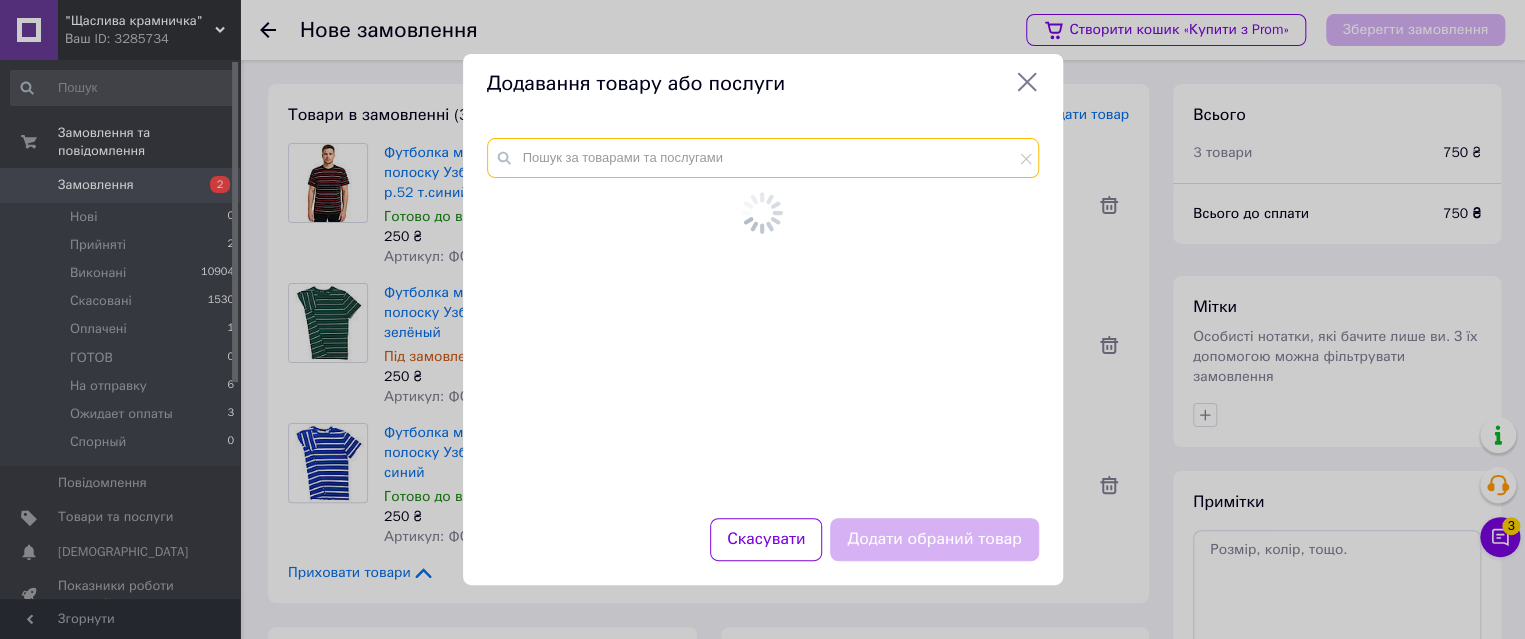 click at bounding box center [763, 158] 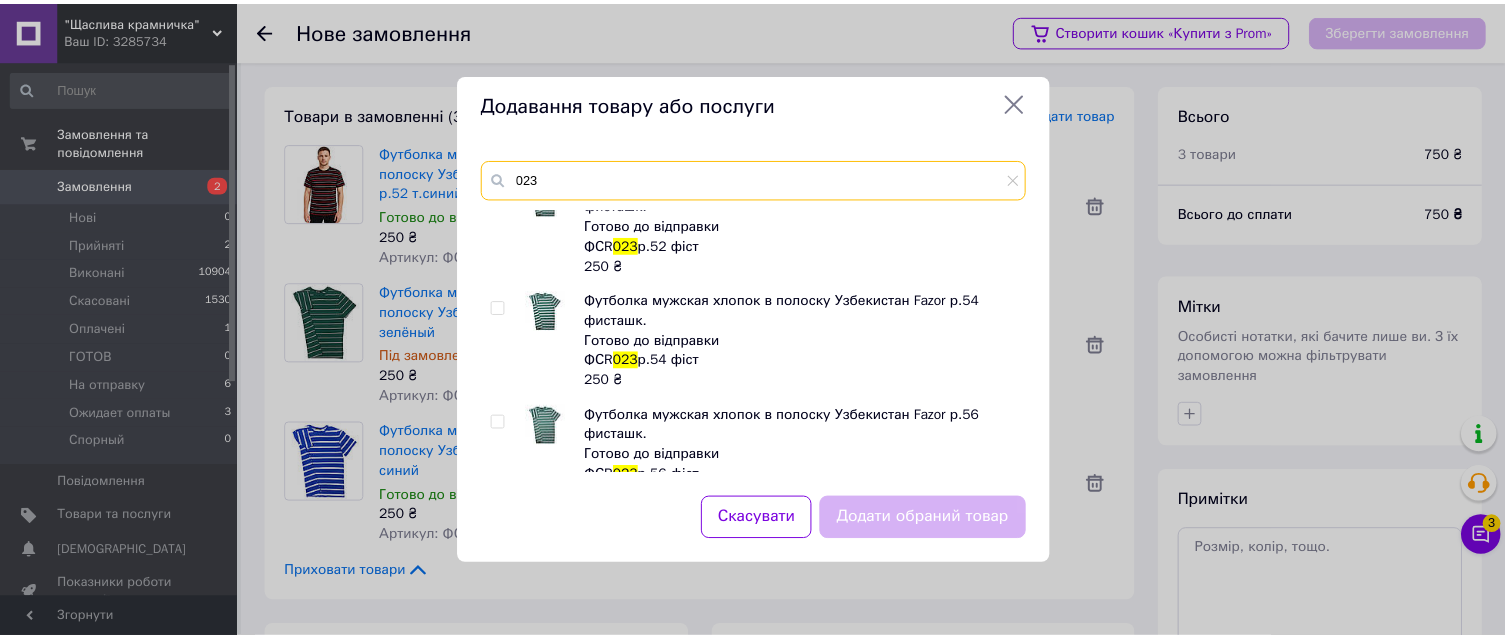 scroll, scrollTop: 430, scrollLeft: 0, axis: vertical 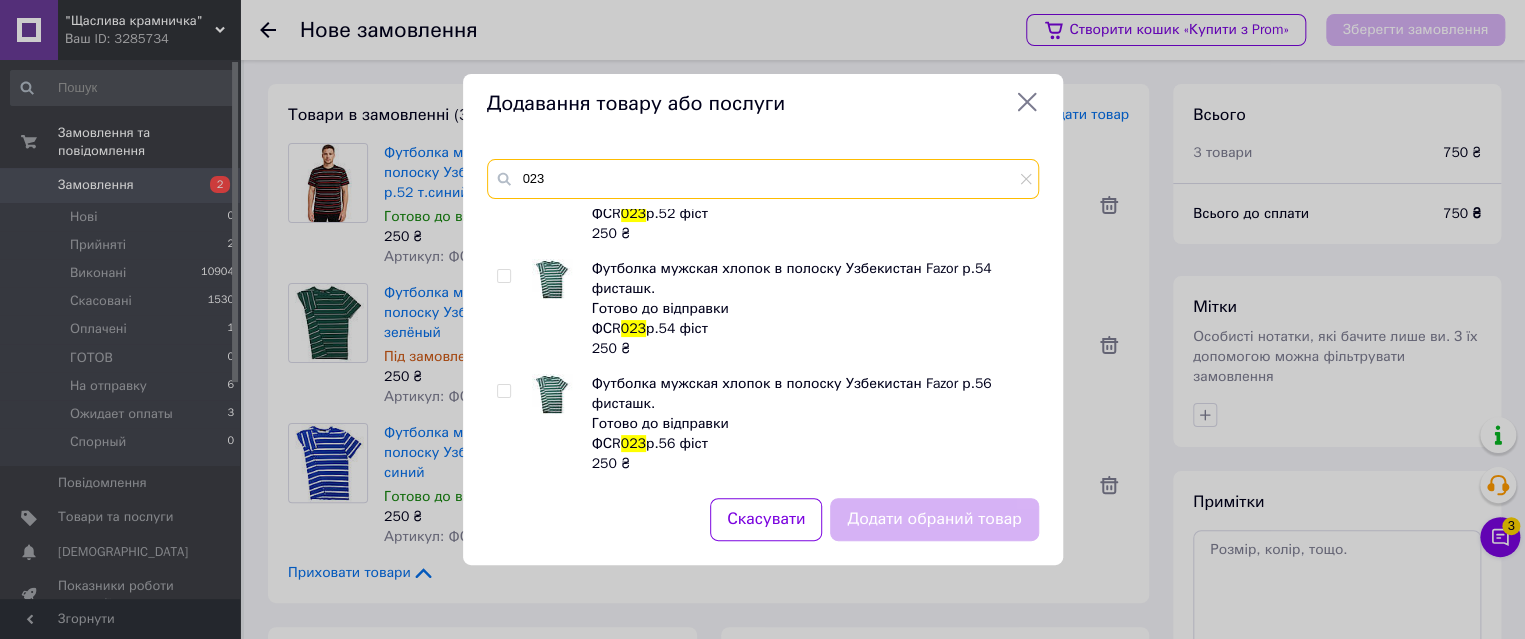 type on "023" 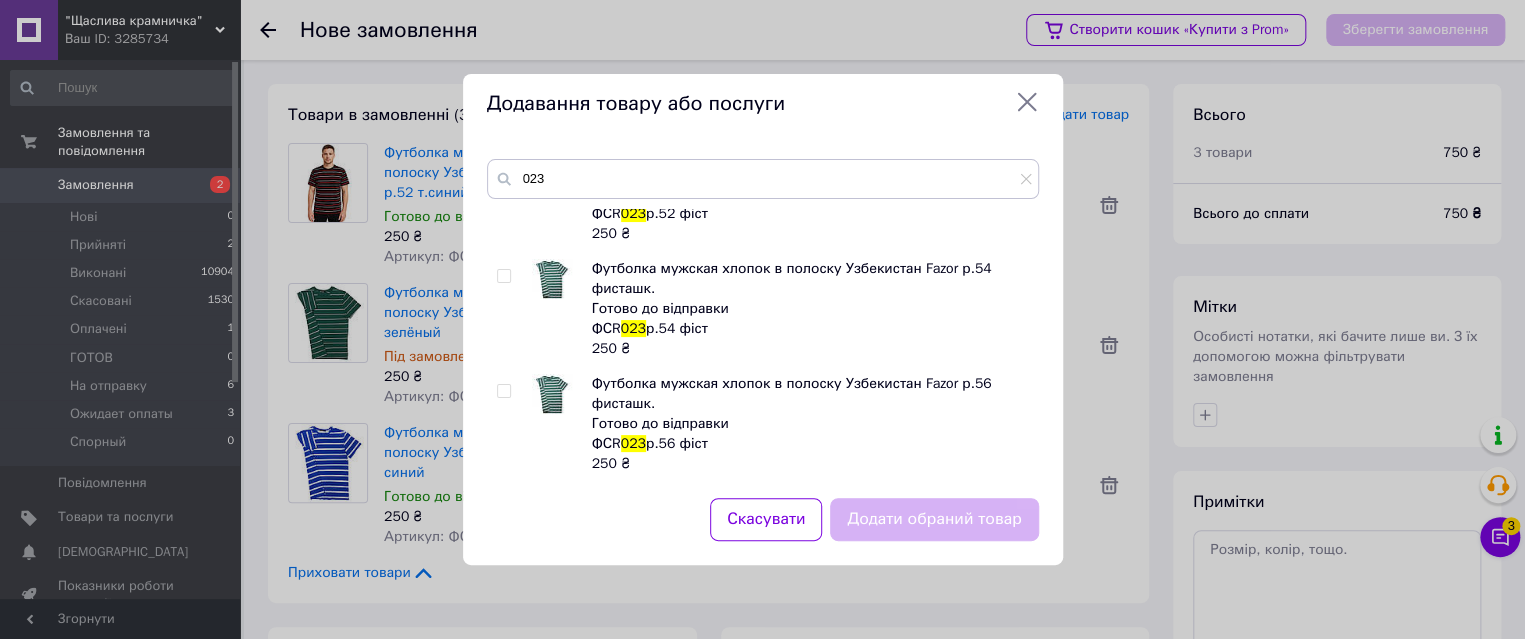 click at bounding box center (503, 276) 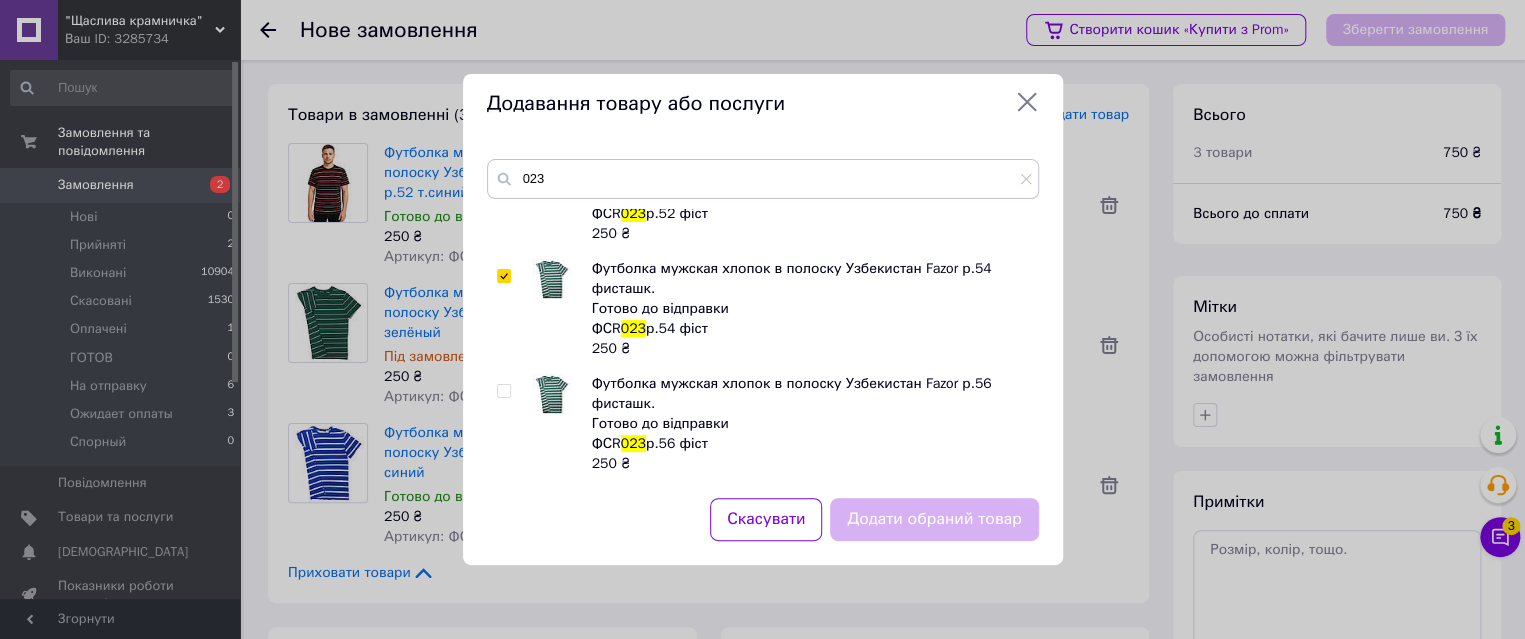 checkbox on "true" 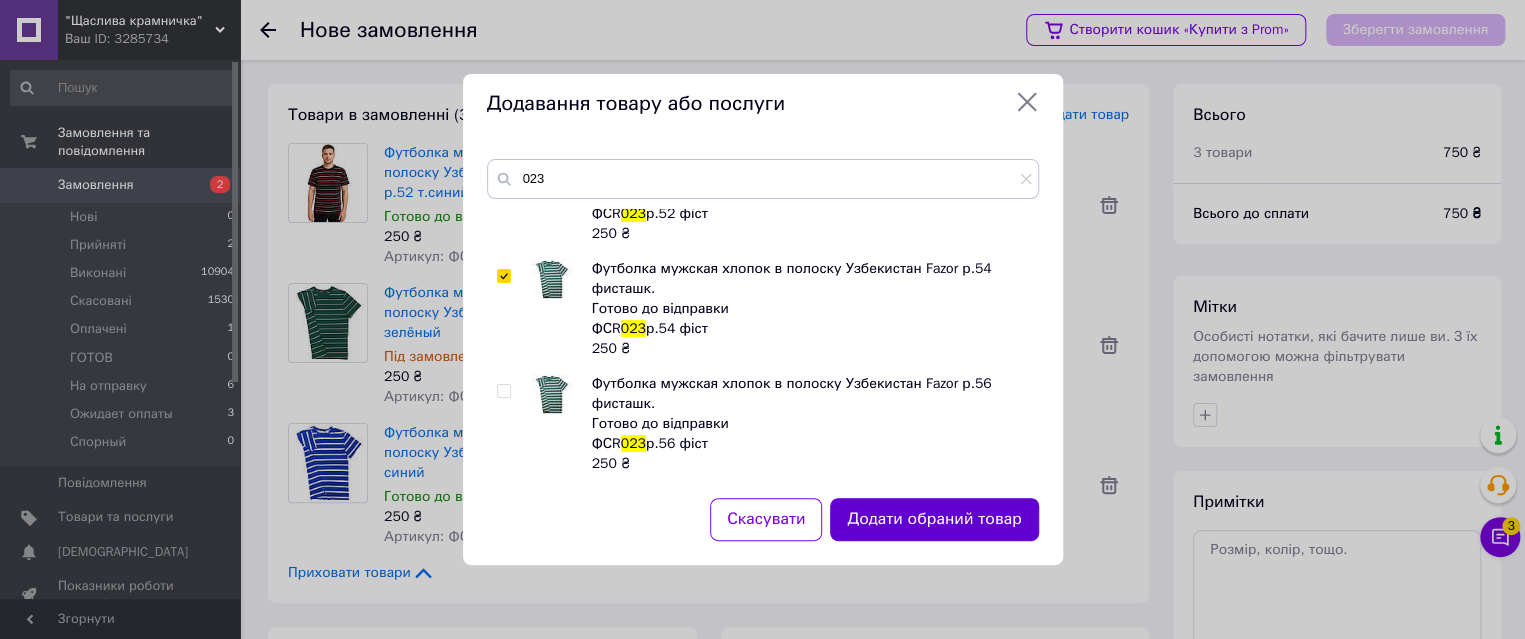 click on "Додати обраний товар" at bounding box center (934, 519) 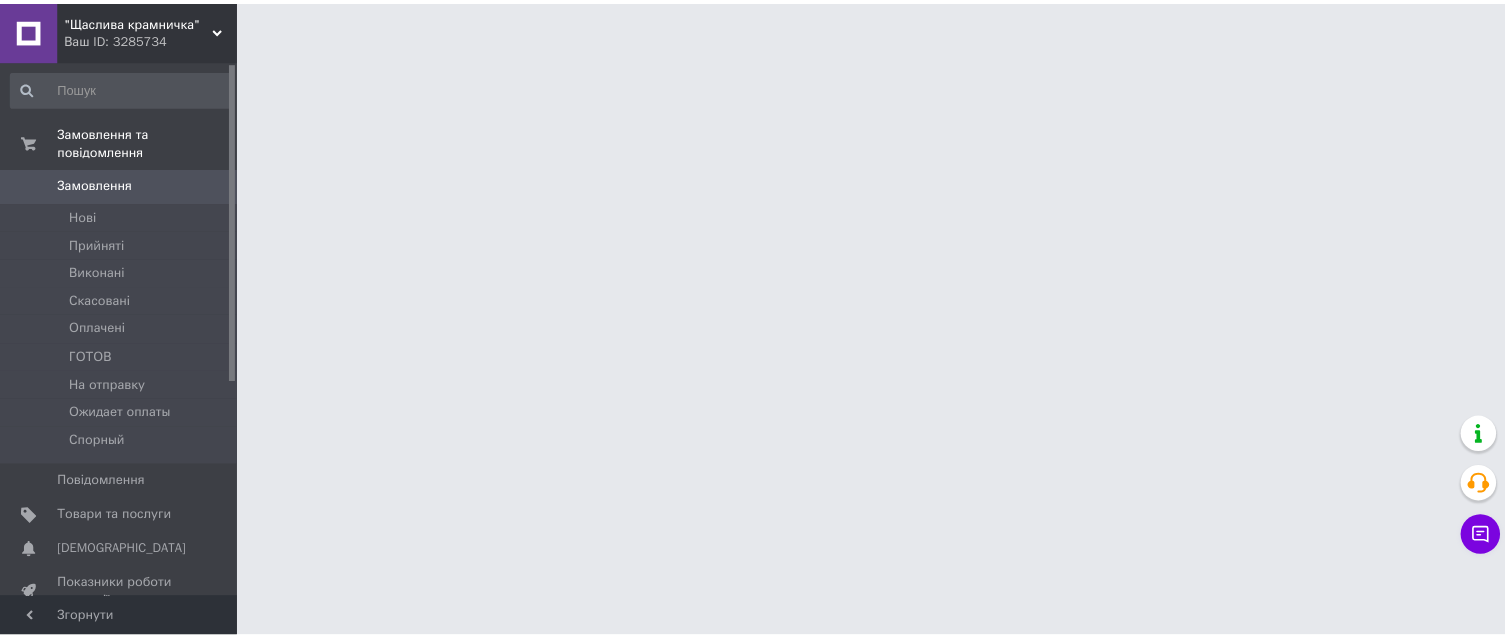 scroll, scrollTop: 0, scrollLeft: 0, axis: both 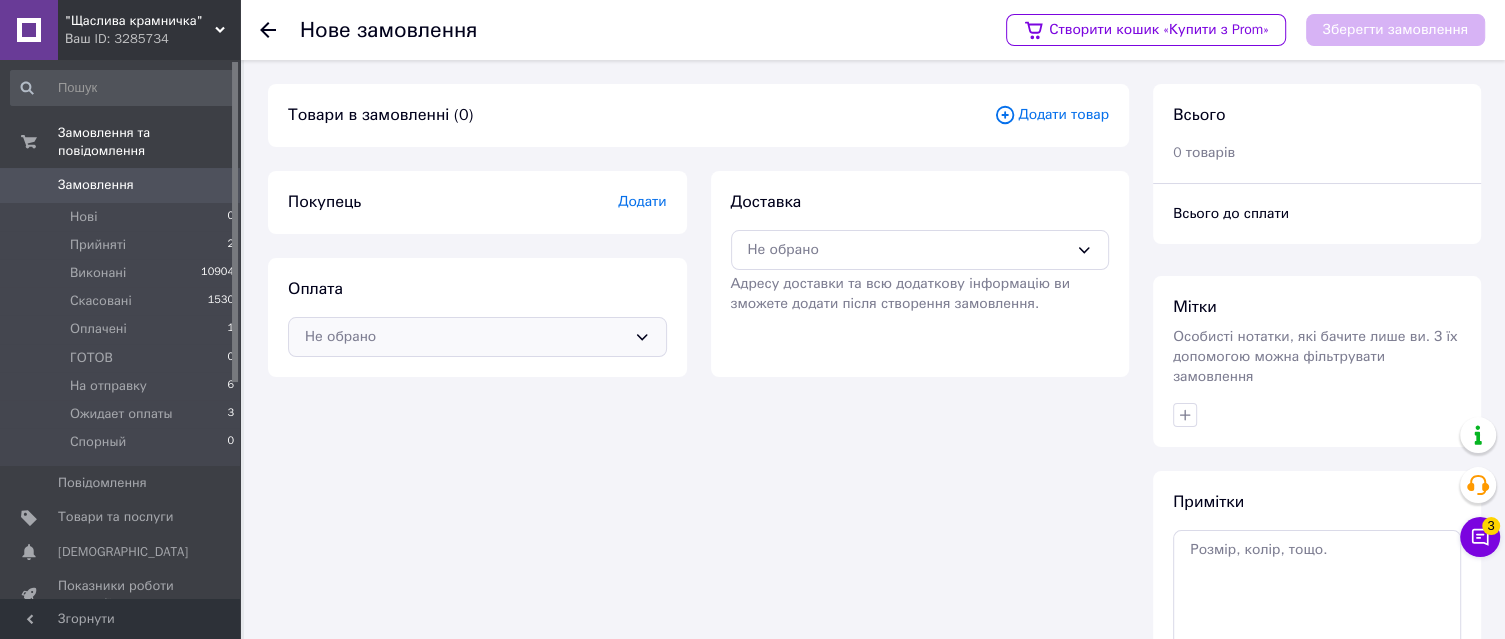 click on "Не обрано" at bounding box center [477, 337] 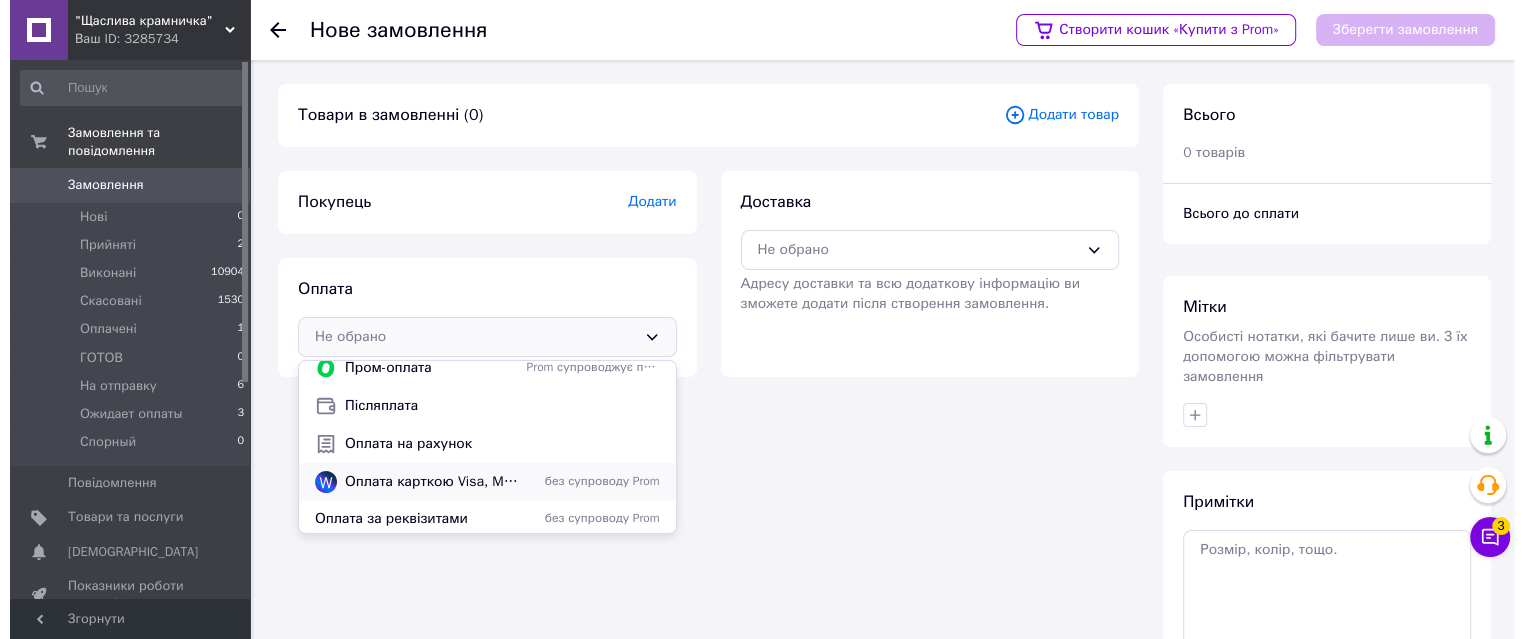 scroll, scrollTop: 15, scrollLeft: 0, axis: vertical 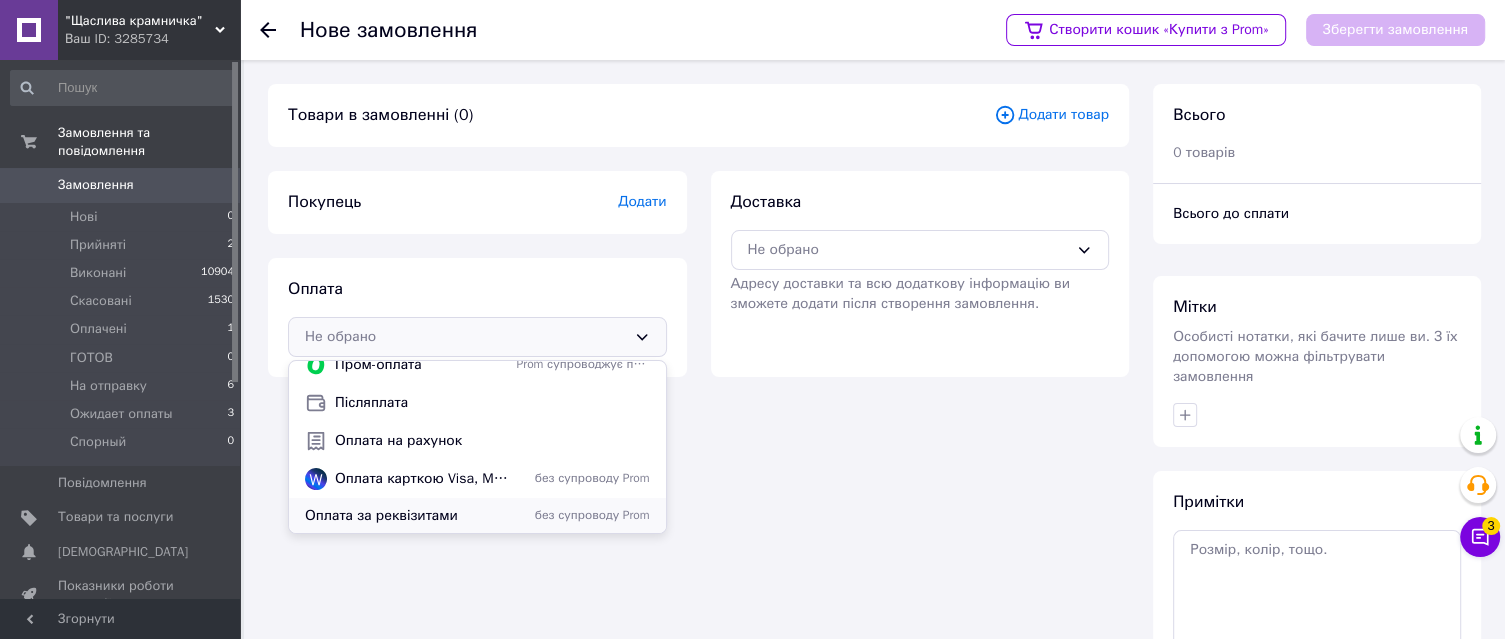 click on "Оплата за реквізитами" at bounding box center (407, 516) 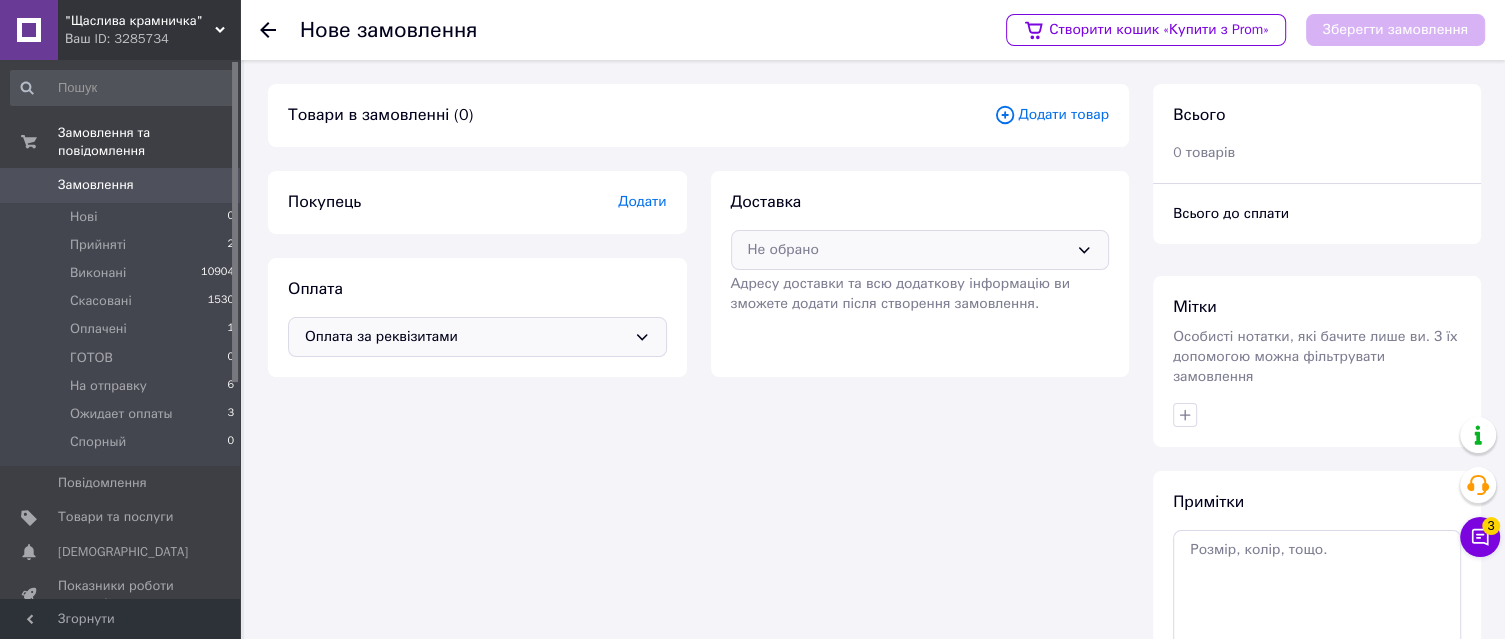 click on "Не обрано" at bounding box center (920, 250) 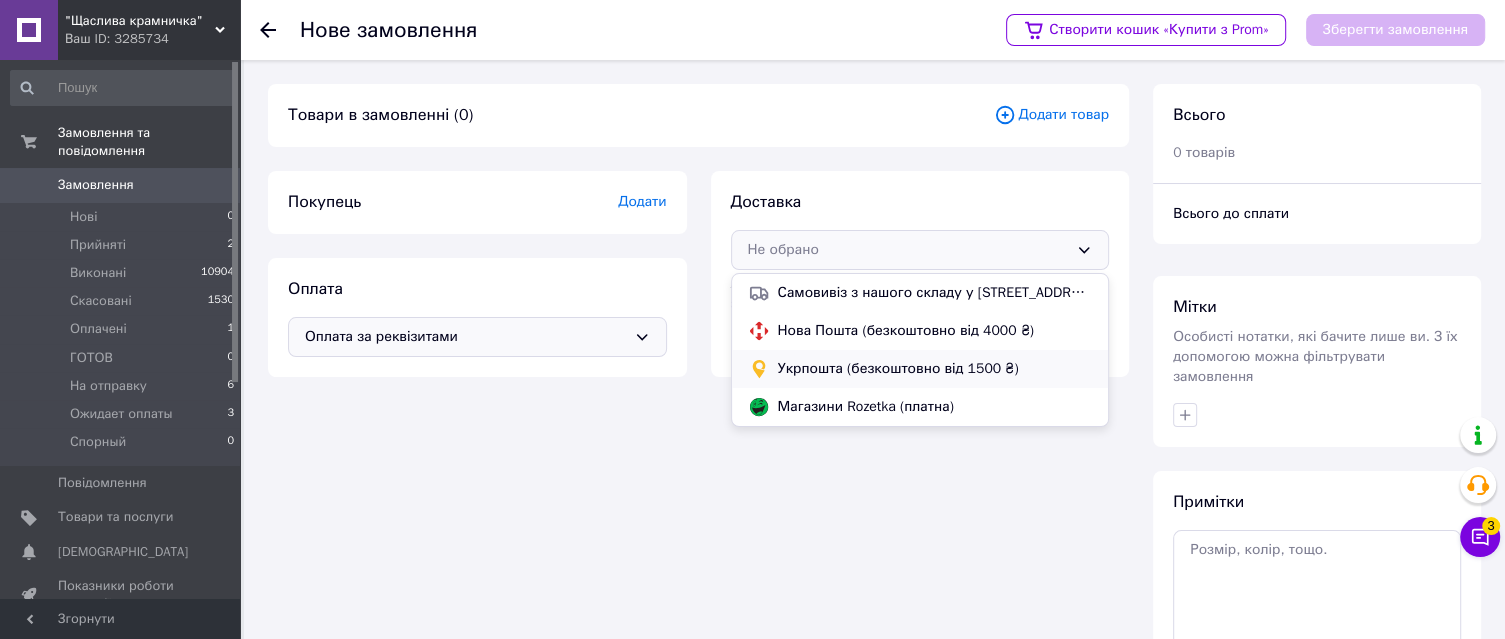 click on "Укрпошта (безкоштовно від 1500 ₴)" at bounding box center (935, 369) 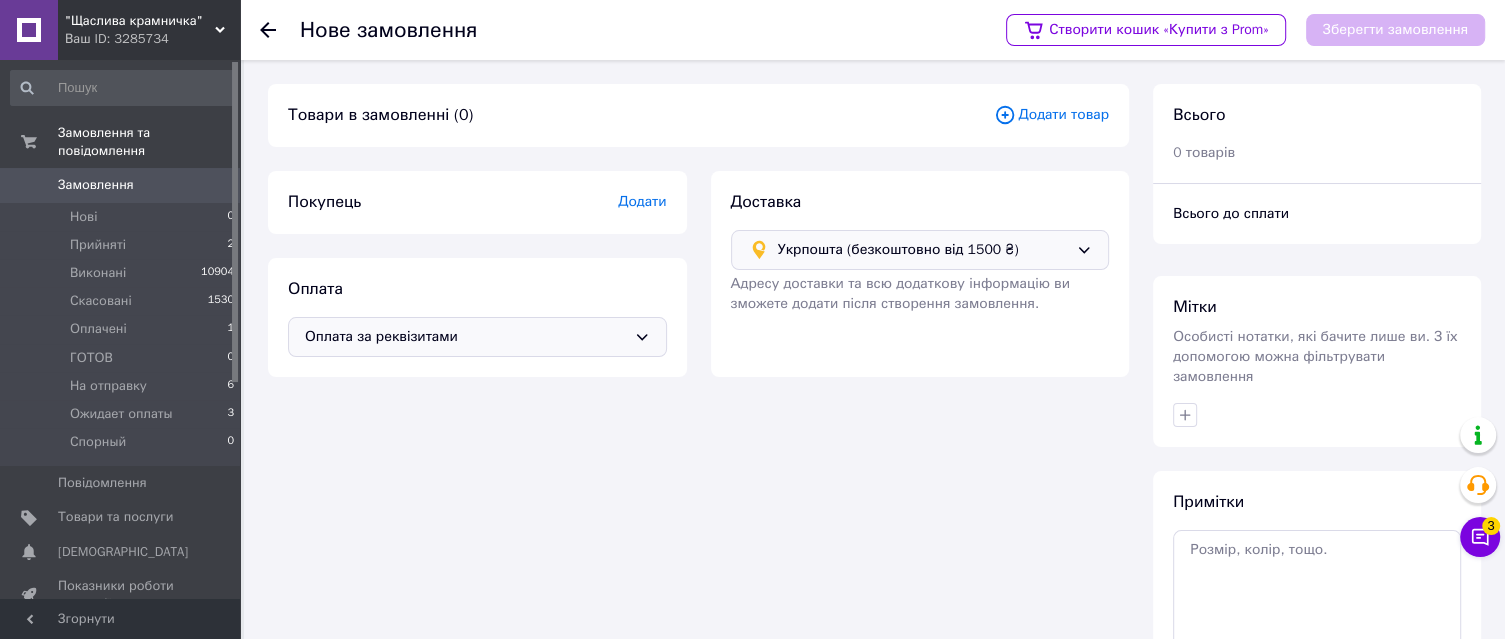 click on "Додати товар" at bounding box center [1051, 115] 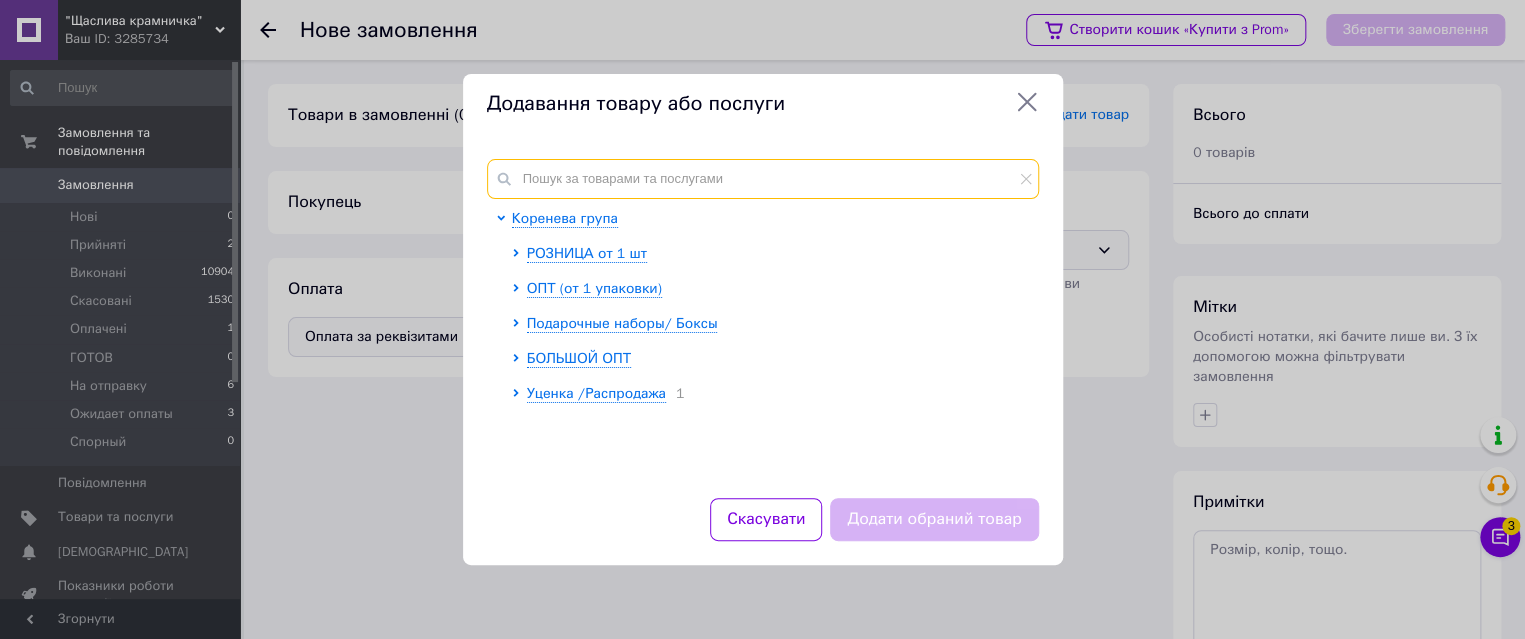 click at bounding box center (763, 179) 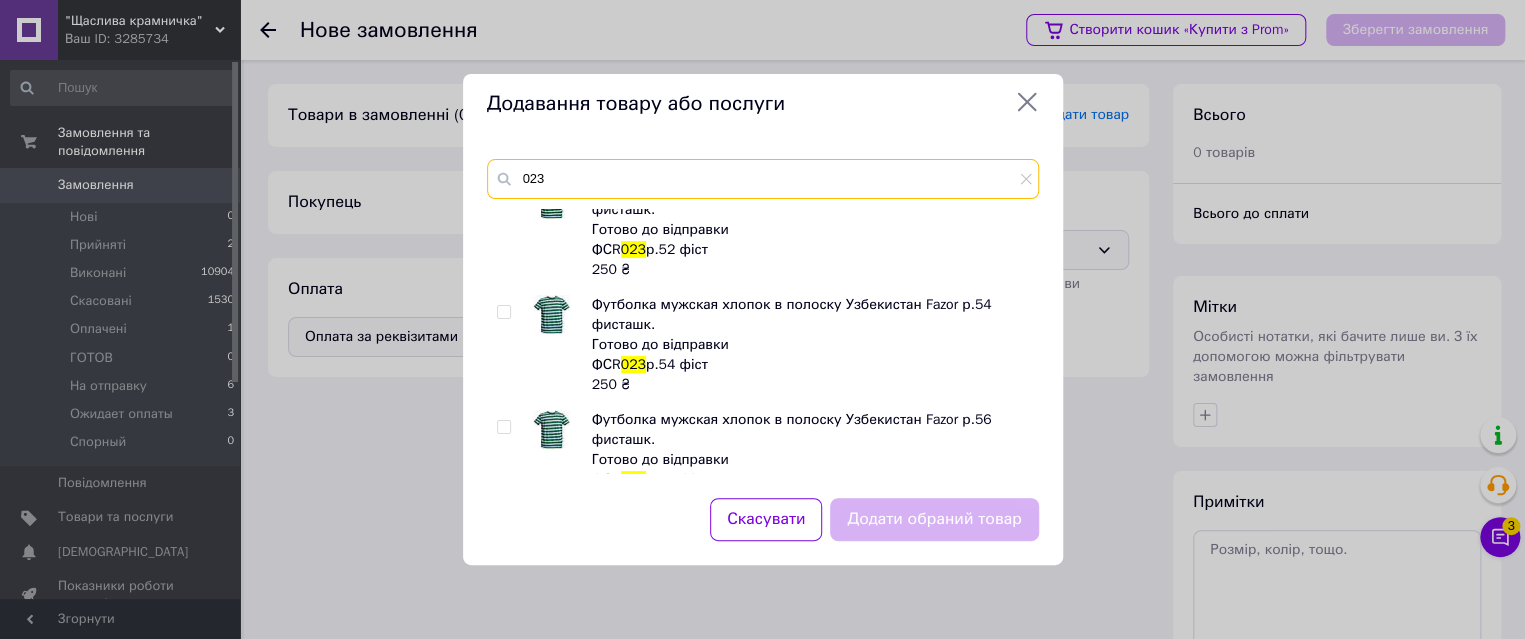 scroll, scrollTop: 400, scrollLeft: 0, axis: vertical 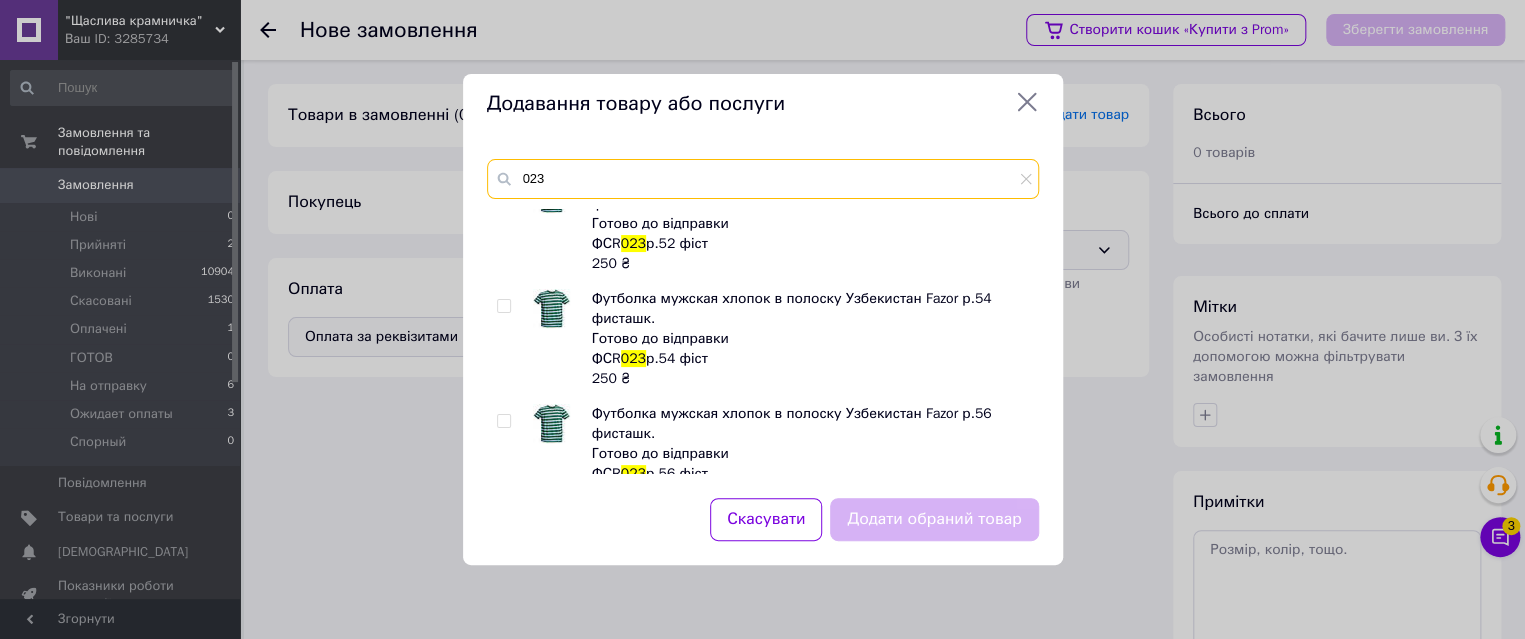 type on "023" 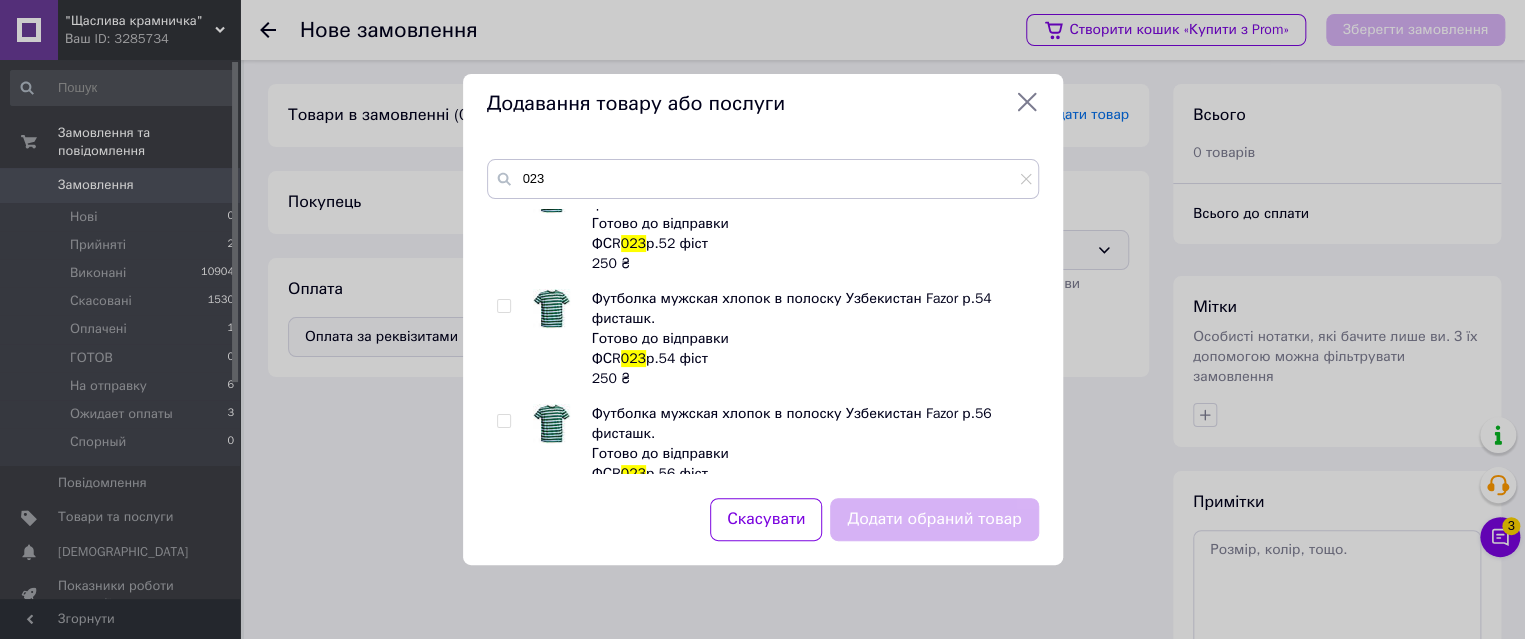 click at bounding box center [503, 306] 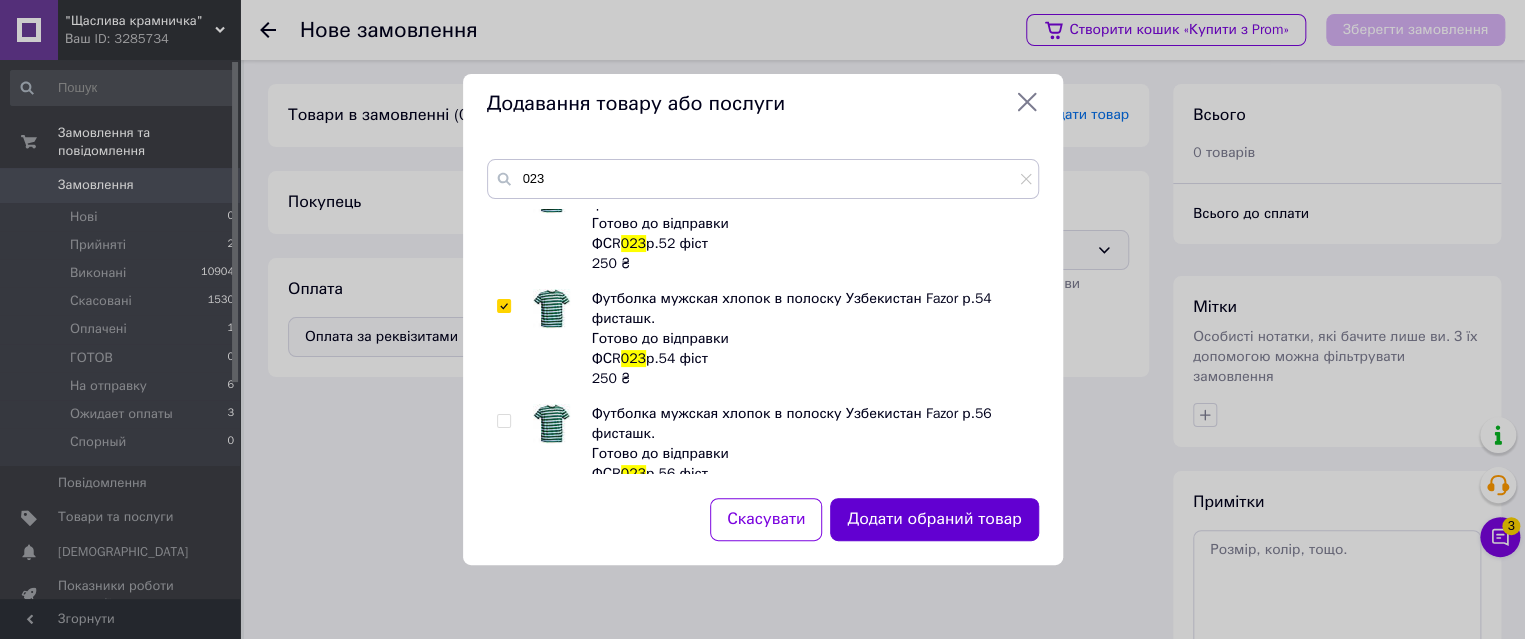 click on "Додати обраний товар" at bounding box center (934, 519) 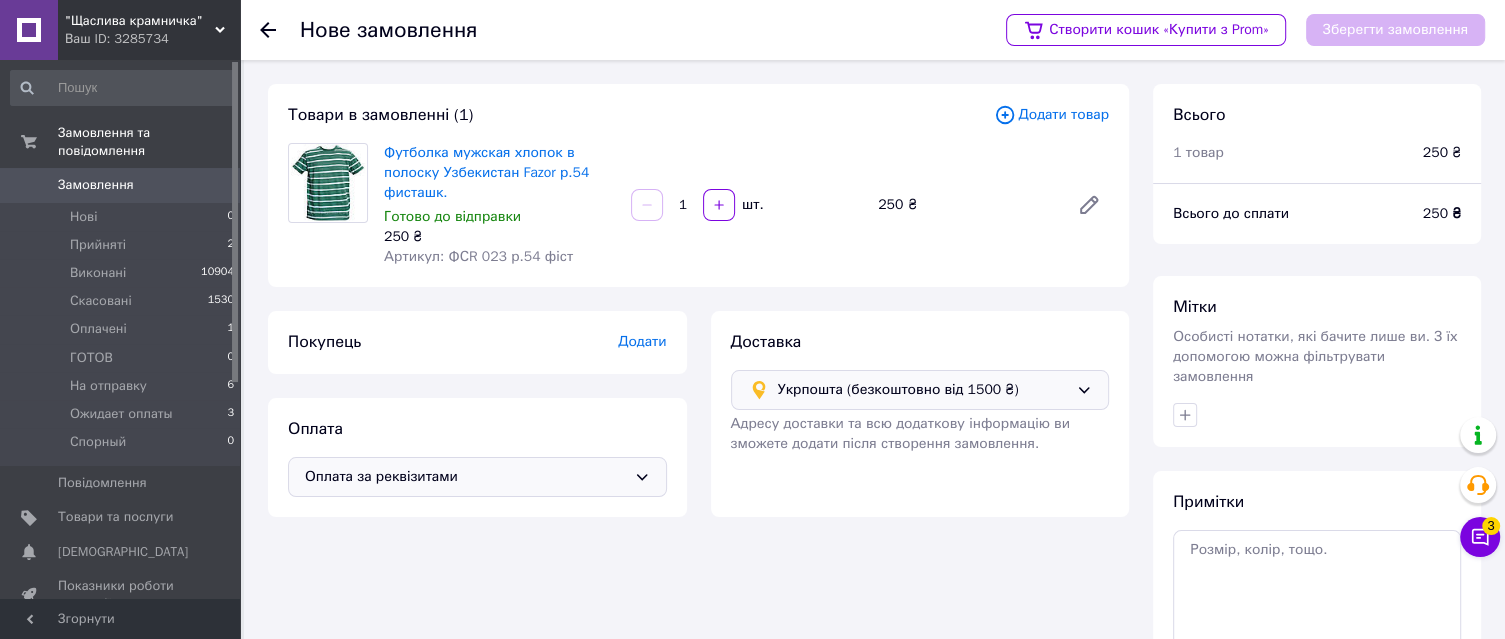 click 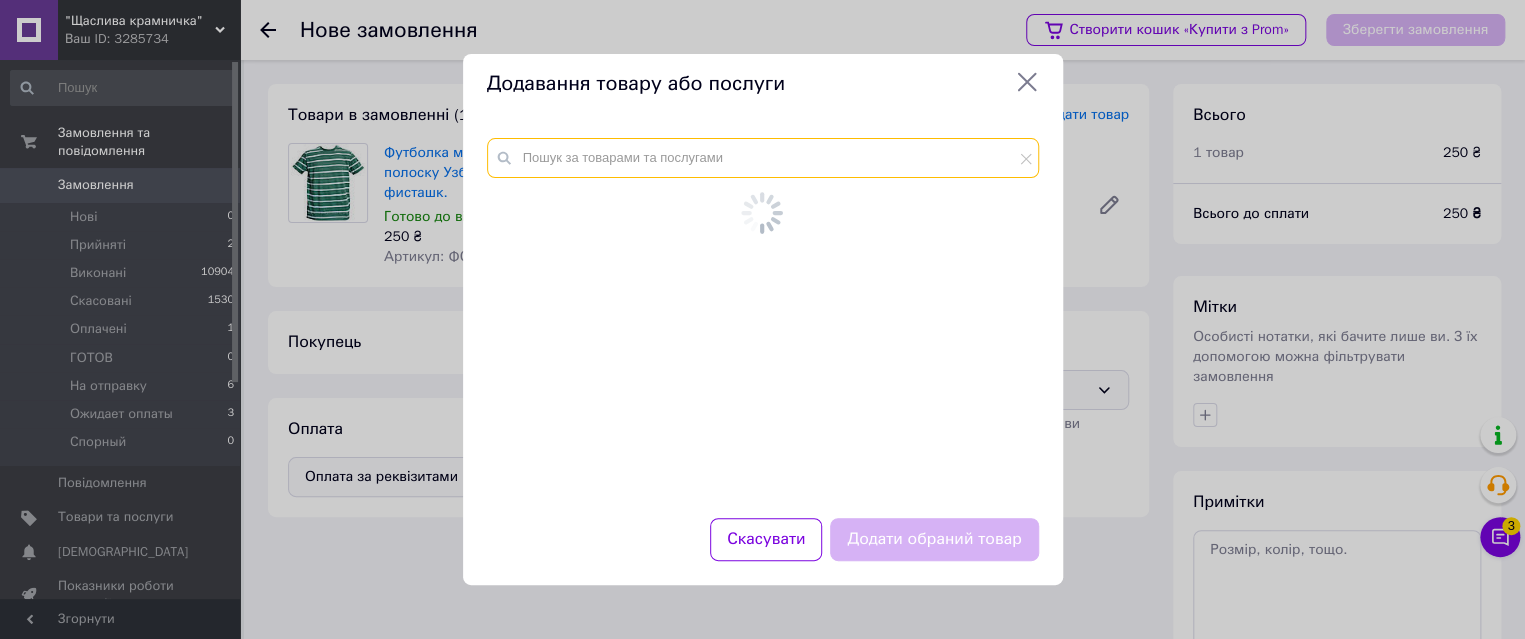 click at bounding box center [763, 158] 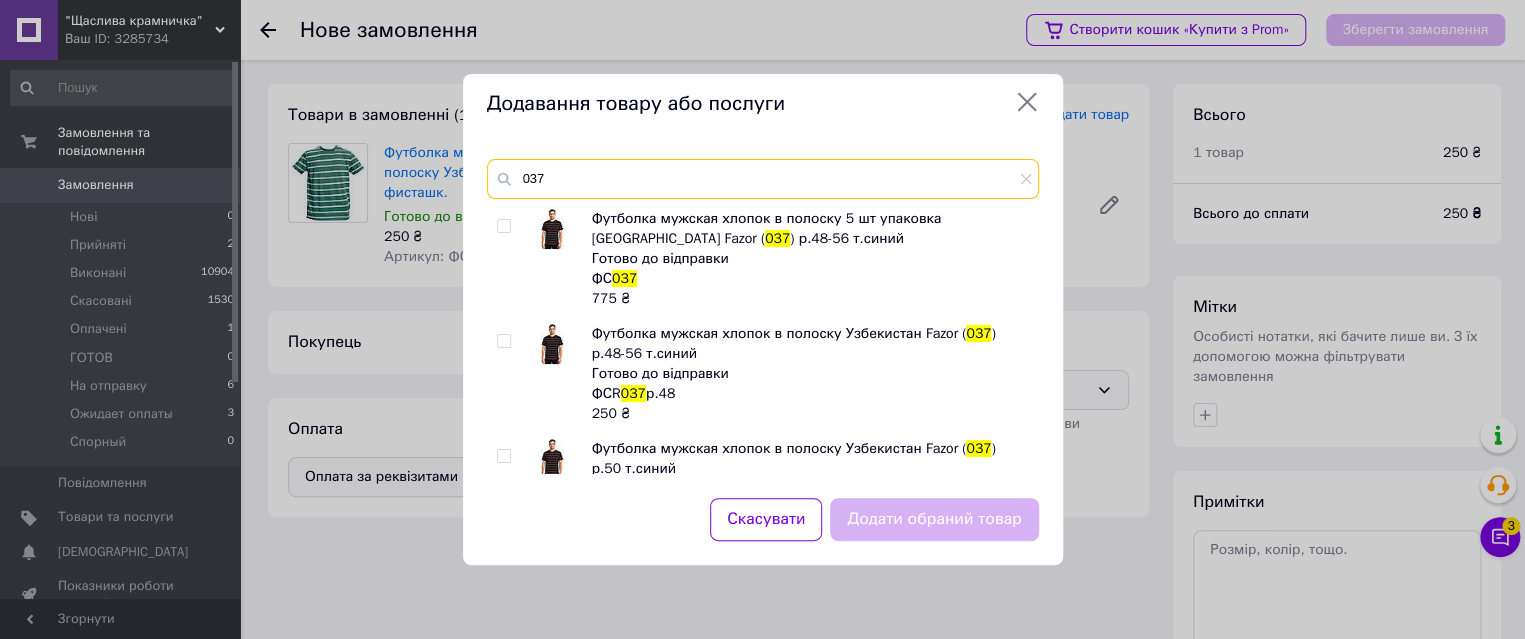 type on "037" 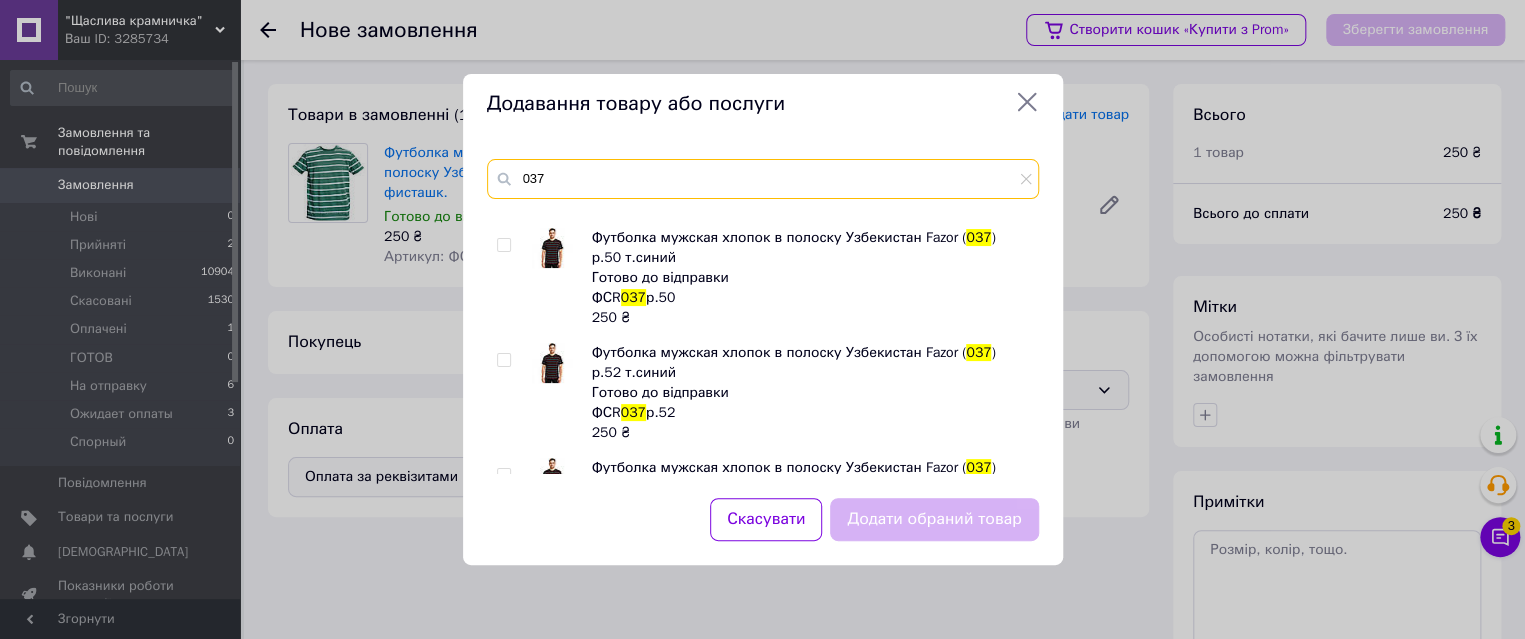scroll, scrollTop: 266, scrollLeft: 0, axis: vertical 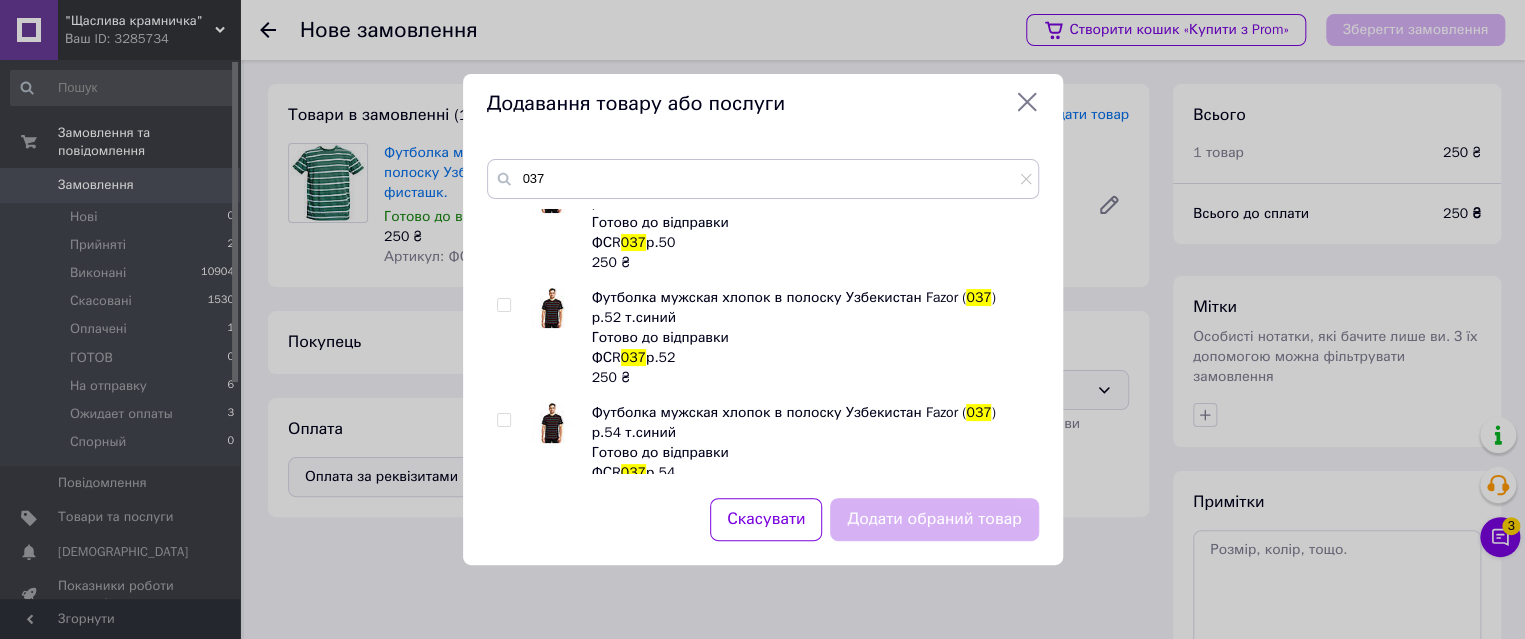 click at bounding box center [503, 305] 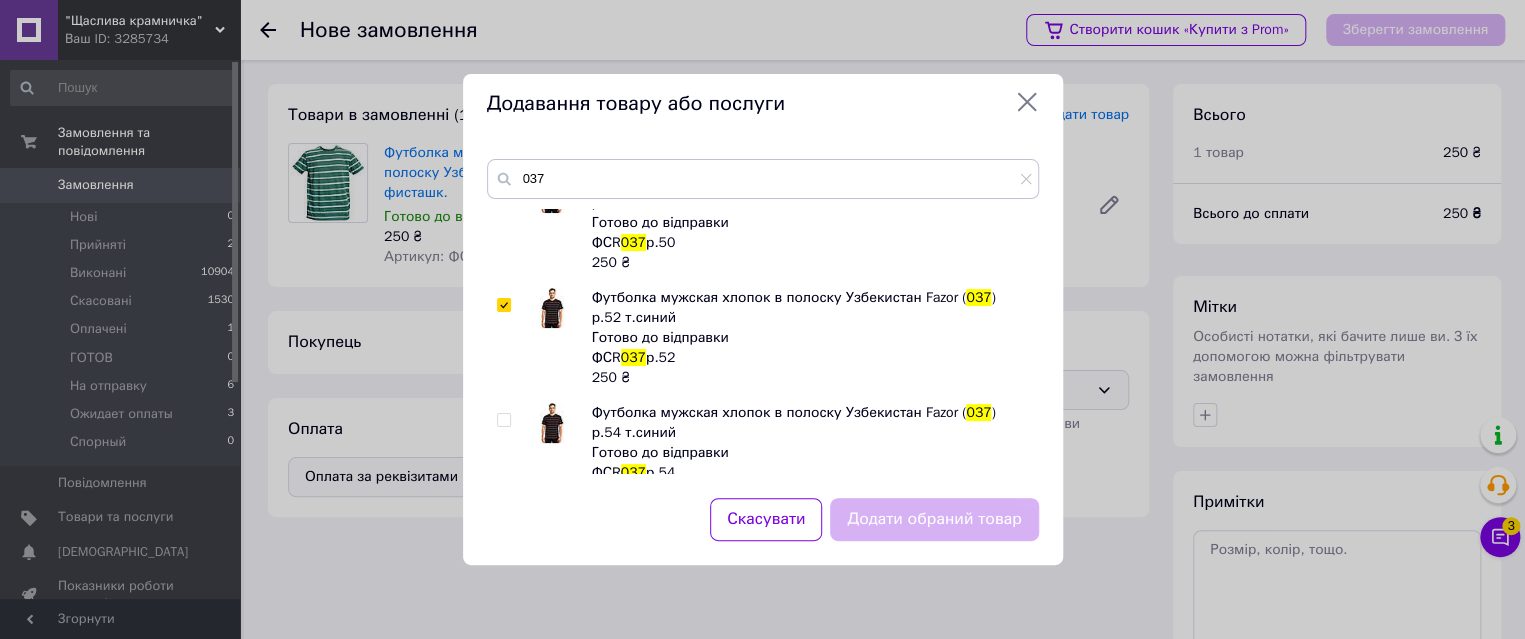 checkbox on "true" 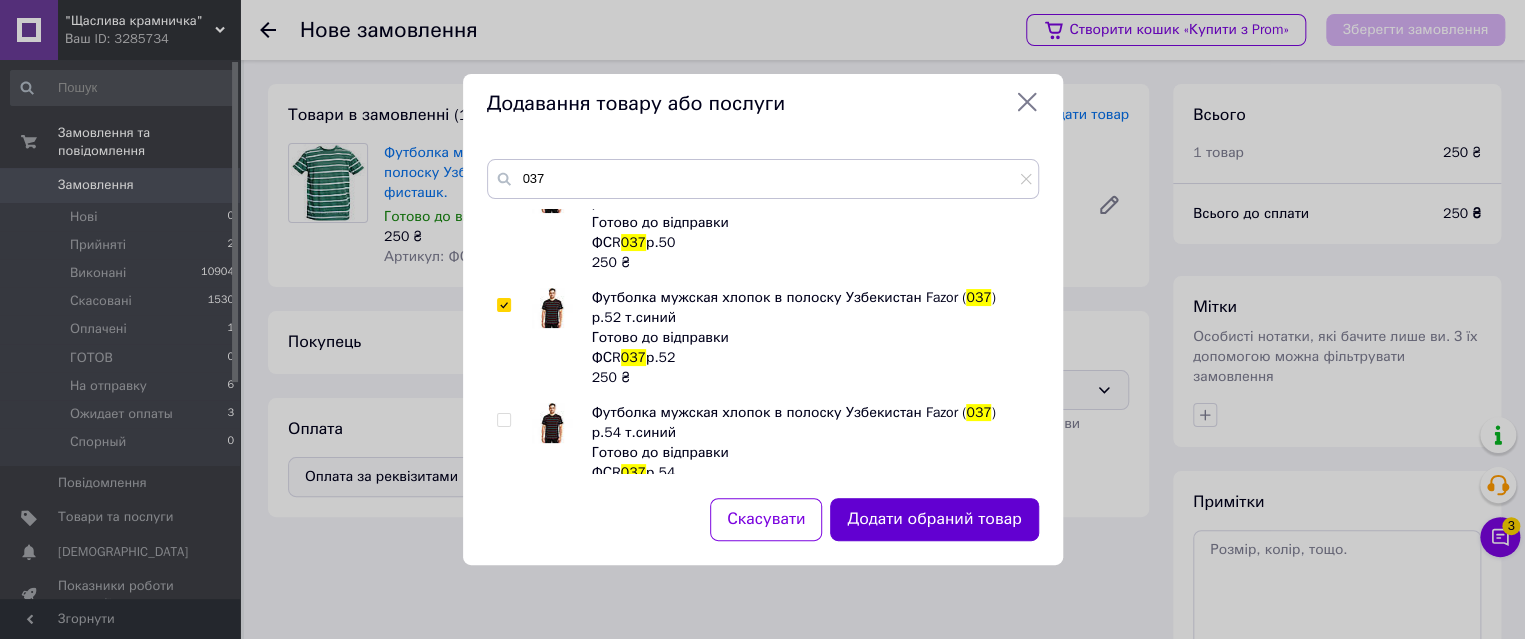 click on "Додати обраний товар" at bounding box center [934, 519] 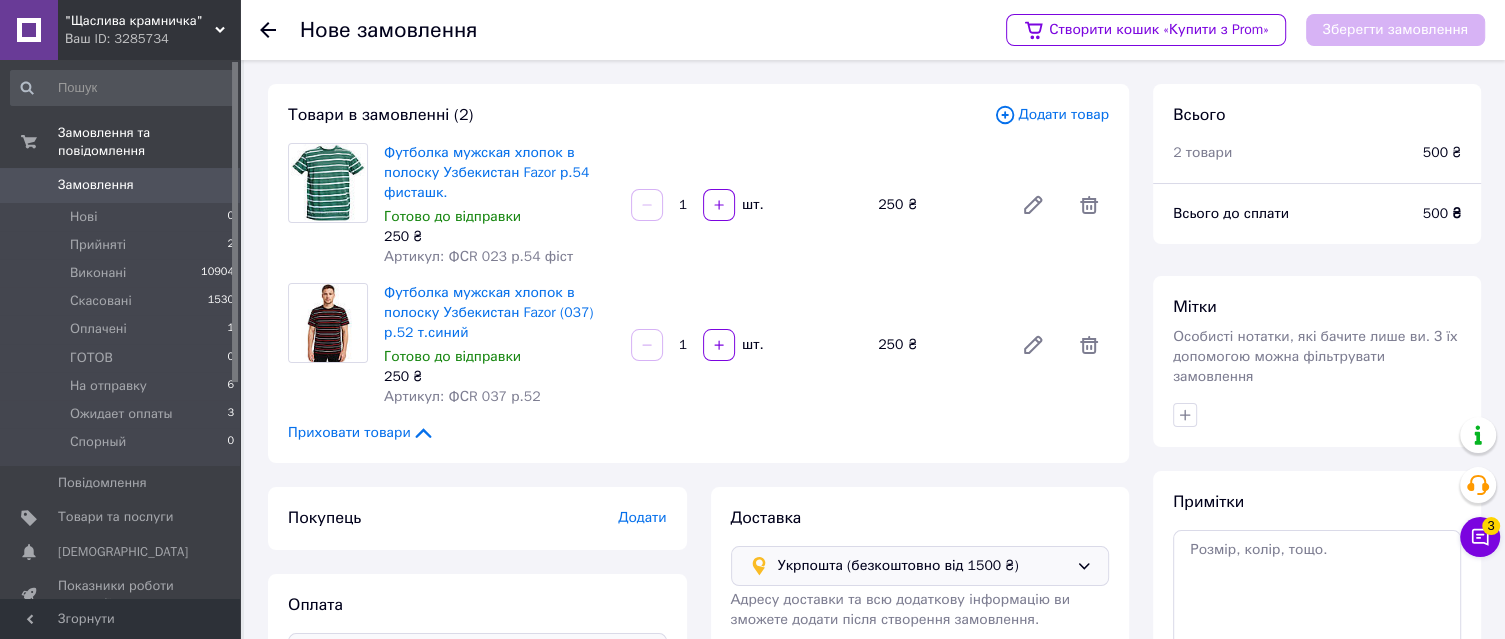click on "Додати товар" at bounding box center [1051, 115] 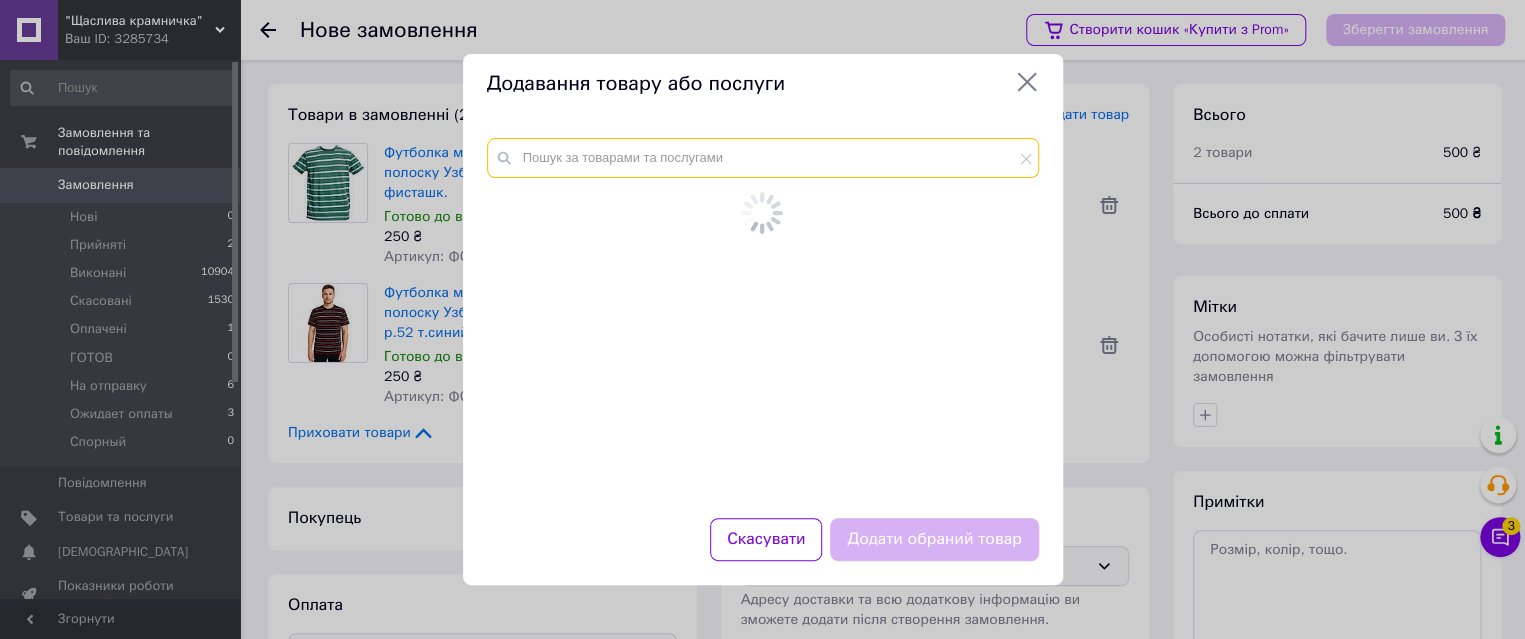 click at bounding box center (763, 158) 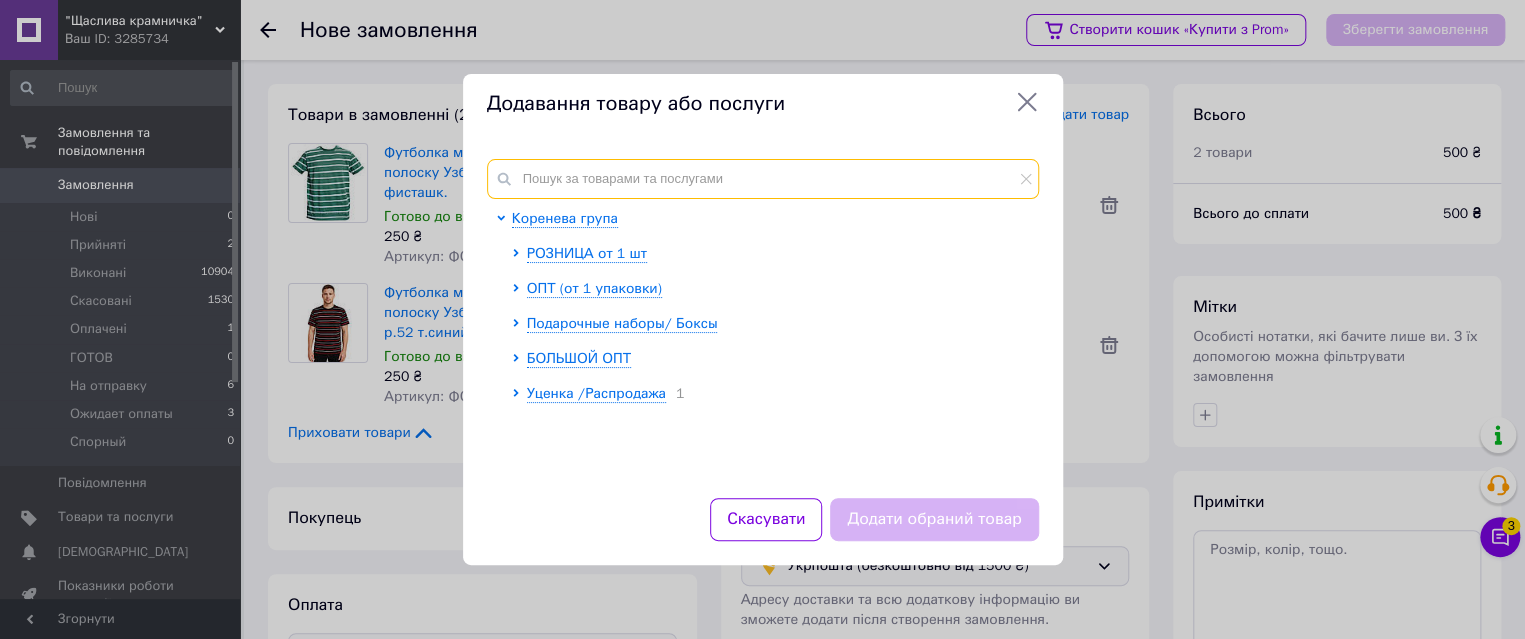 paste on "ФСR Fazor р.48 синя" 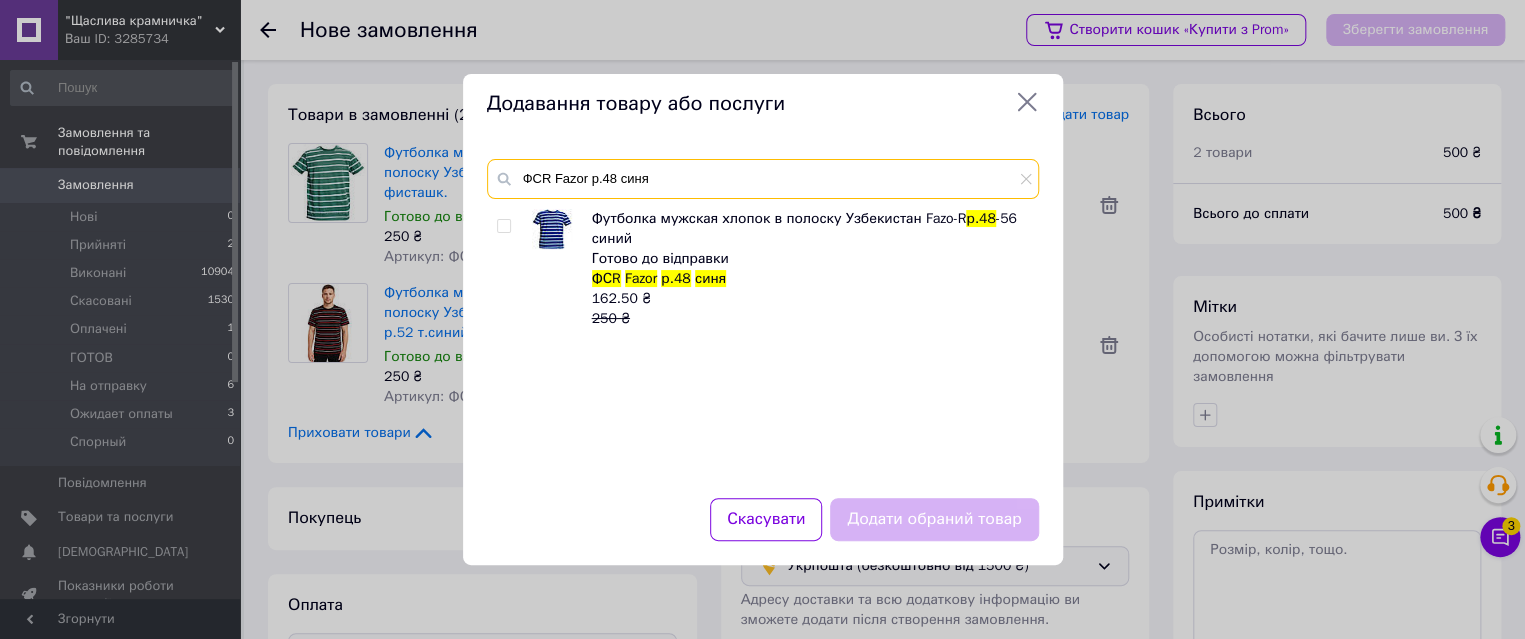 click on "ФСR Fazor р.48 синя" at bounding box center [763, 179] 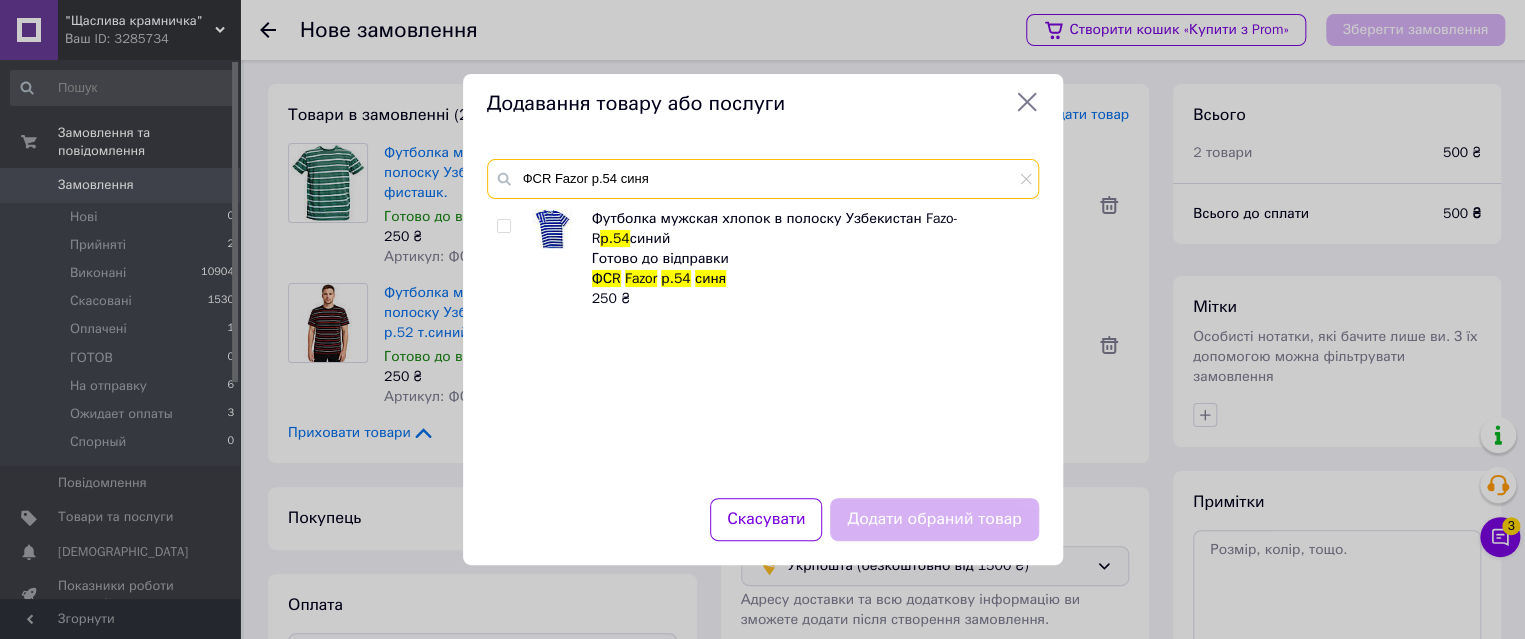 type on "ФСR Fazor р.54 синя" 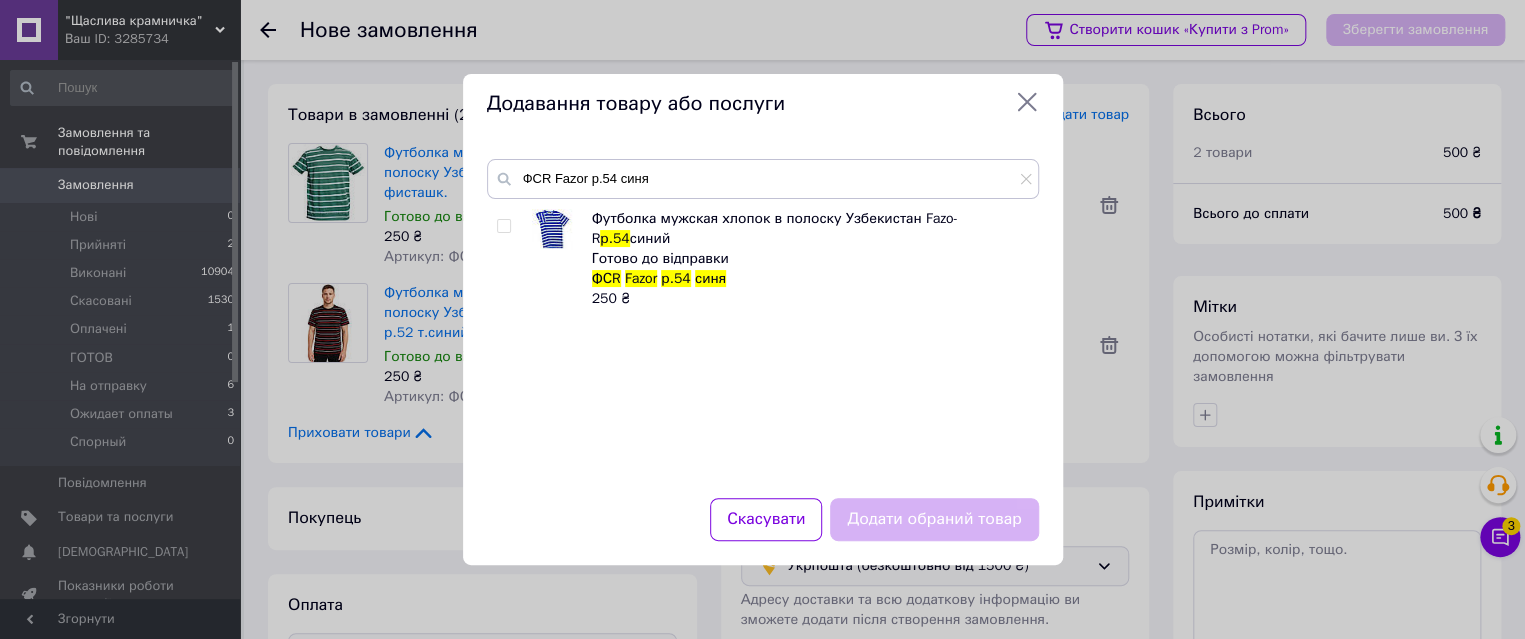 click at bounding box center [503, 226] 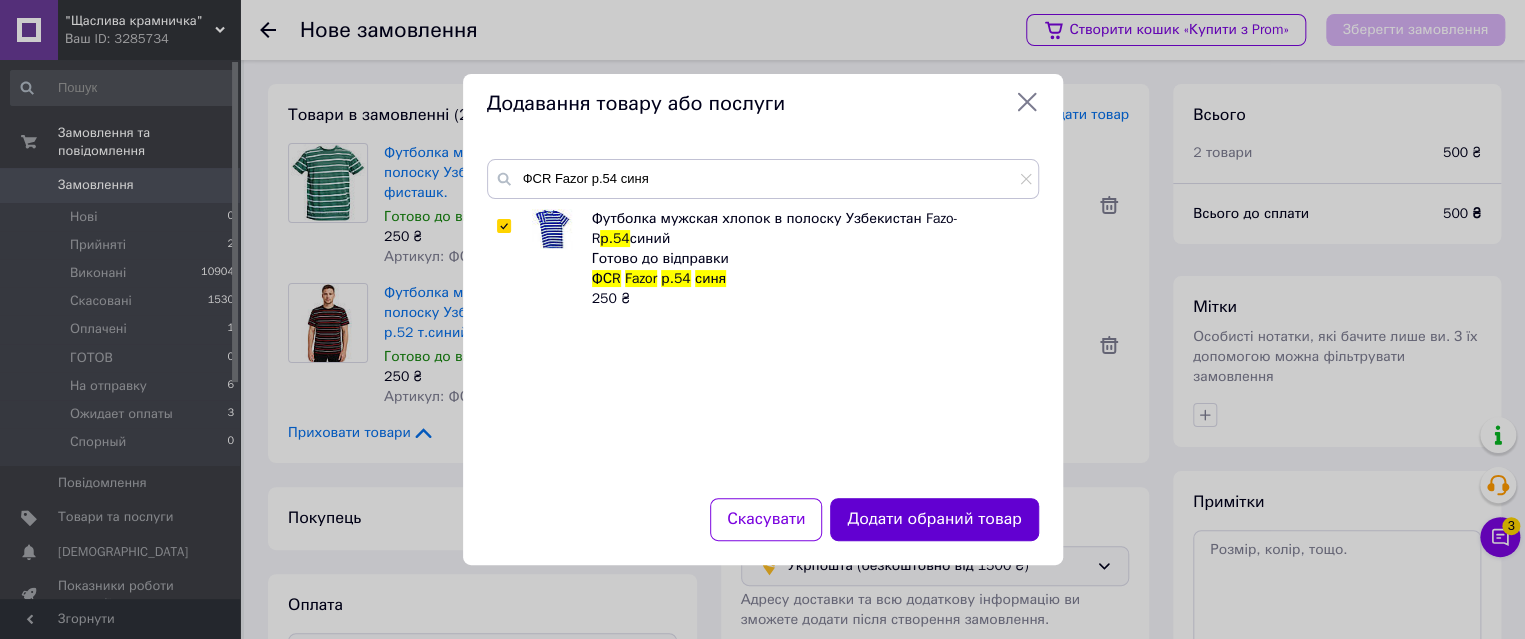 click on "Додати обраний товар" at bounding box center [934, 519] 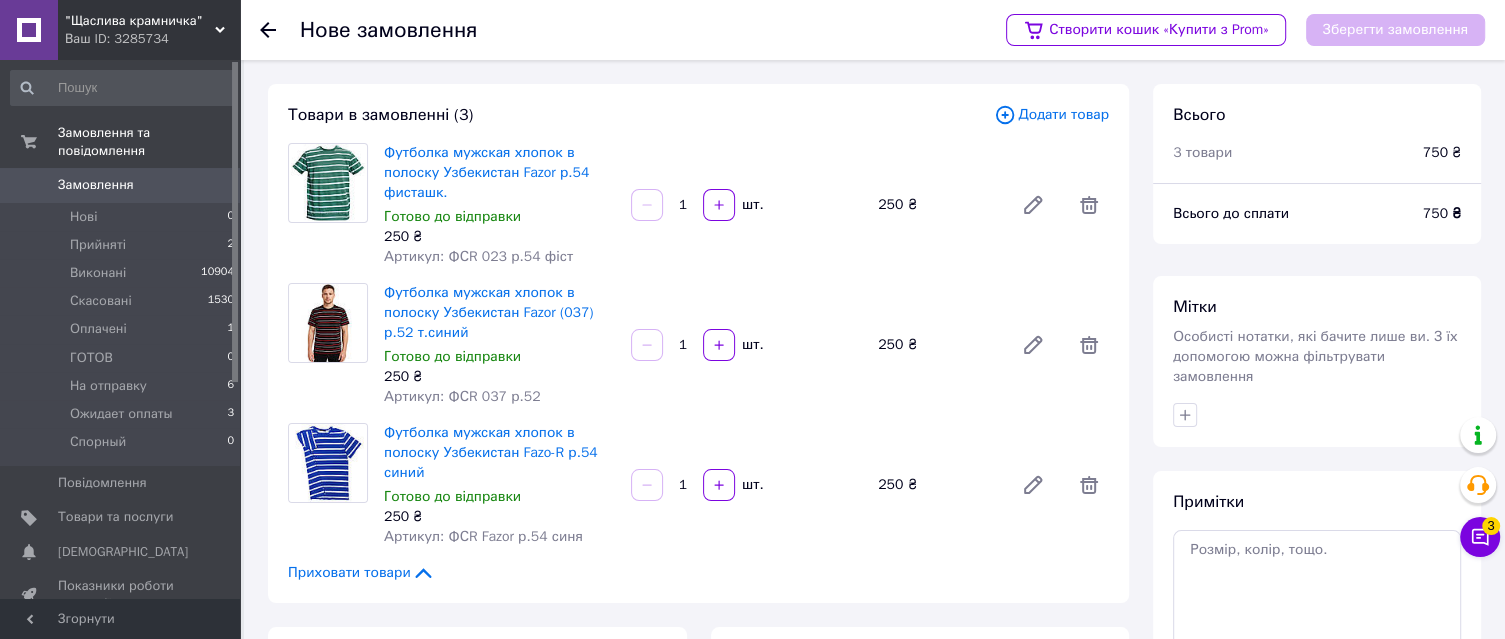 click 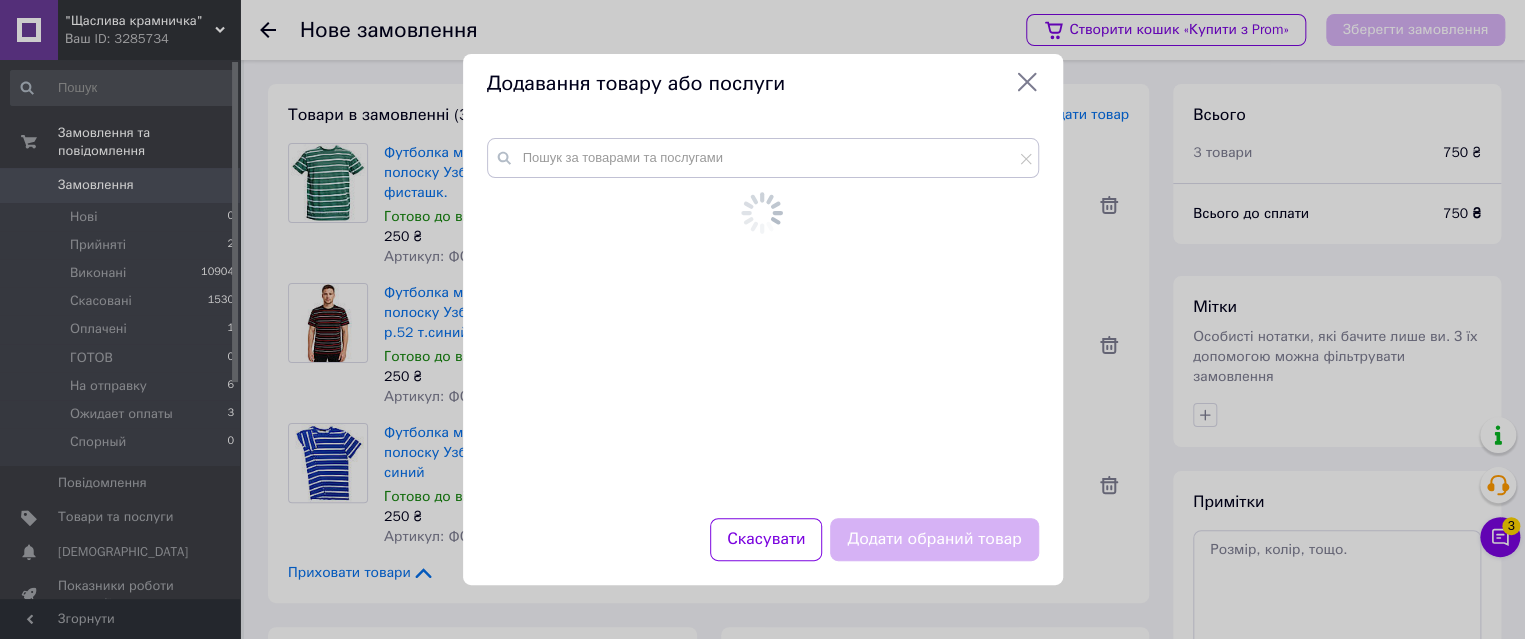 click at bounding box center (763, 316) 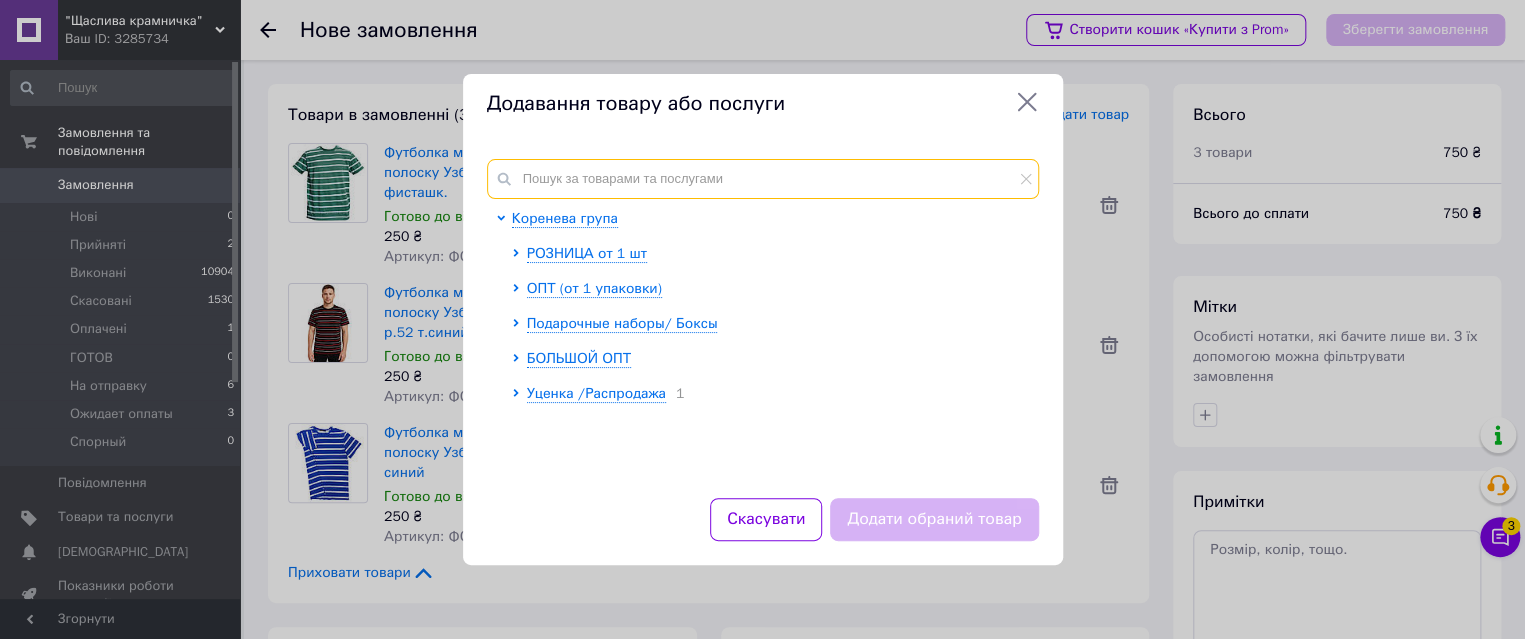 click at bounding box center (763, 179) 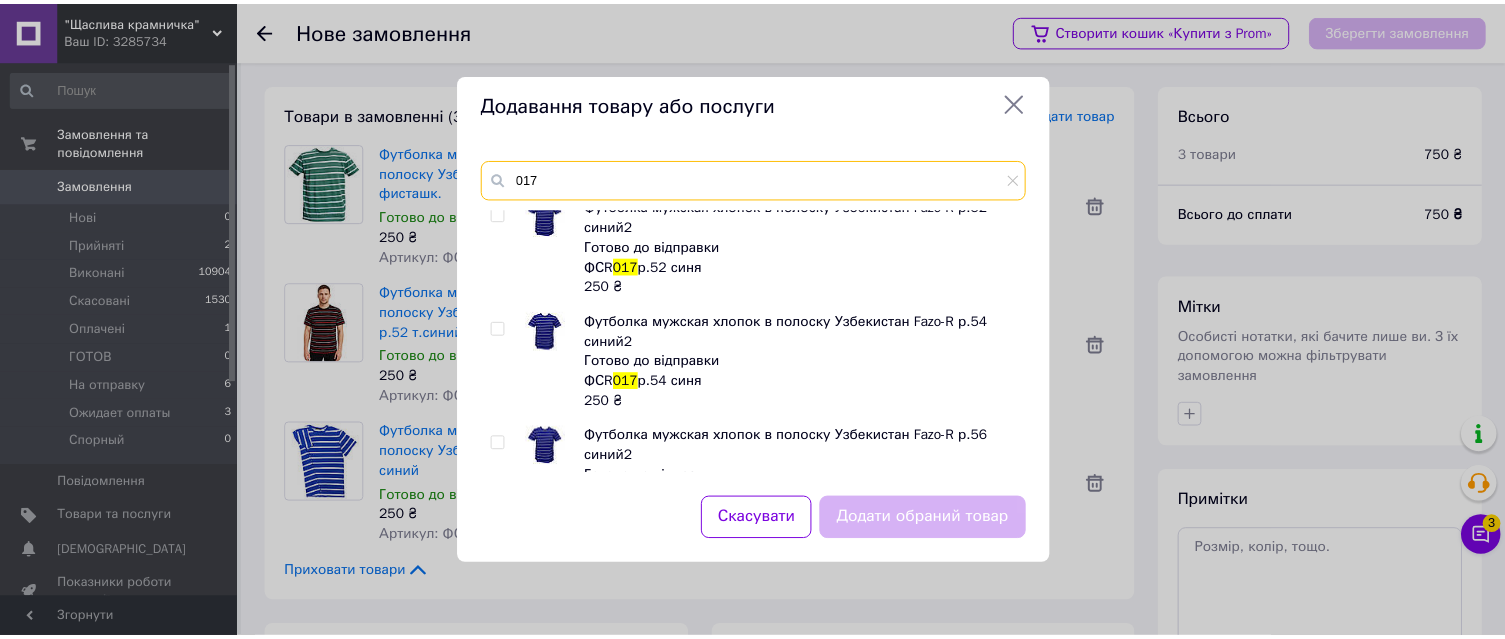 scroll, scrollTop: 400, scrollLeft: 0, axis: vertical 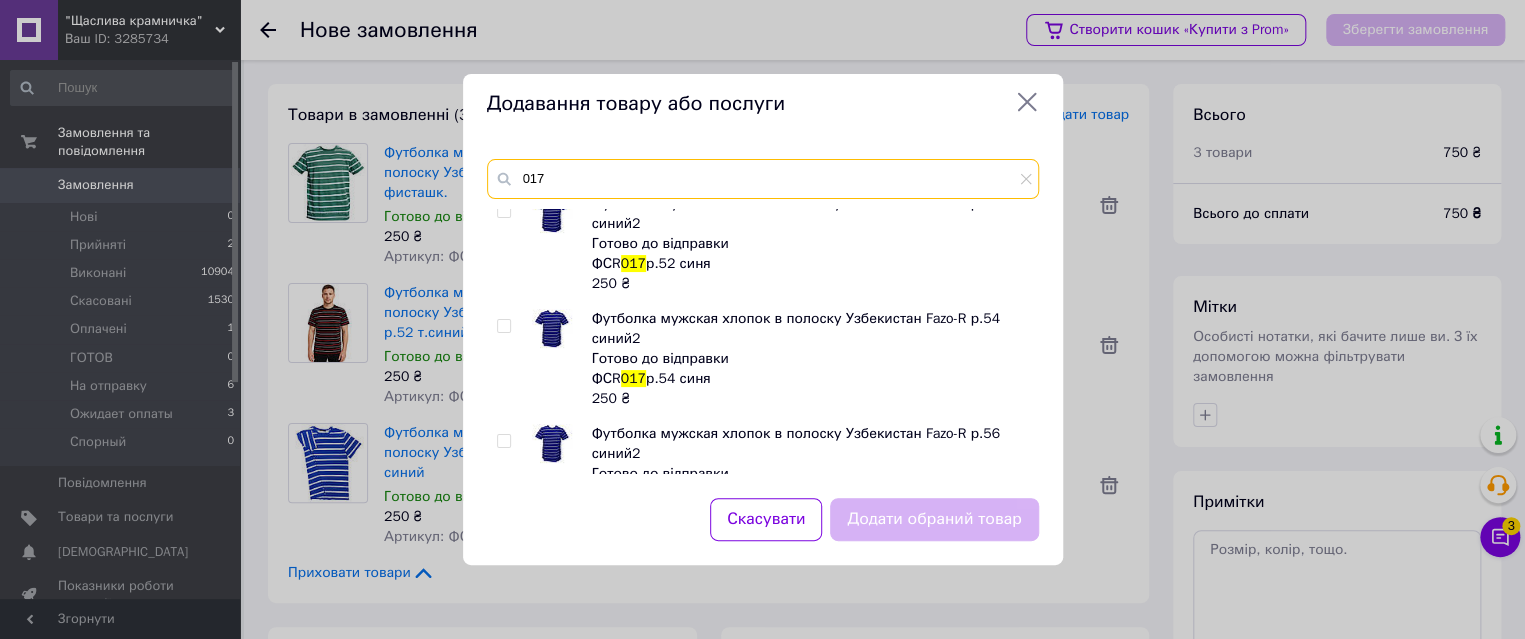 type on "017" 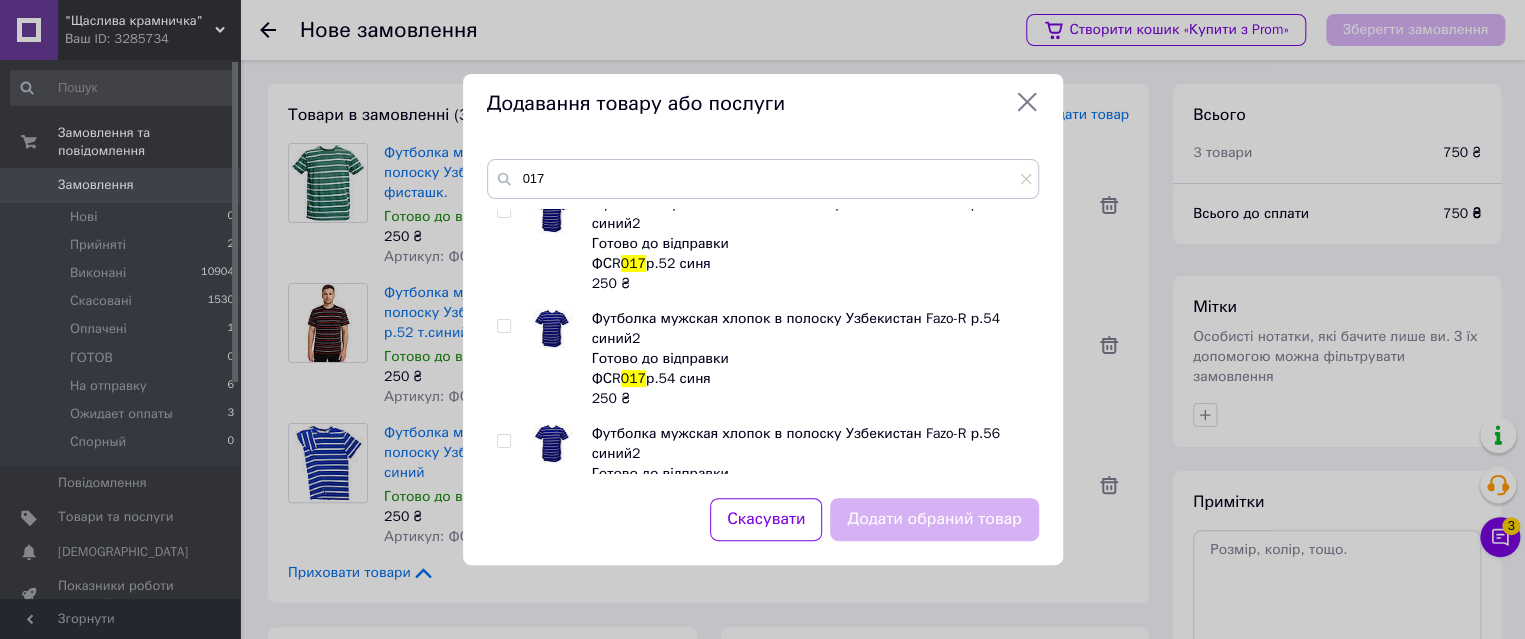 click at bounding box center (503, 326) 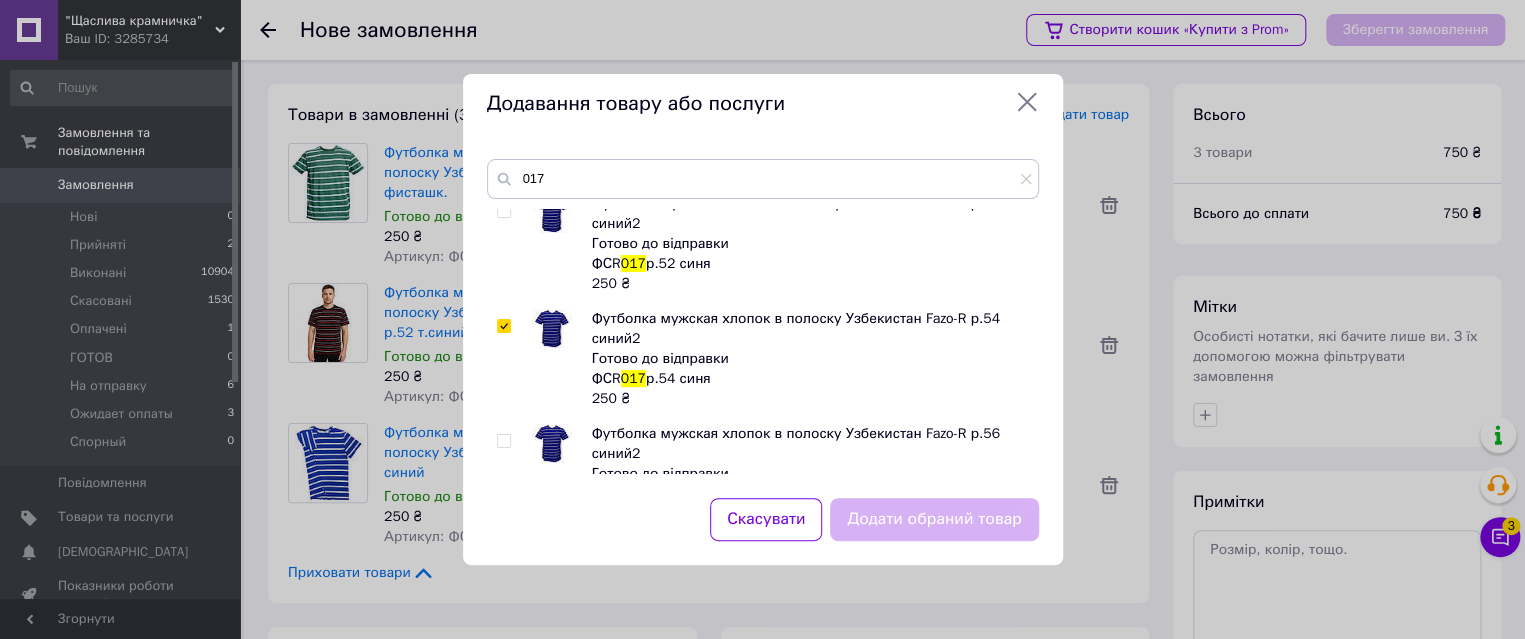 checkbox on "true" 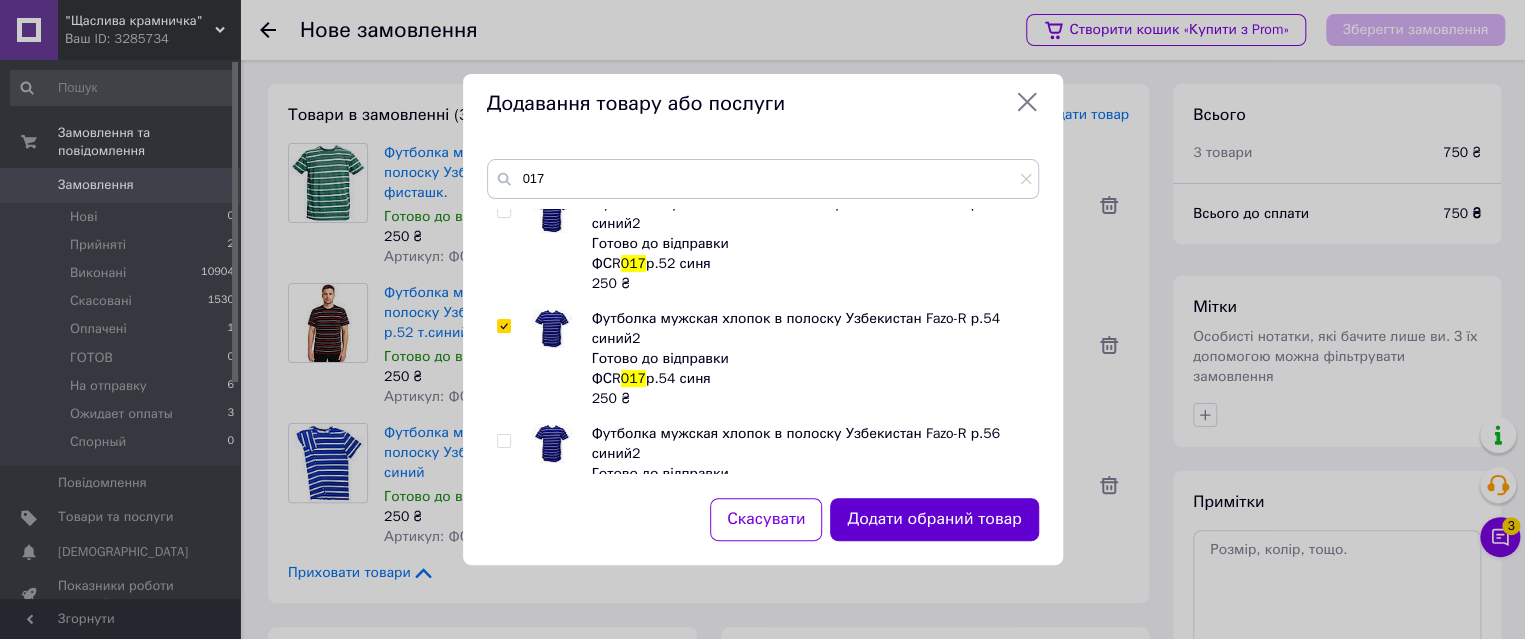 click on "Додати обраний товар" at bounding box center (934, 519) 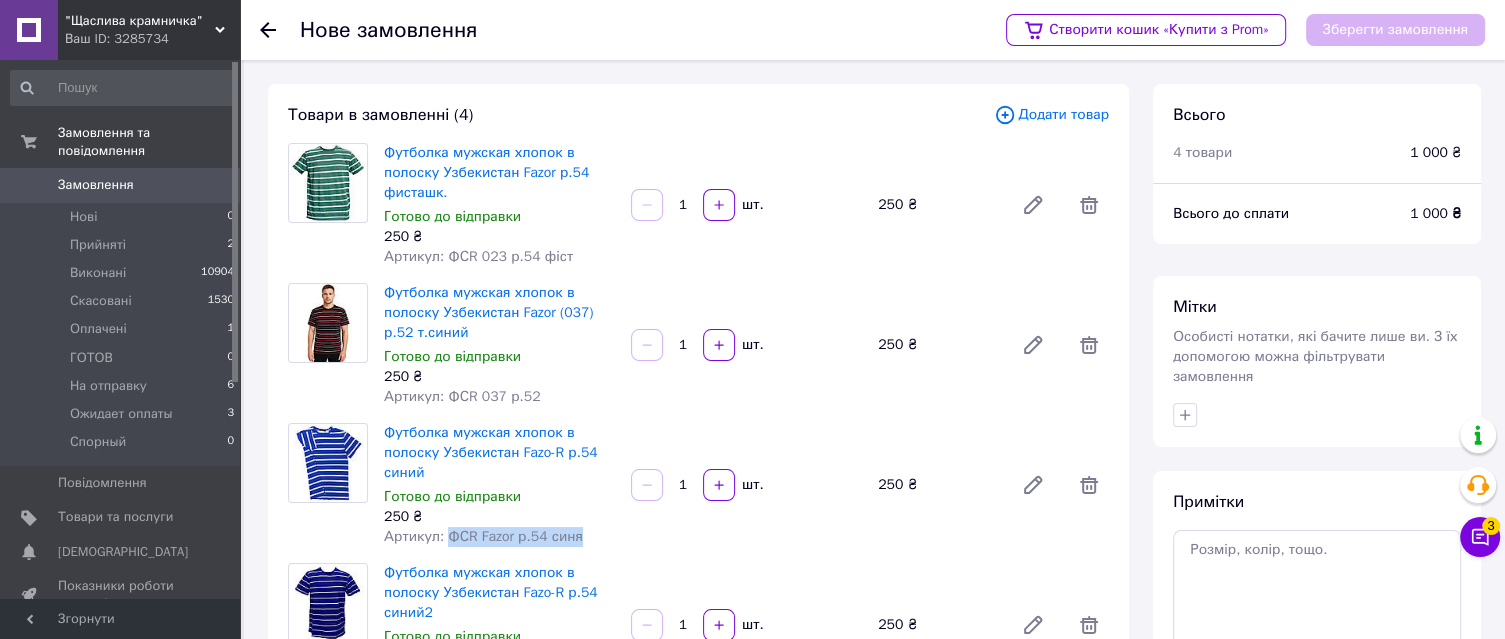 drag, startPoint x: 593, startPoint y: 535, endPoint x: 447, endPoint y: 541, distance: 146.12323 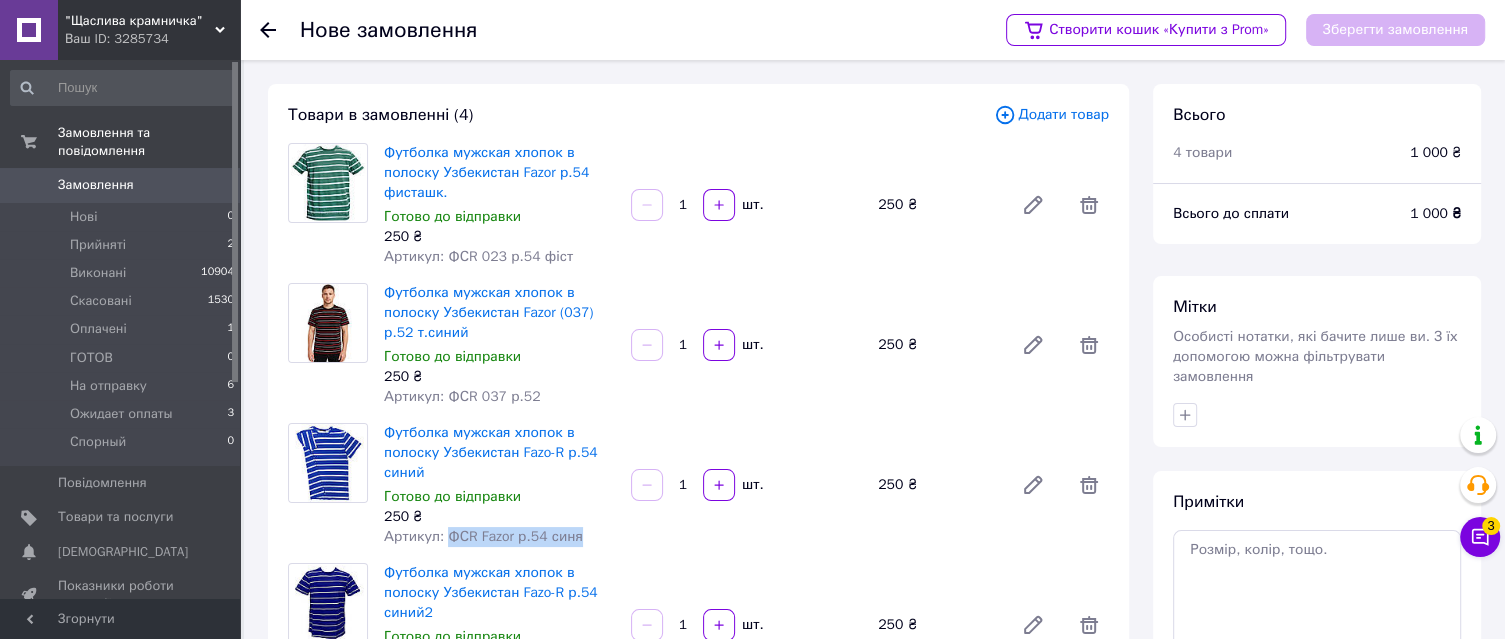 click on "Артикул: ФСR Fazor р.54 синя" at bounding box center [499, 537] 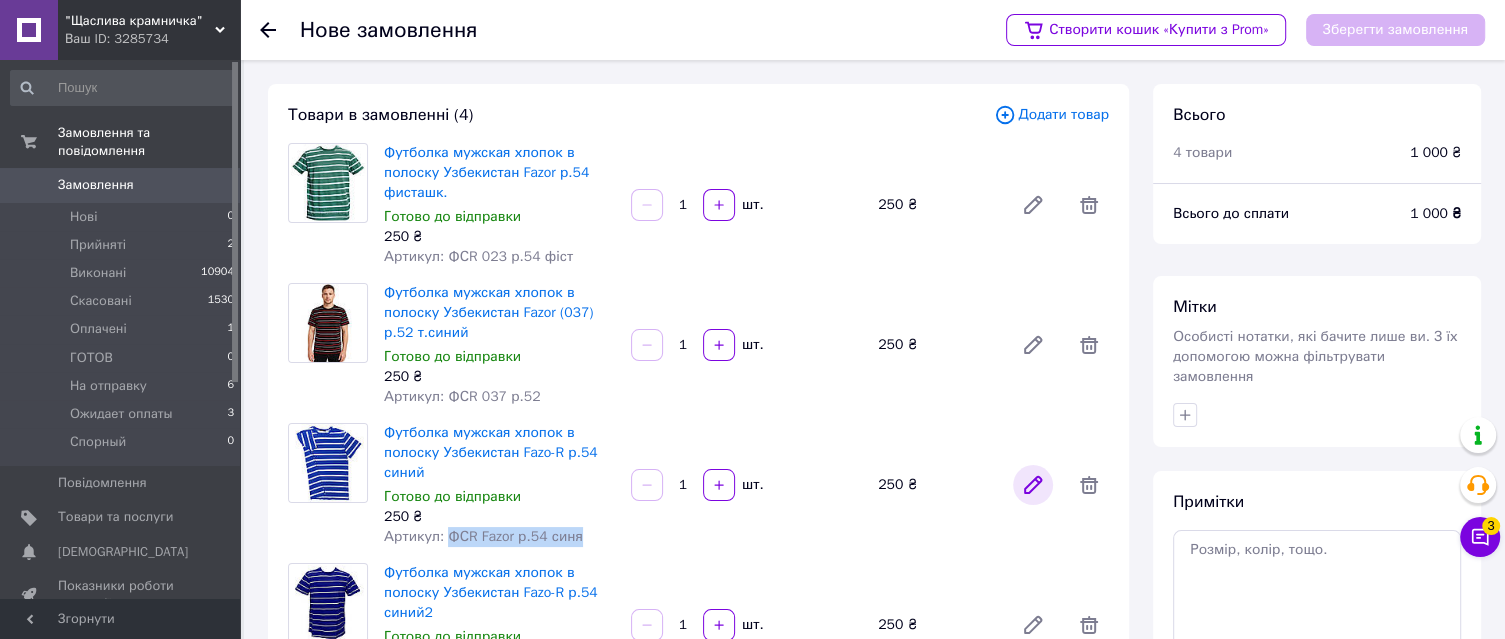 click 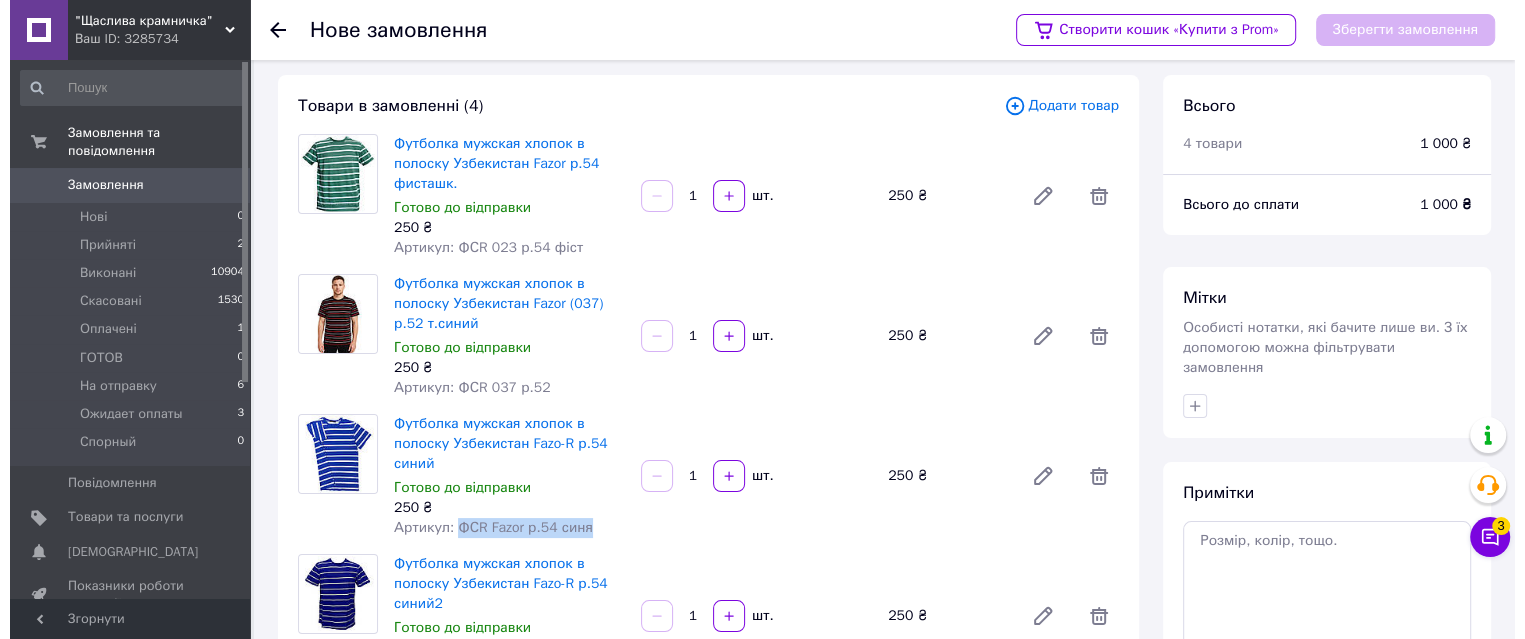 scroll, scrollTop: 357, scrollLeft: 0, axis: vertical 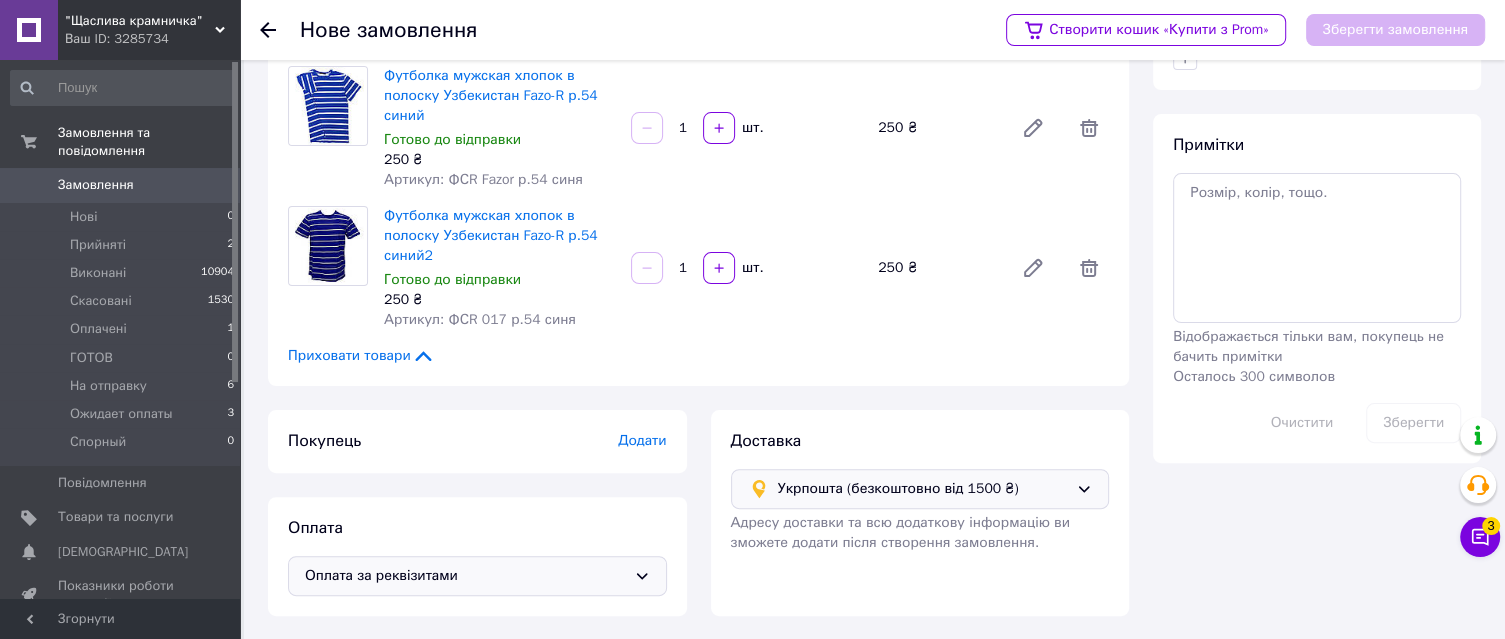 click on "Додати" at bounding box center [642, 440] 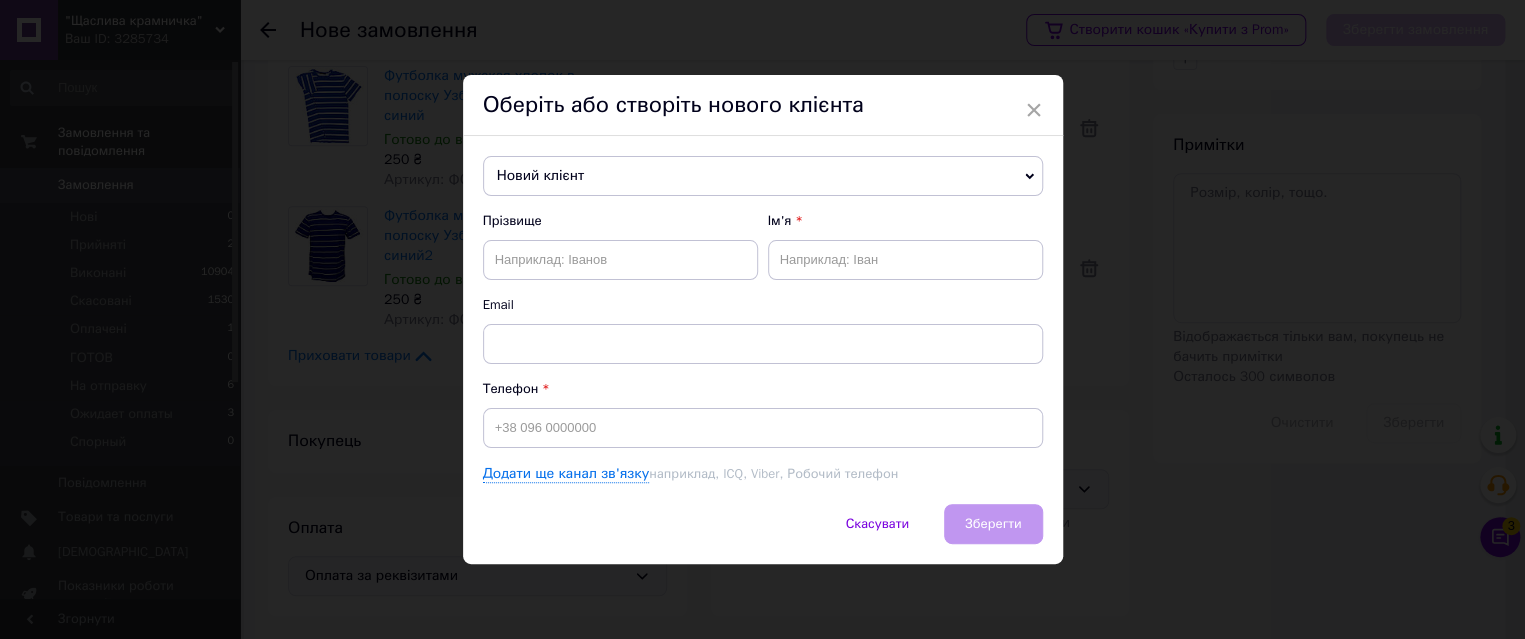 click on "Новий клієнт" at bounding box center [763, 176] 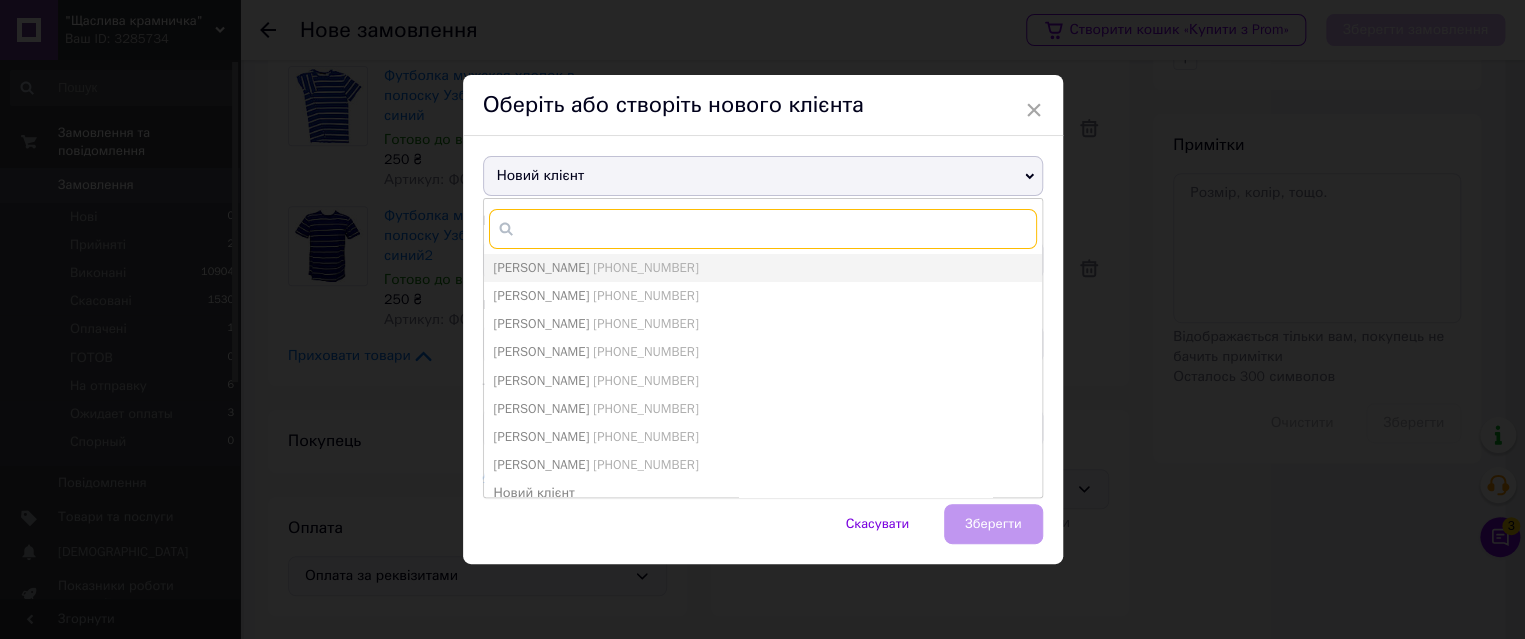 paste on "380993221872" 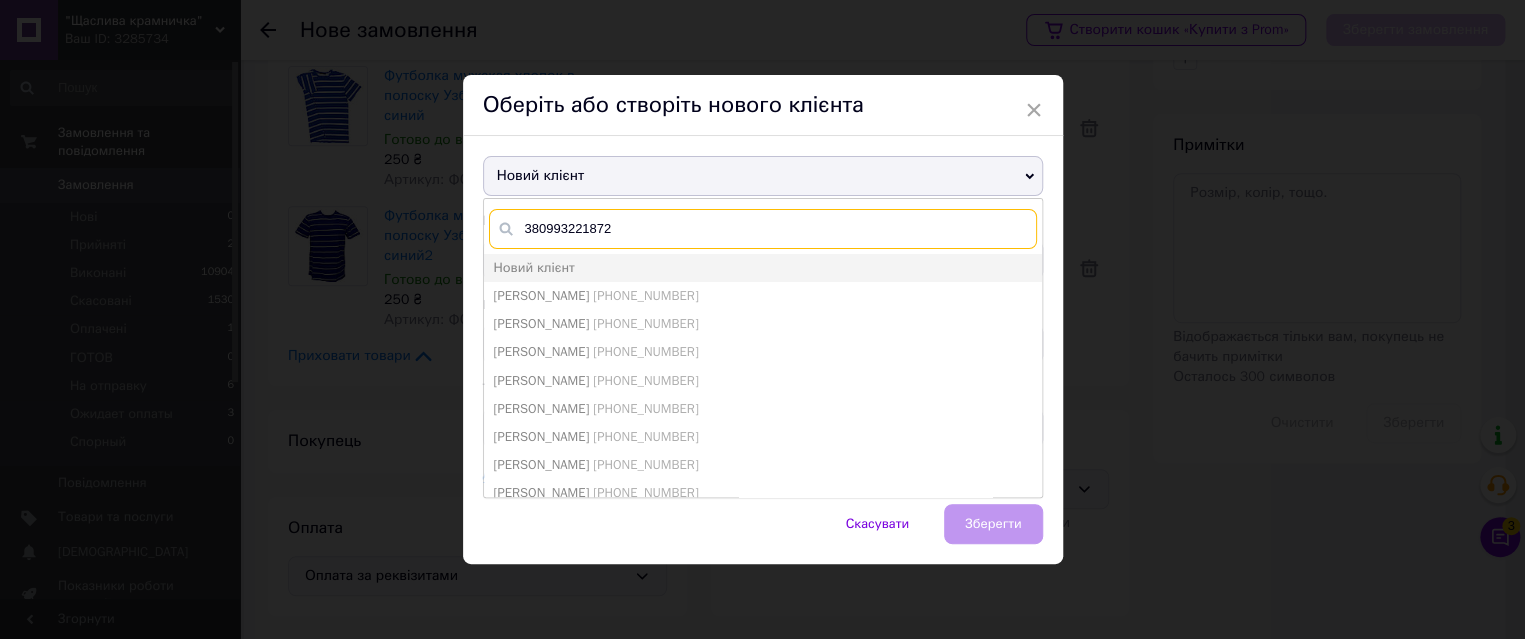 type on "380993221872" 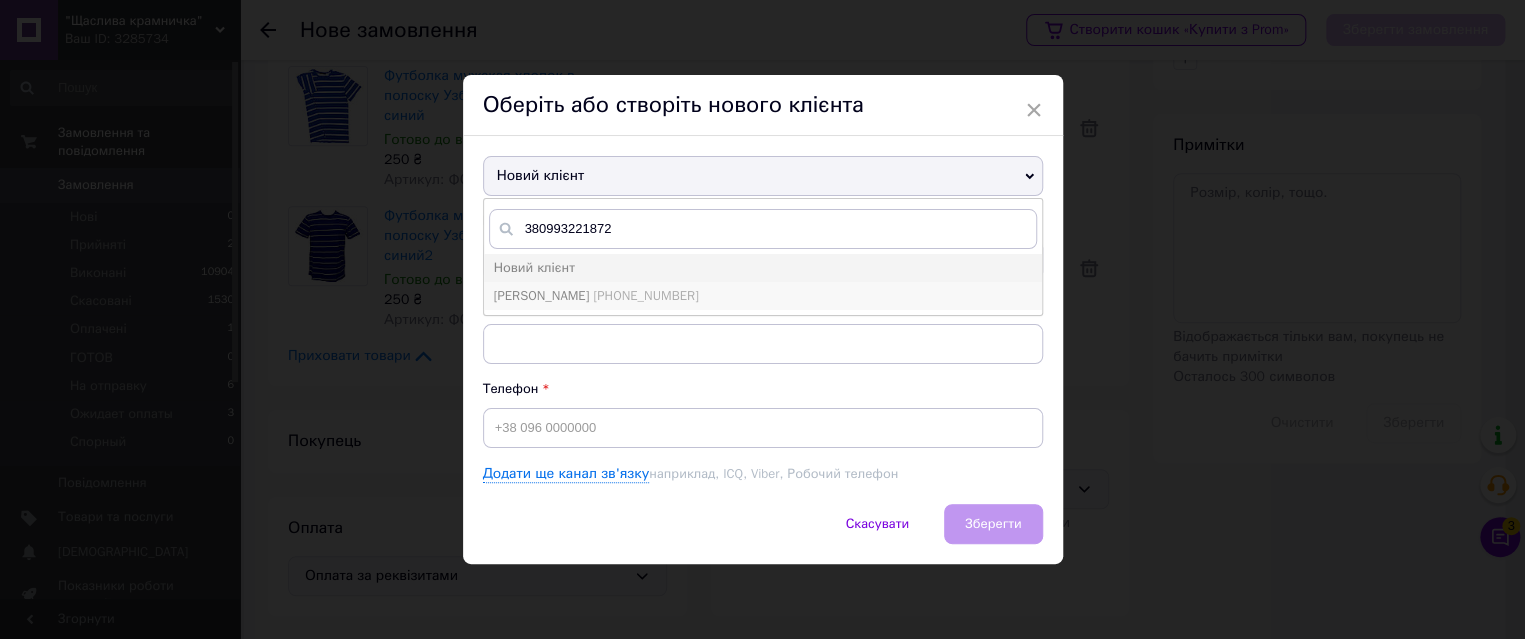 click on "[PHONE_NUMBER]" at bounding box center (645, 295) 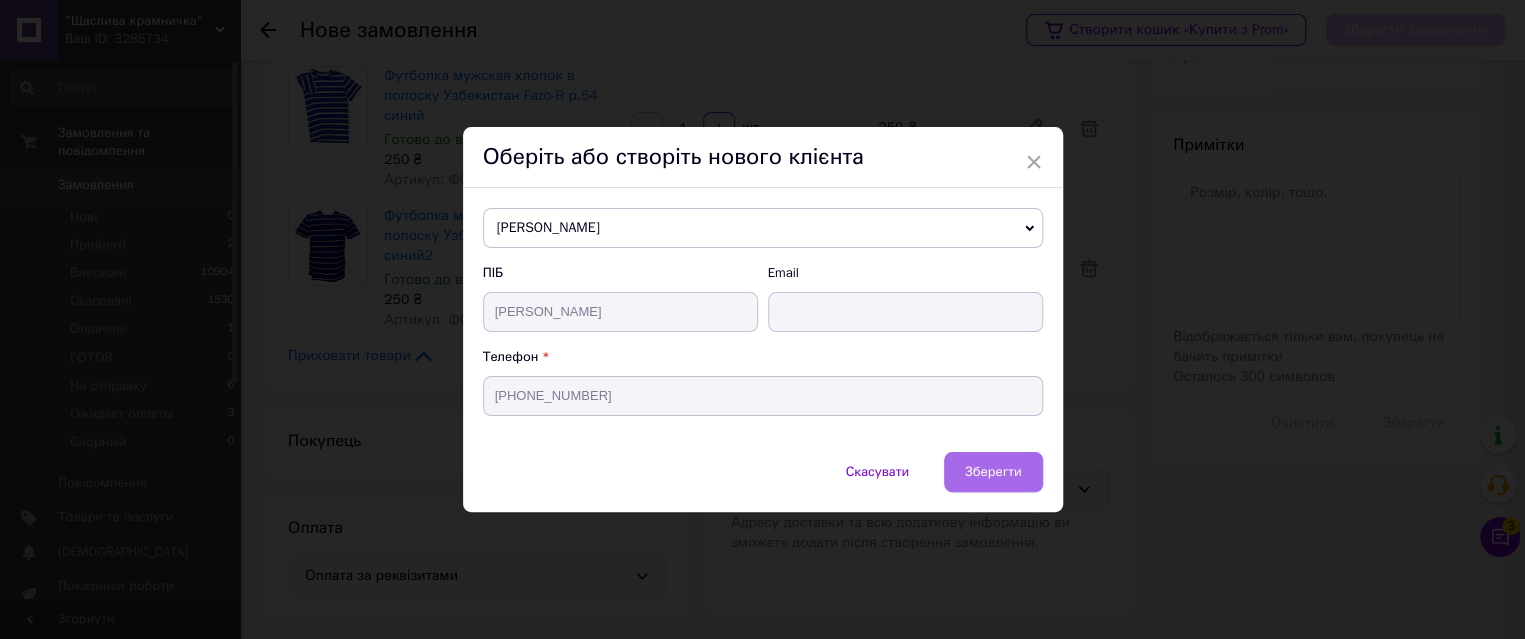 click on "Зберегти" at bounding box center (993, 472) 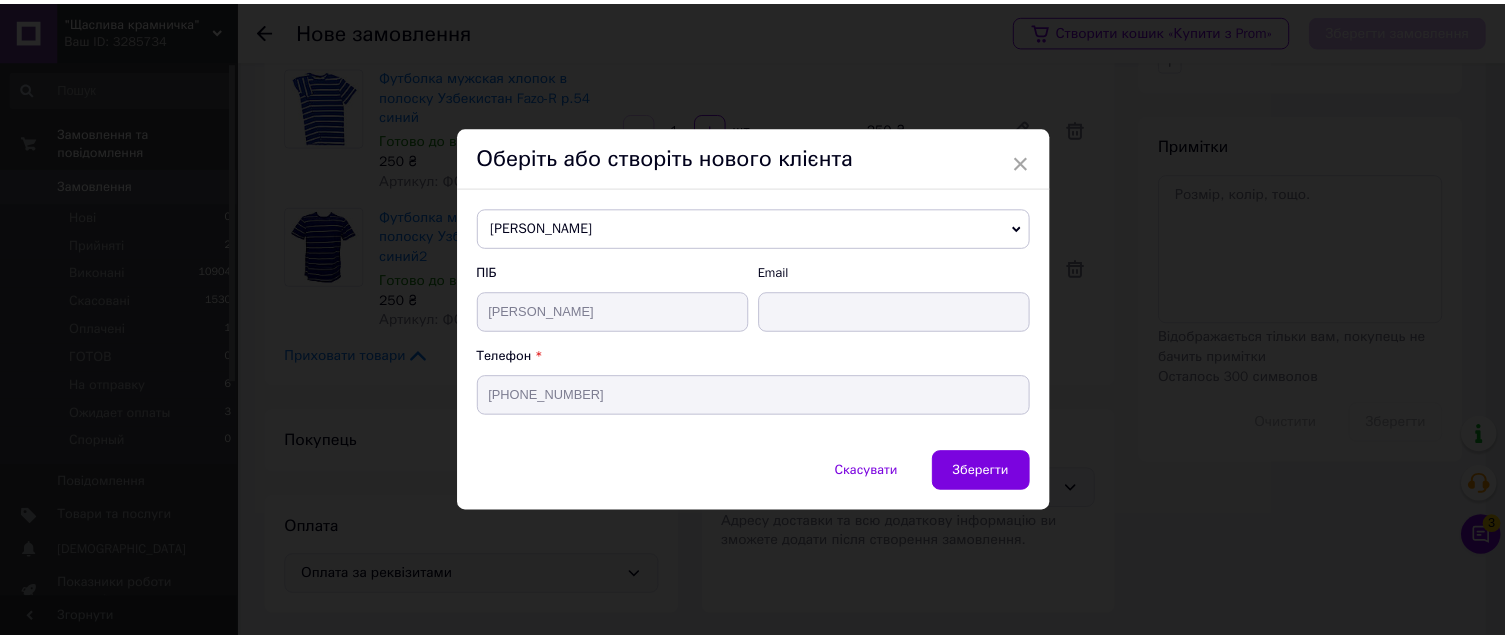 scroll, scrollTop: 276, scrollLeft: 0, axis: vertical 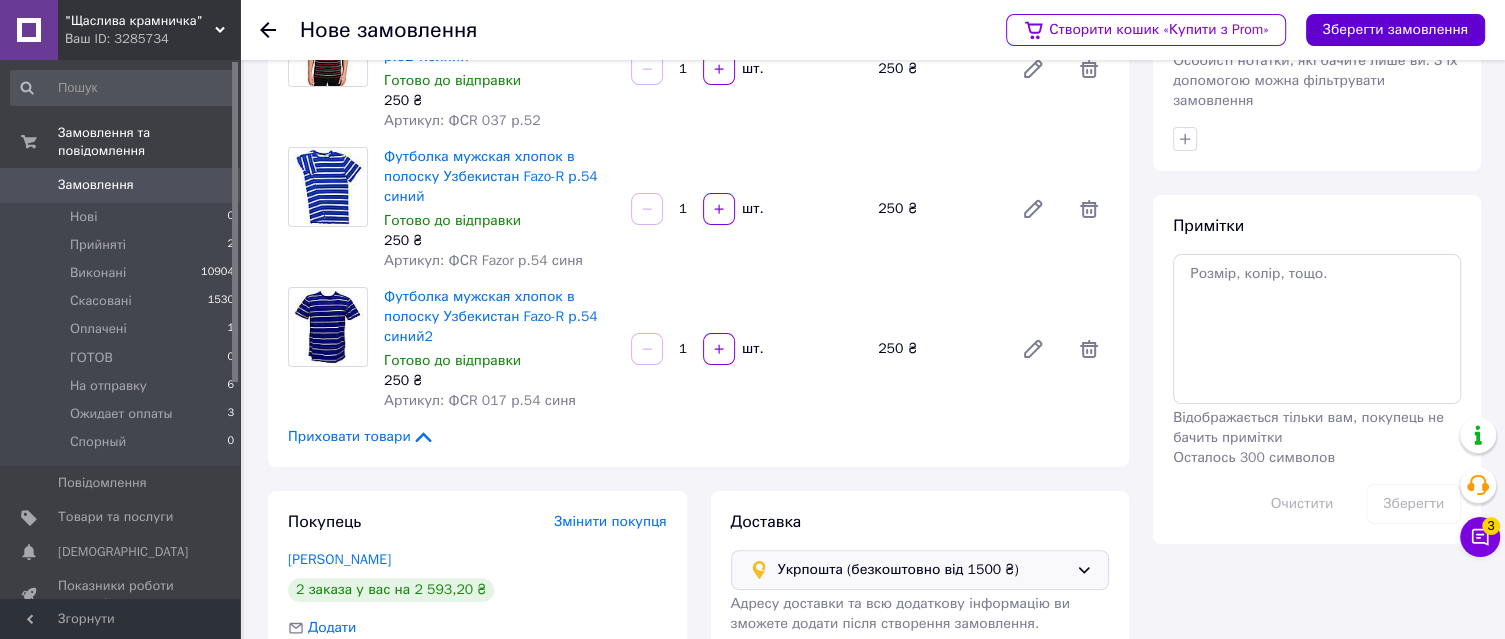 click on "Зберегти замовлення" at bounding box center (1395, 30) 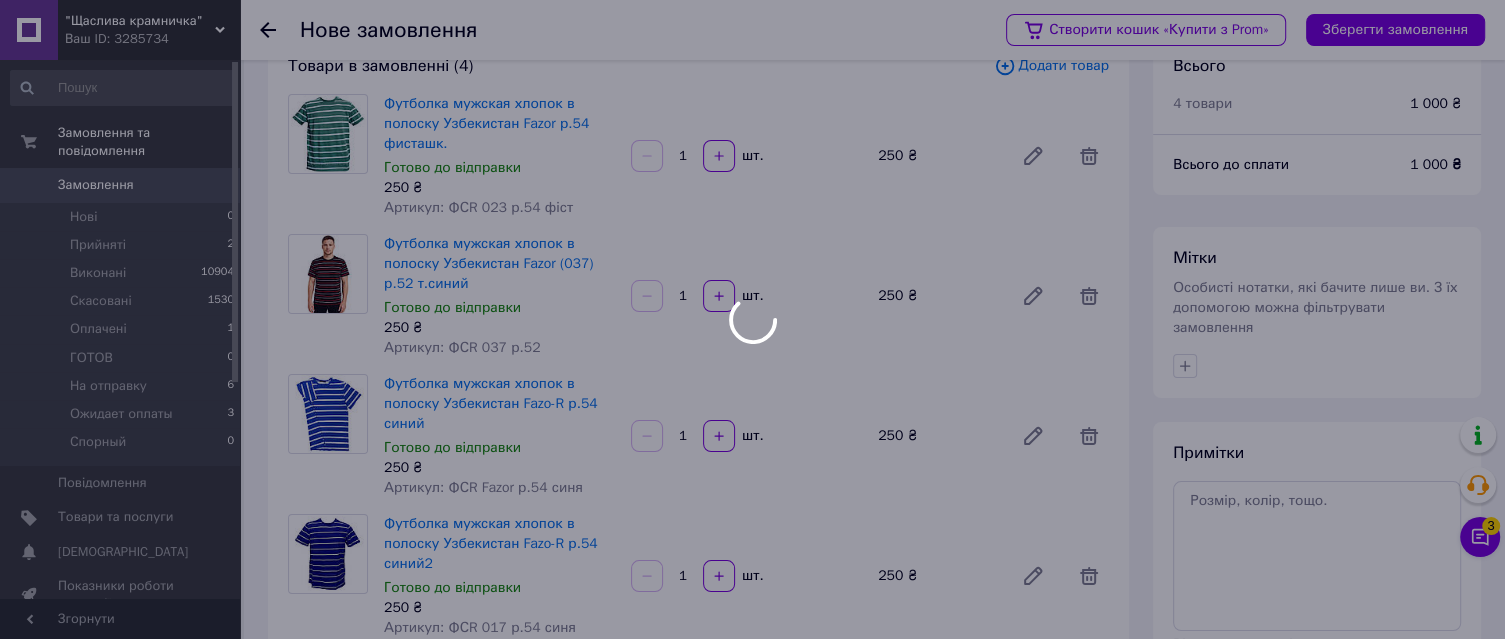 scroll, scrollTop: 10, scrollLeft: 0, axis: vertical 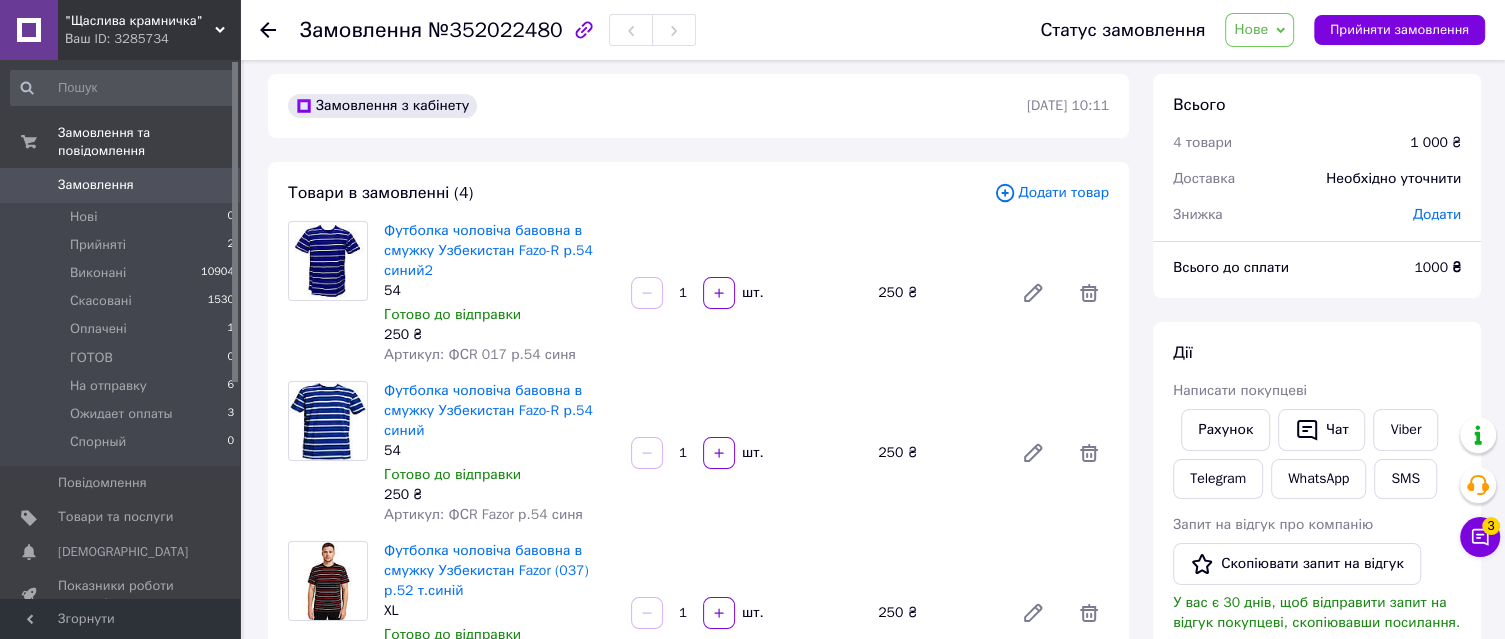 click on "Нове" at bounding box center [1251, 29] 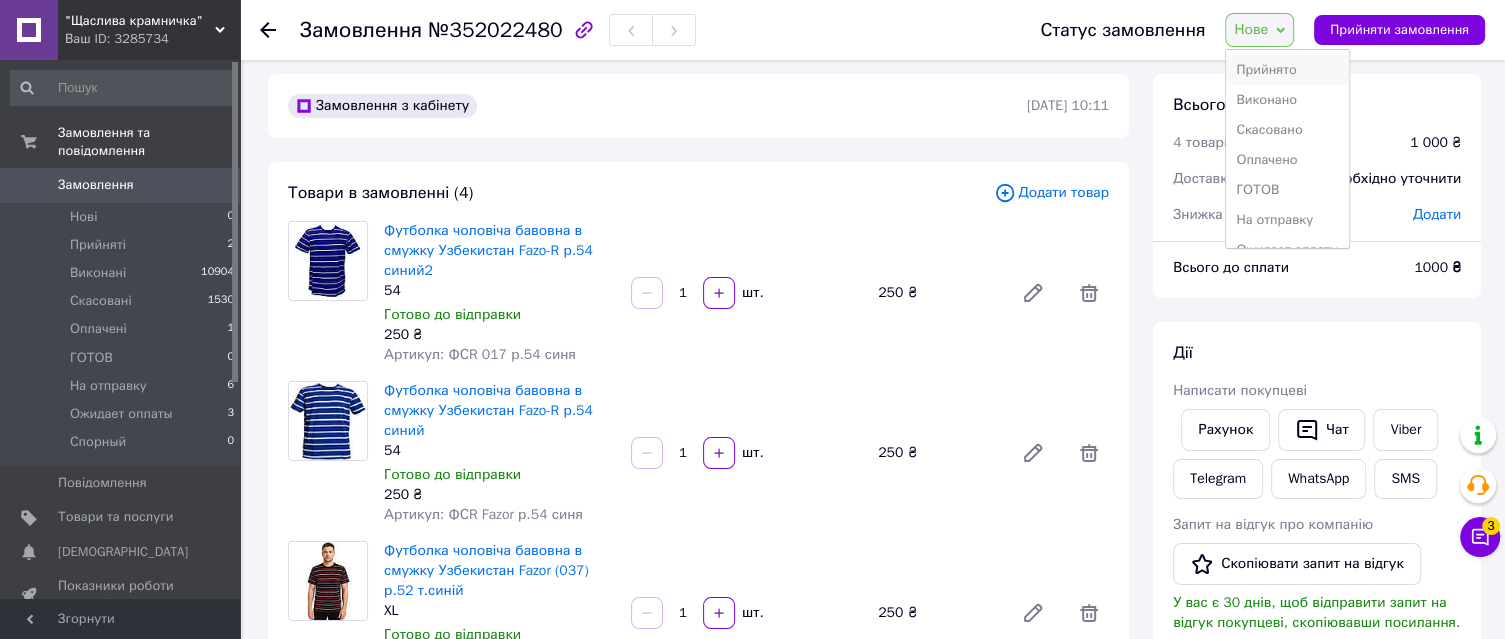 click on "Прийнято" at bounding box center [1287, 70] 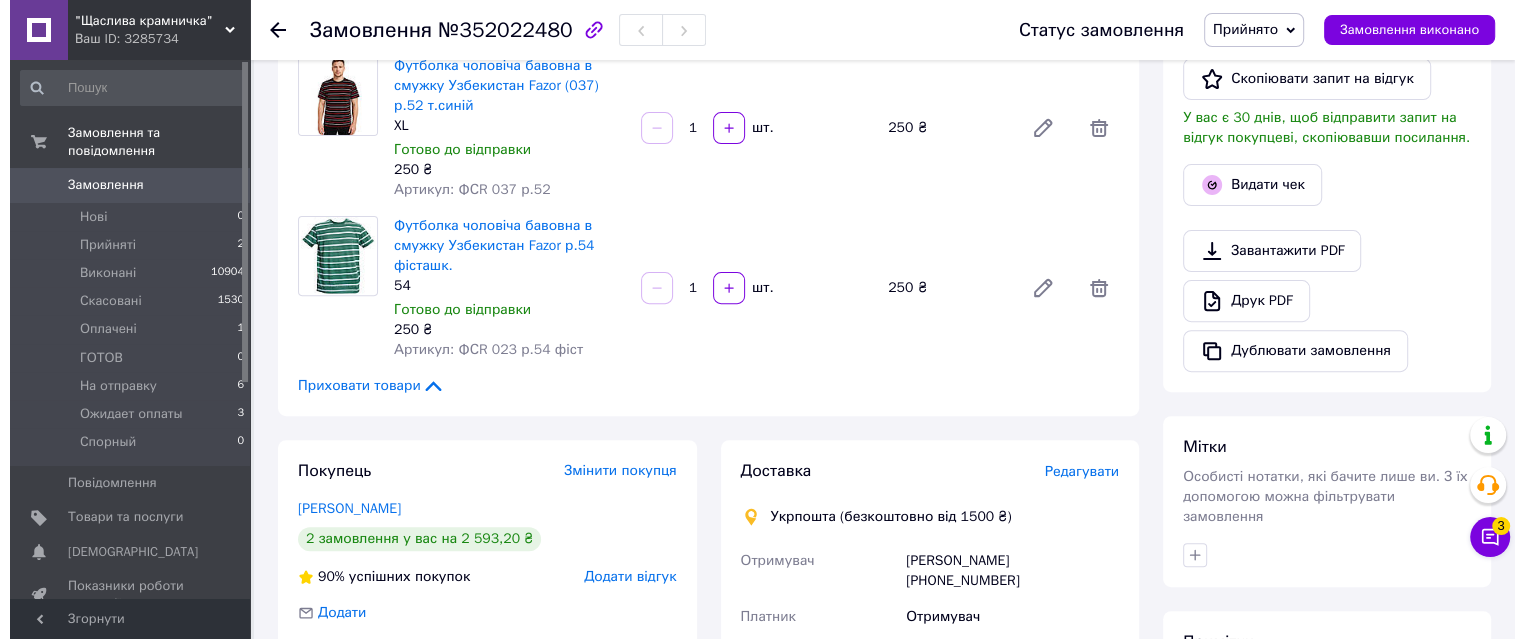 scroll, scrollTop: 533, scrollLeft: 0, axis: vertical 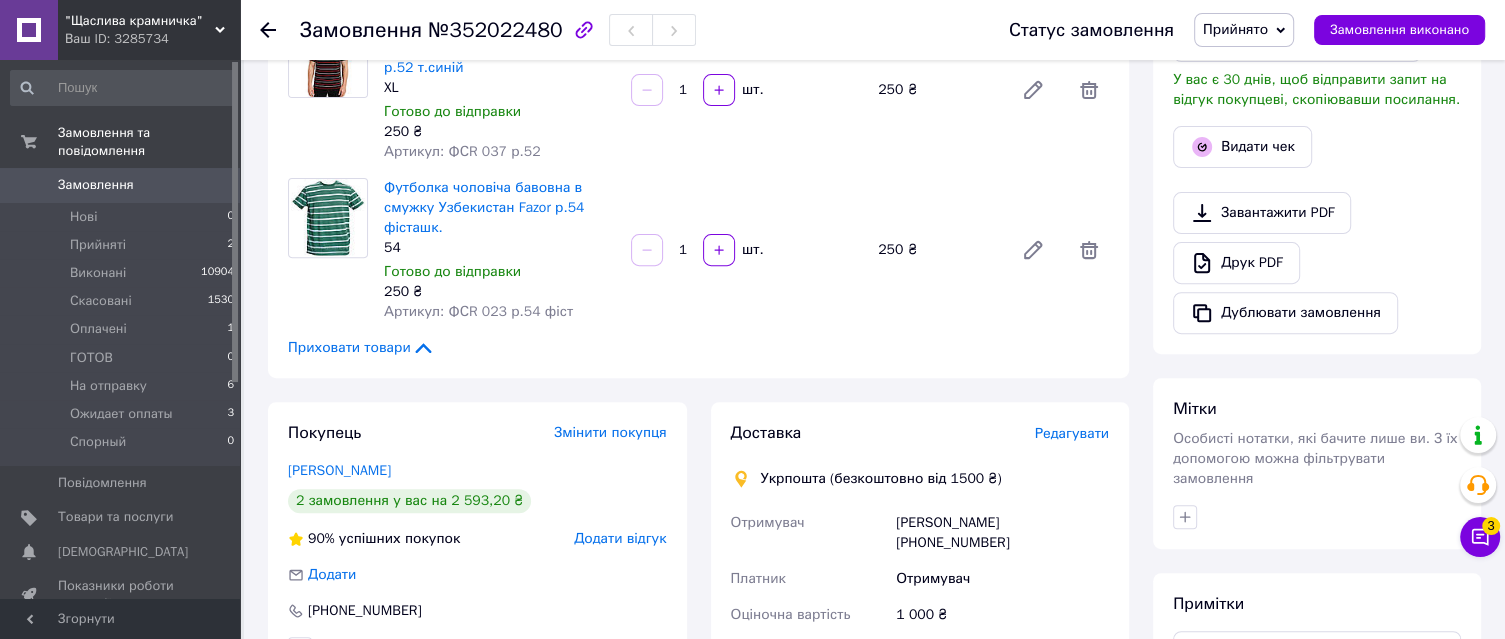 click on "Редагувати" at bounding box center (1072, 433) 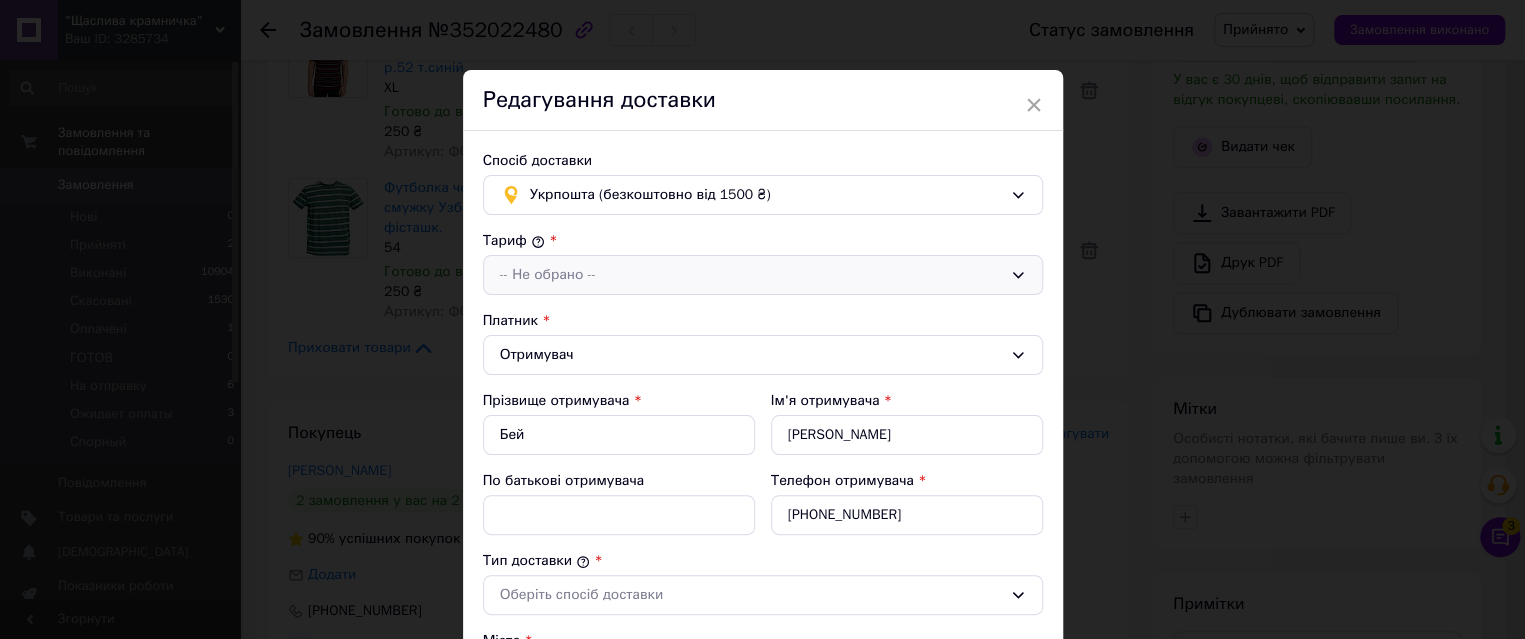 click on "-- Не обрано --" at bounding box center (751, 275) 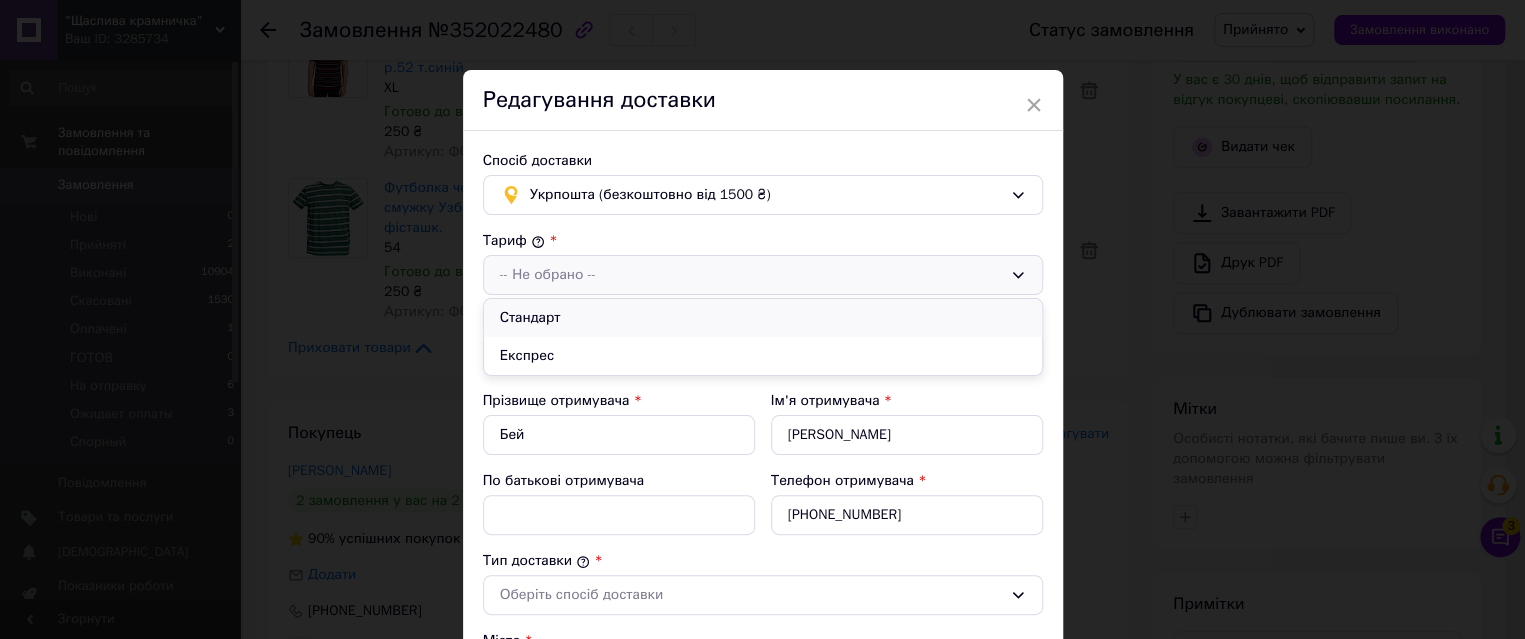 click on "Стандарт" at bounding box center [763, 318] 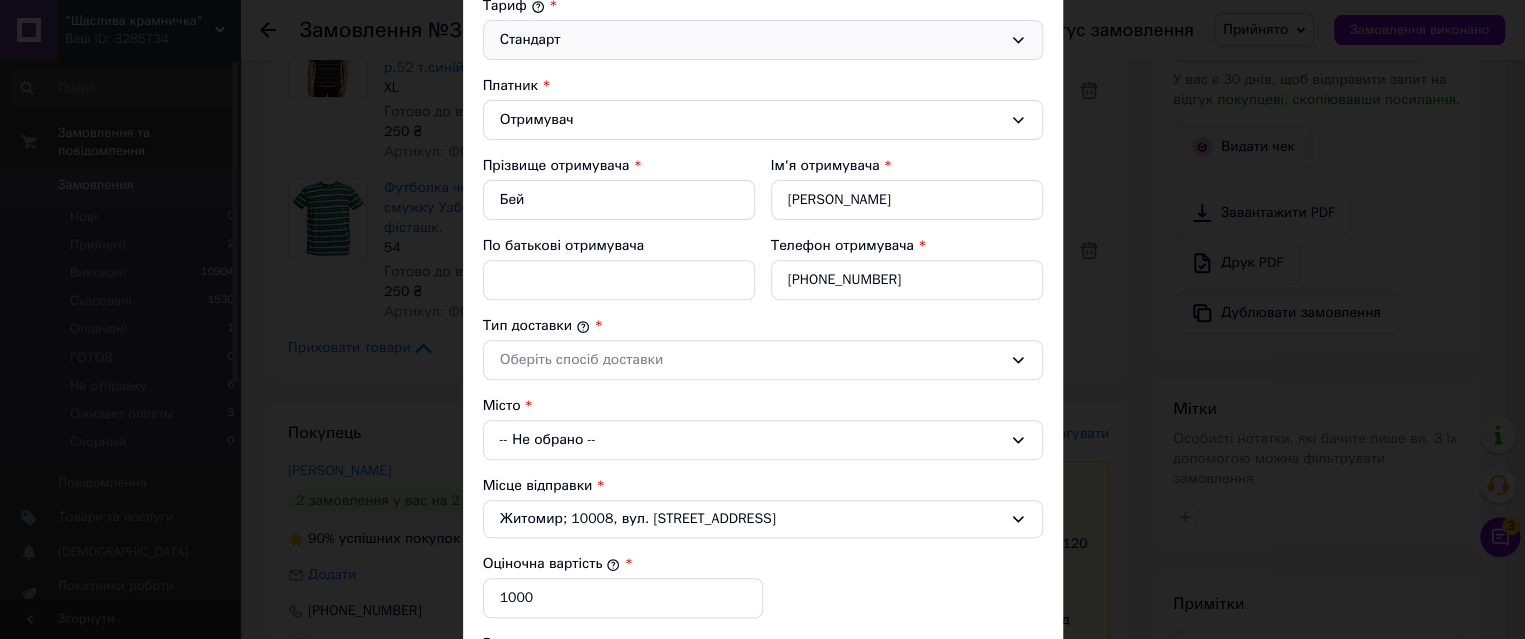 scroll, scrollTop: 266, scrollLeft: 0, axis: vertical 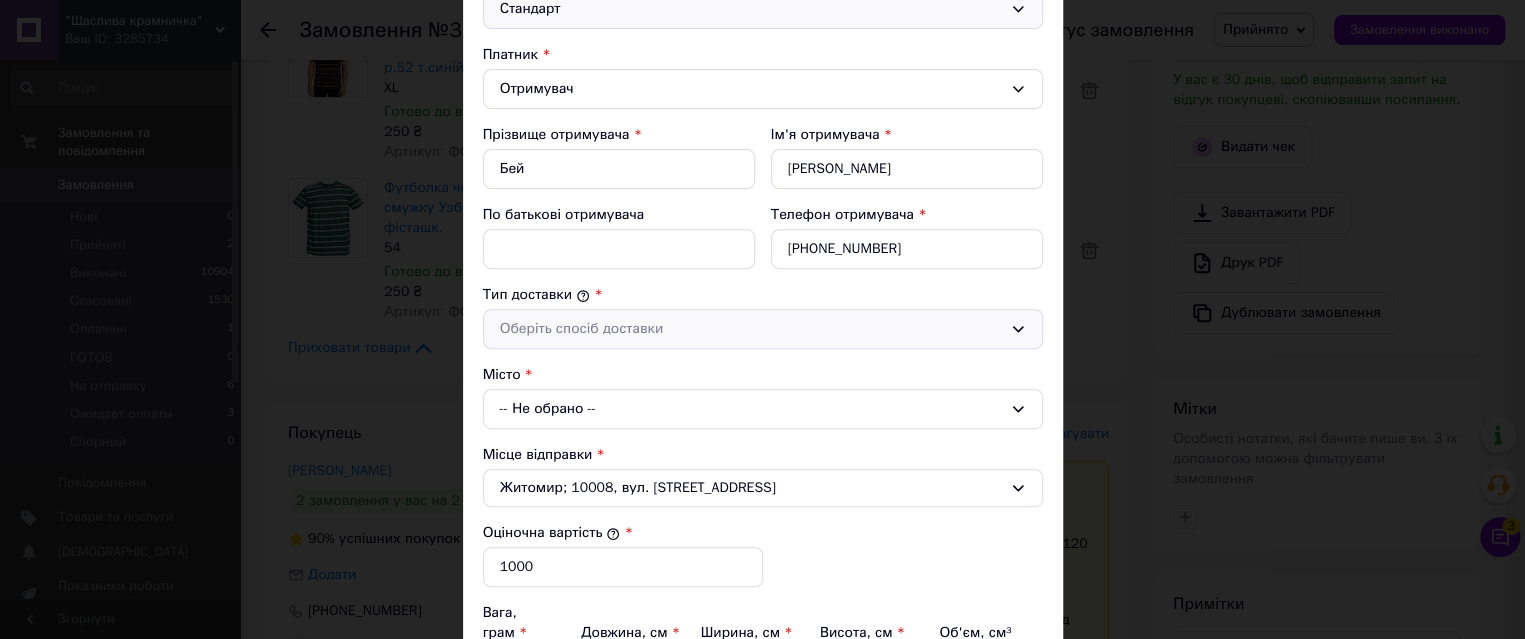 click on "Оберіть спосіб доставки" at bounding box center (751, 329) 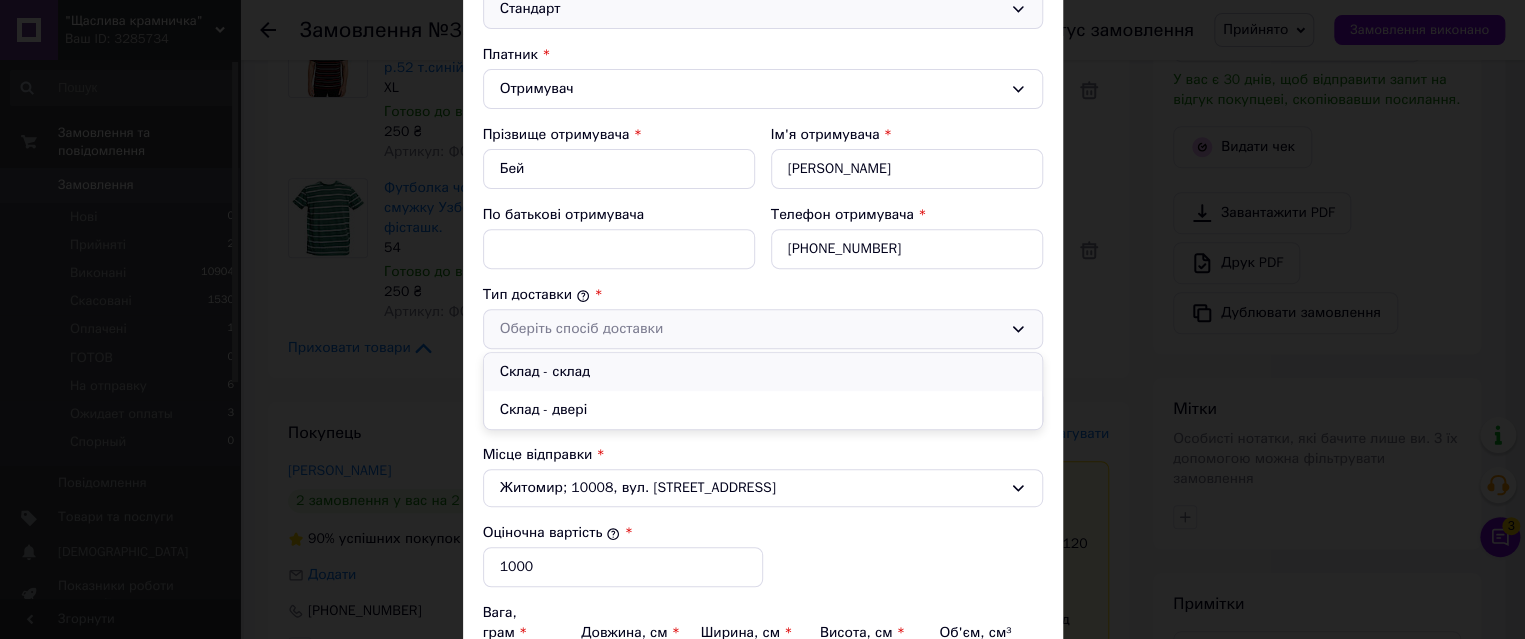 click on "Склад - склад" at bounding box center [763, 372] 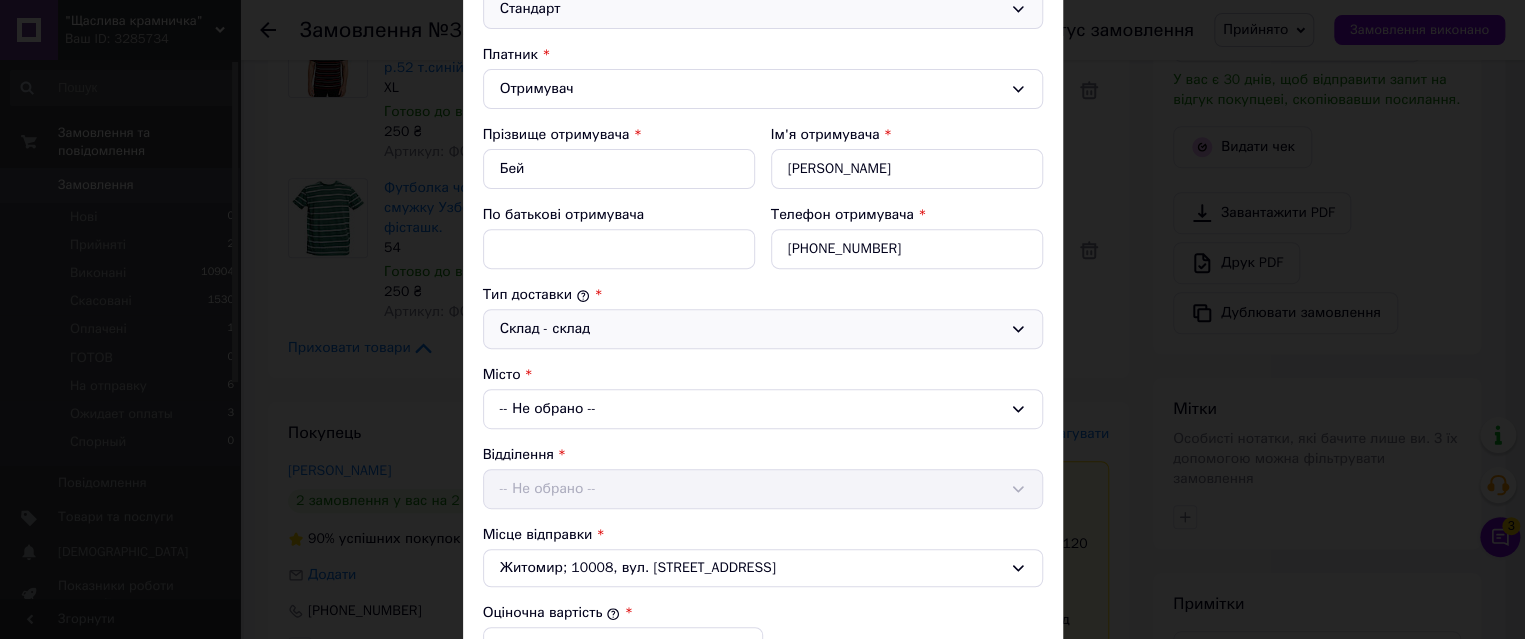 click on "-- Не обрано --" at bounding box center [763, 409] 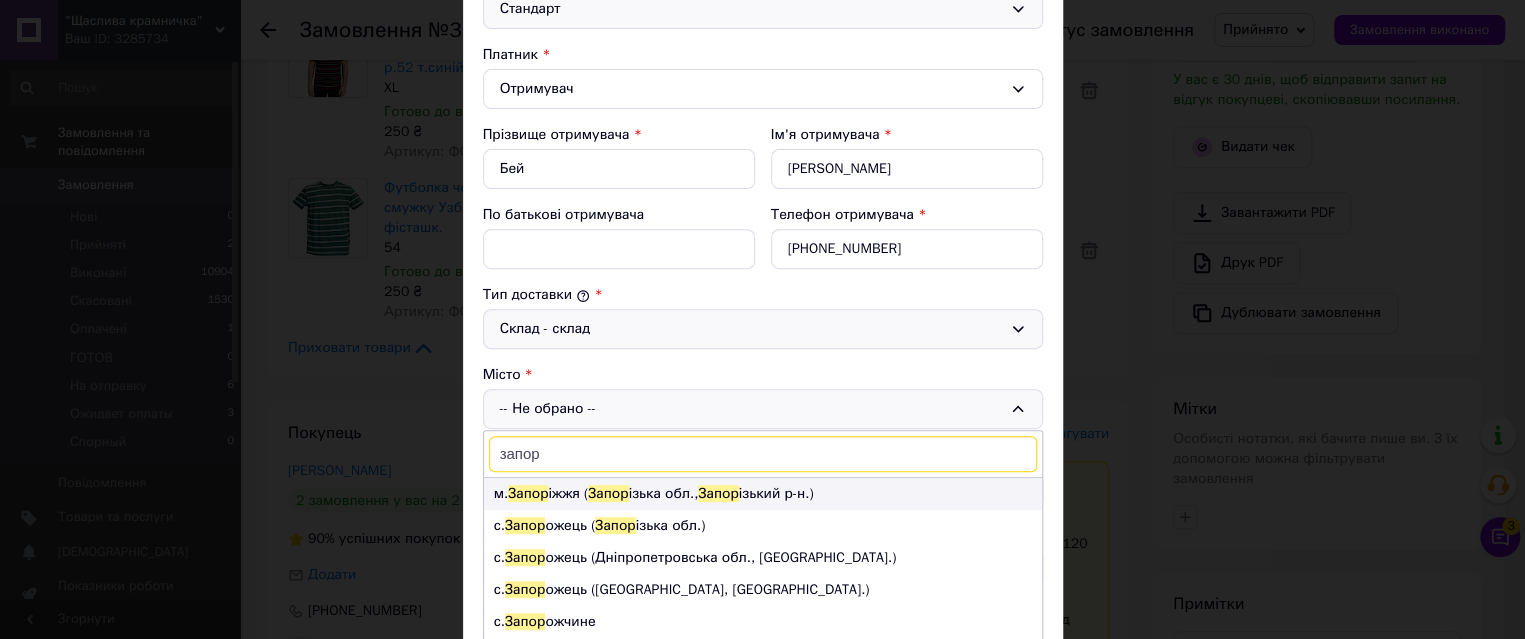 type on "запор" 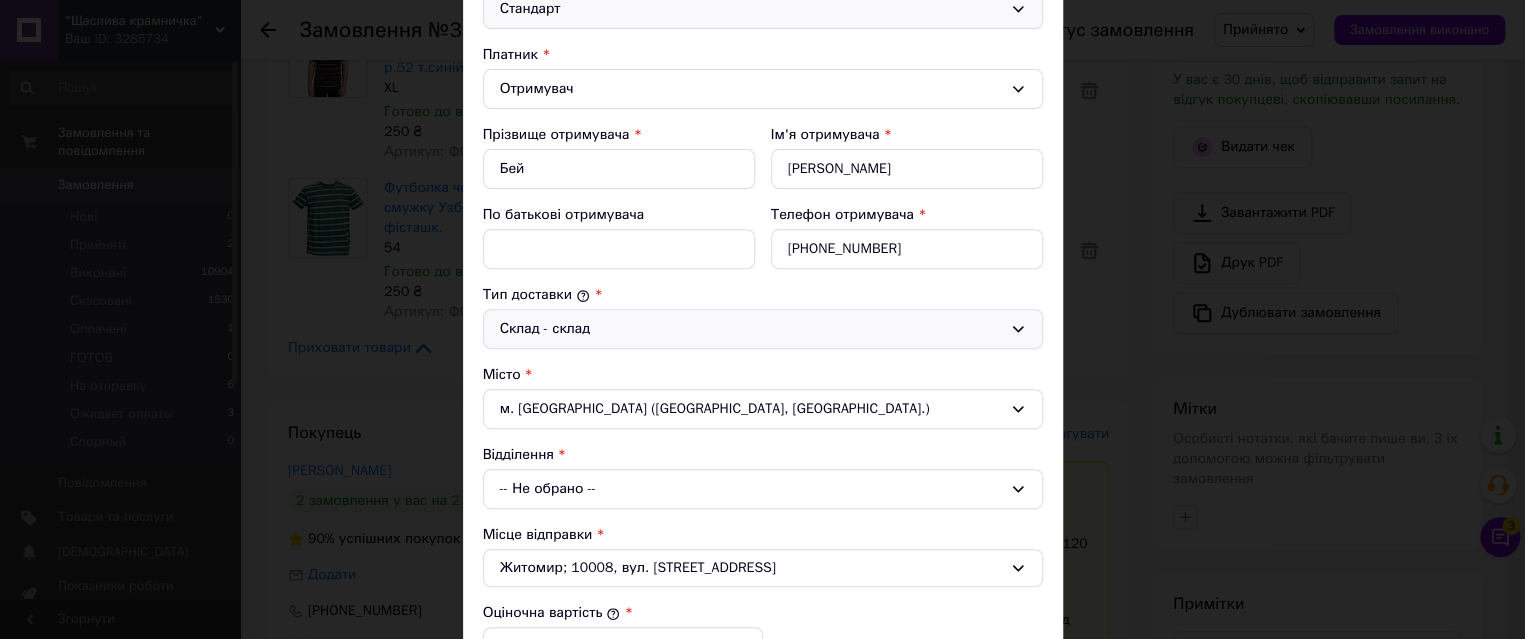 click on "-- Не обрано --" at bounding box center [763, 489] 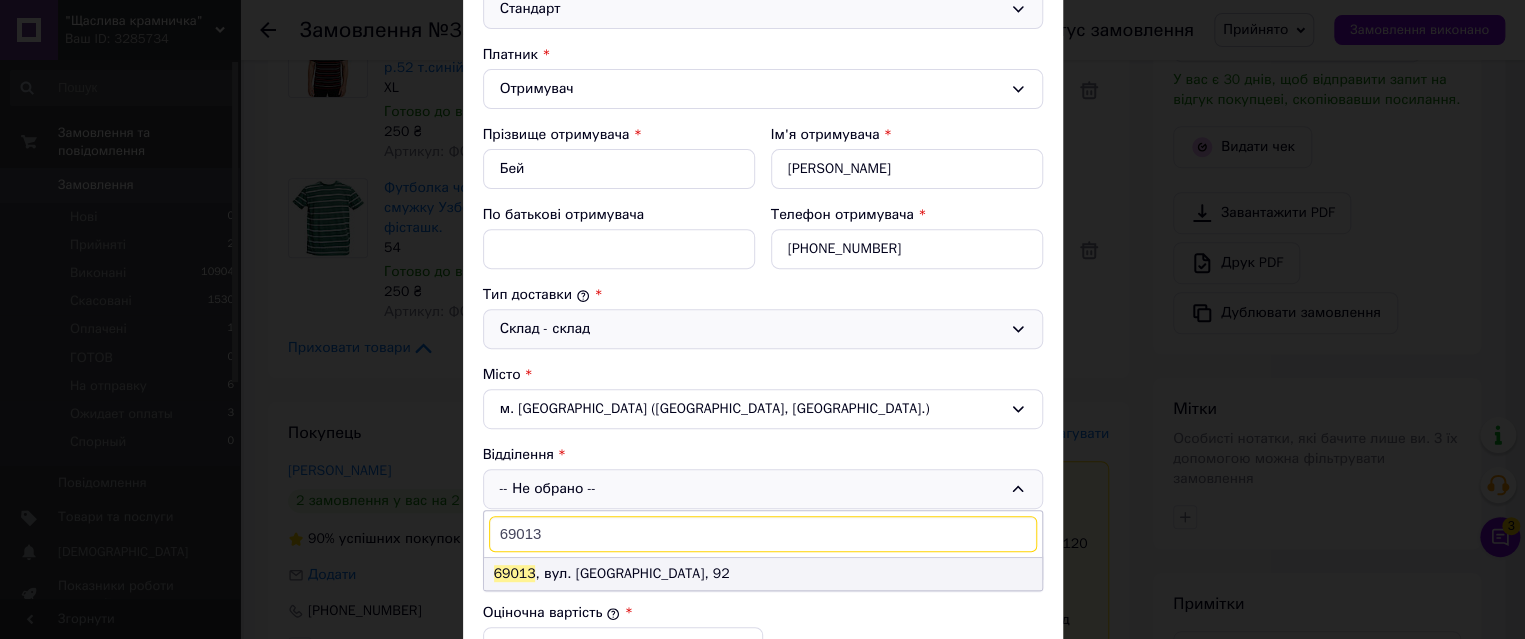 type on "69013" 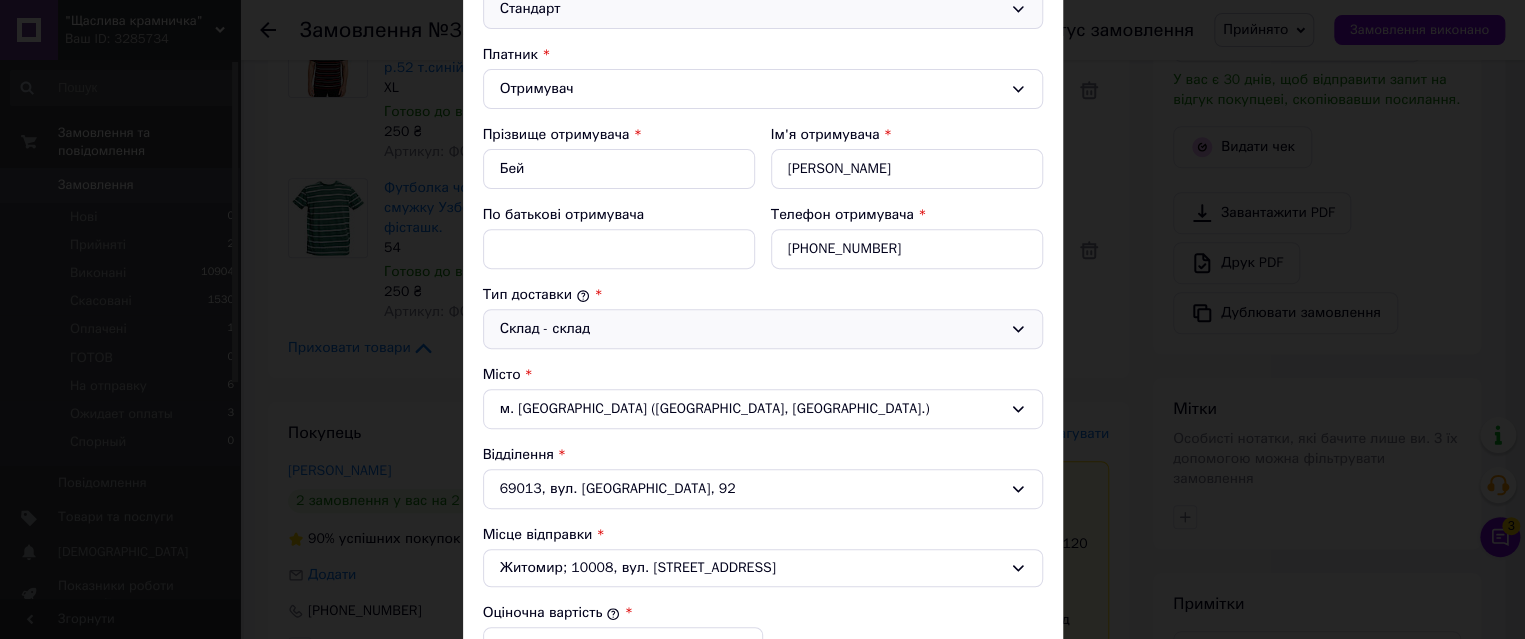 scroll, scrollTop: 533, scrollLeft: 0, axis: vertical 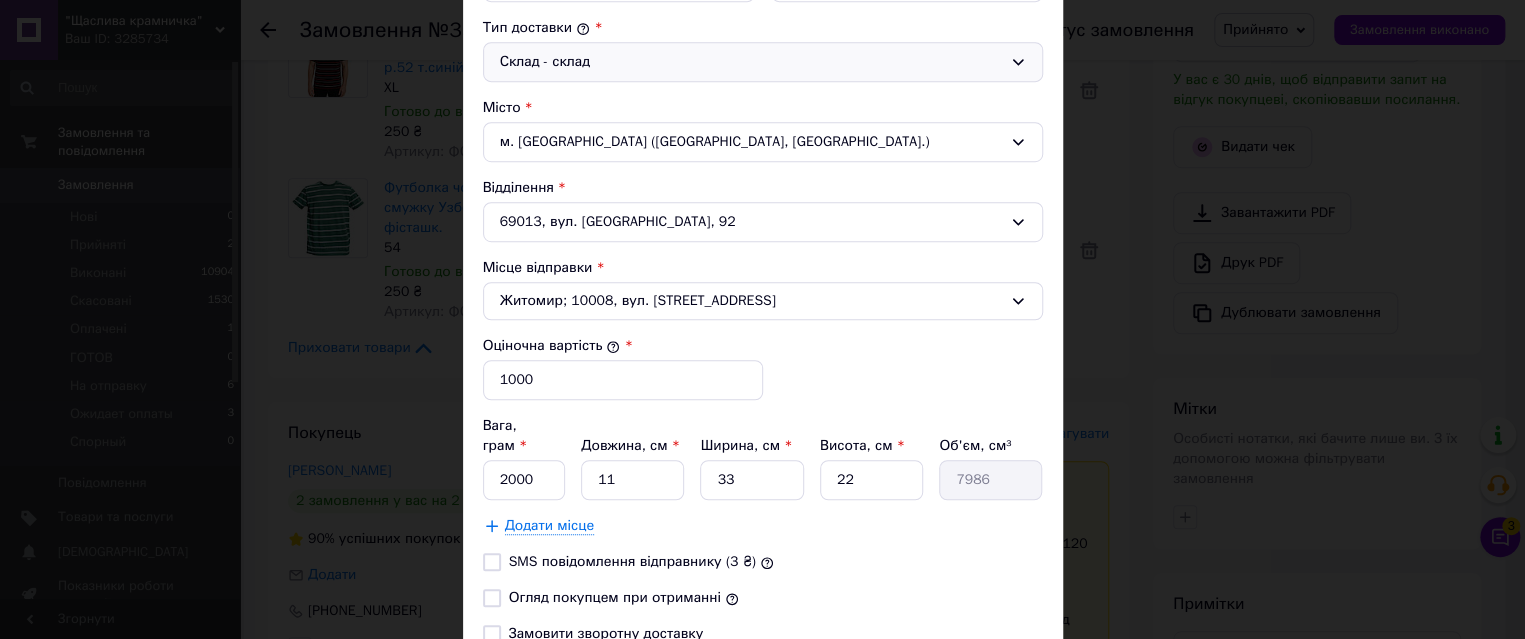 click on "Огляд покупцем при отриманні" at bounding box center [615, 597] 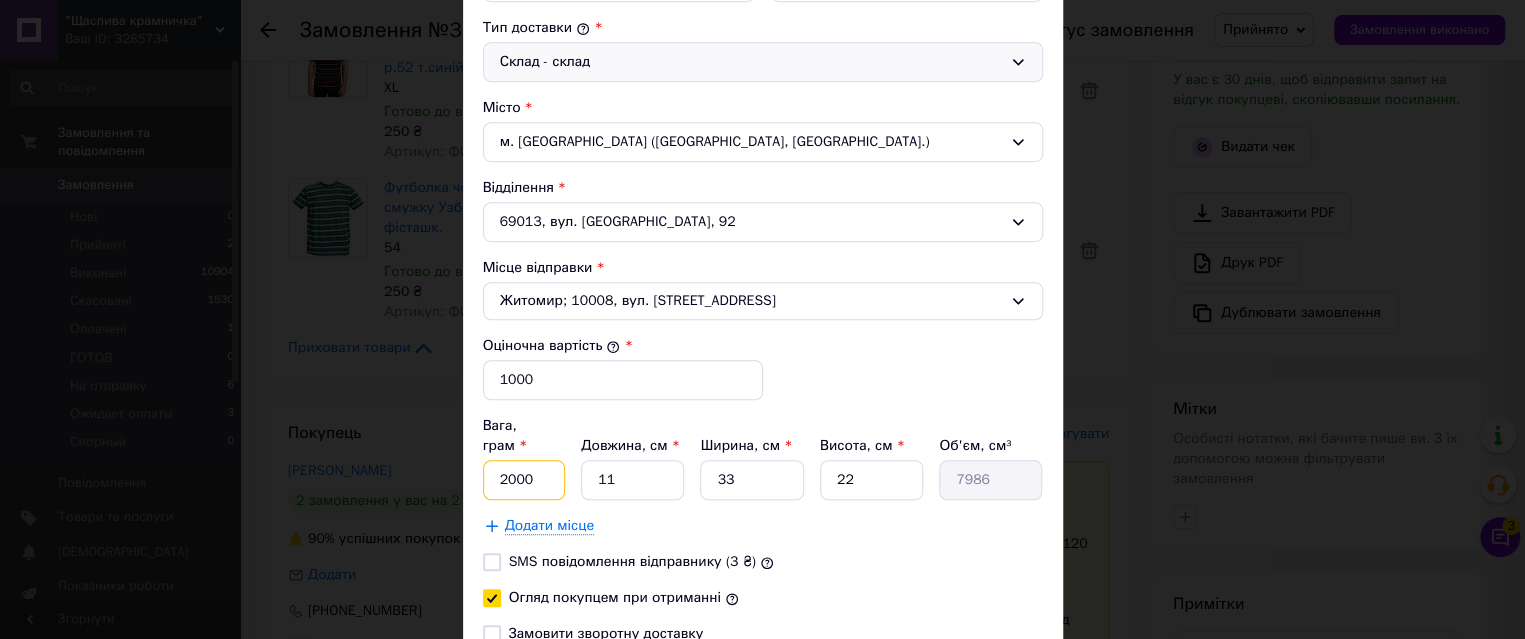 drag, startPoint x: 533, startPoint y: 451, endPoint x: 480, endPoint y: 460, distance: 53.75872 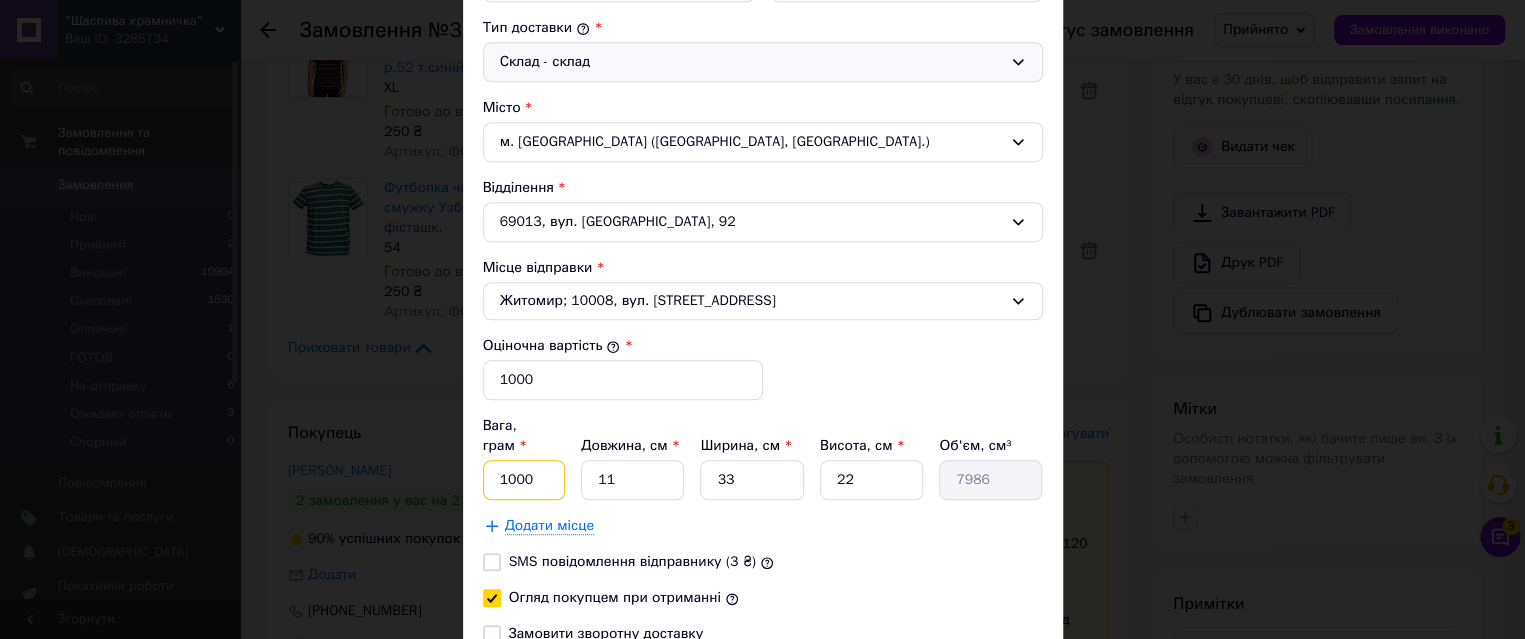 type on "1000" 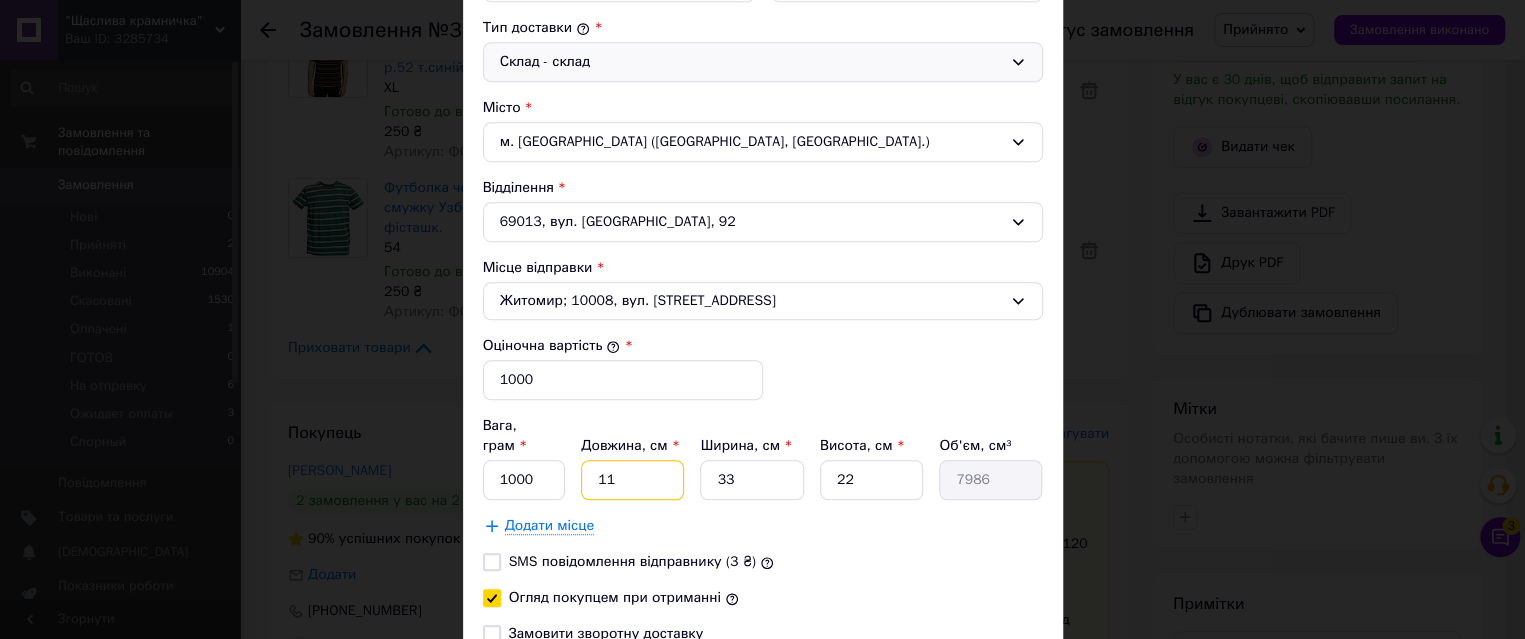 drag, startPoint x: 634, startPoint y: 461, endPoint x: 585, endPoint y: 464, distance: 49.09175 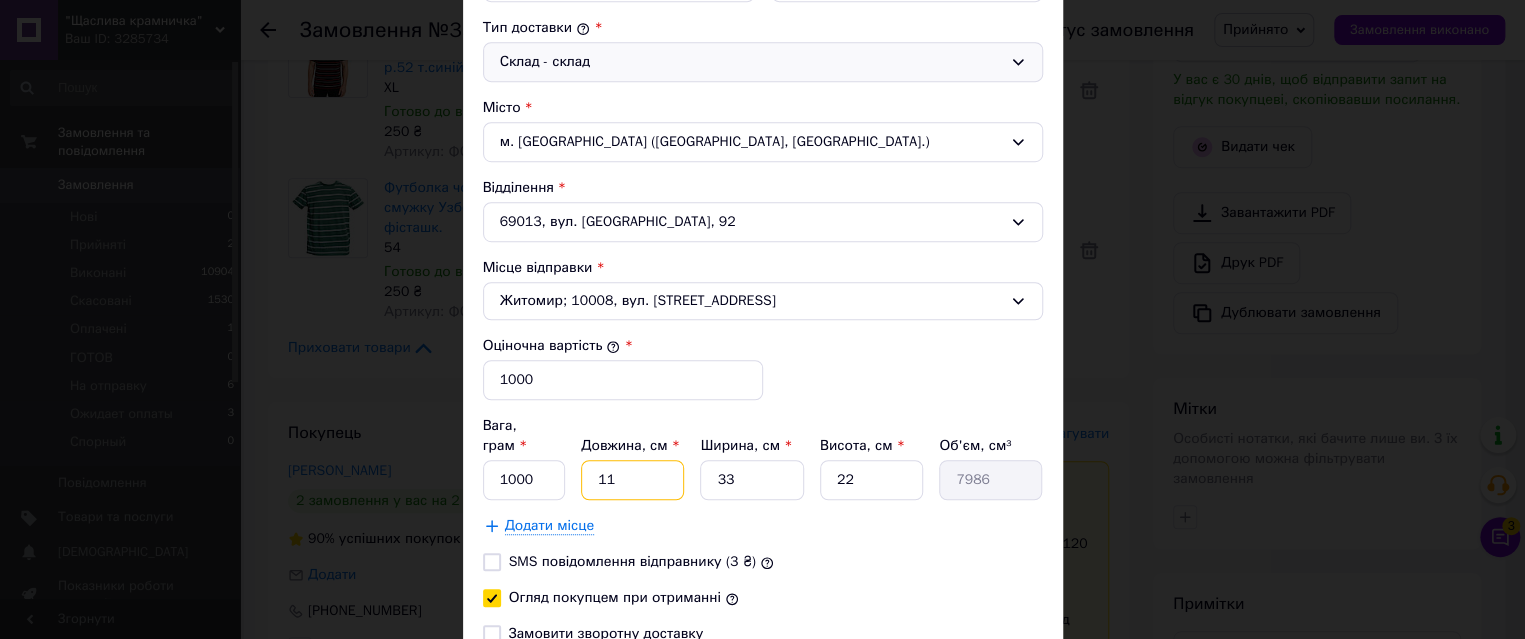 type on "3" 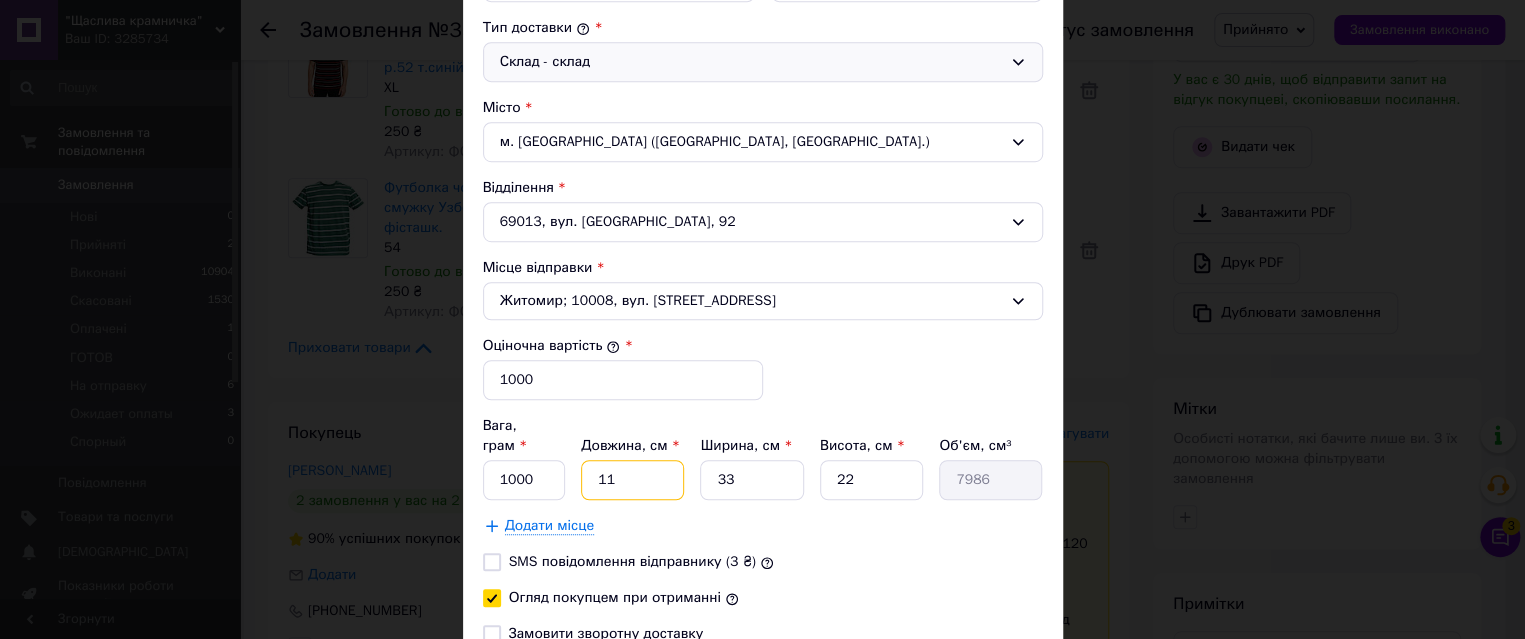 type on "2178" 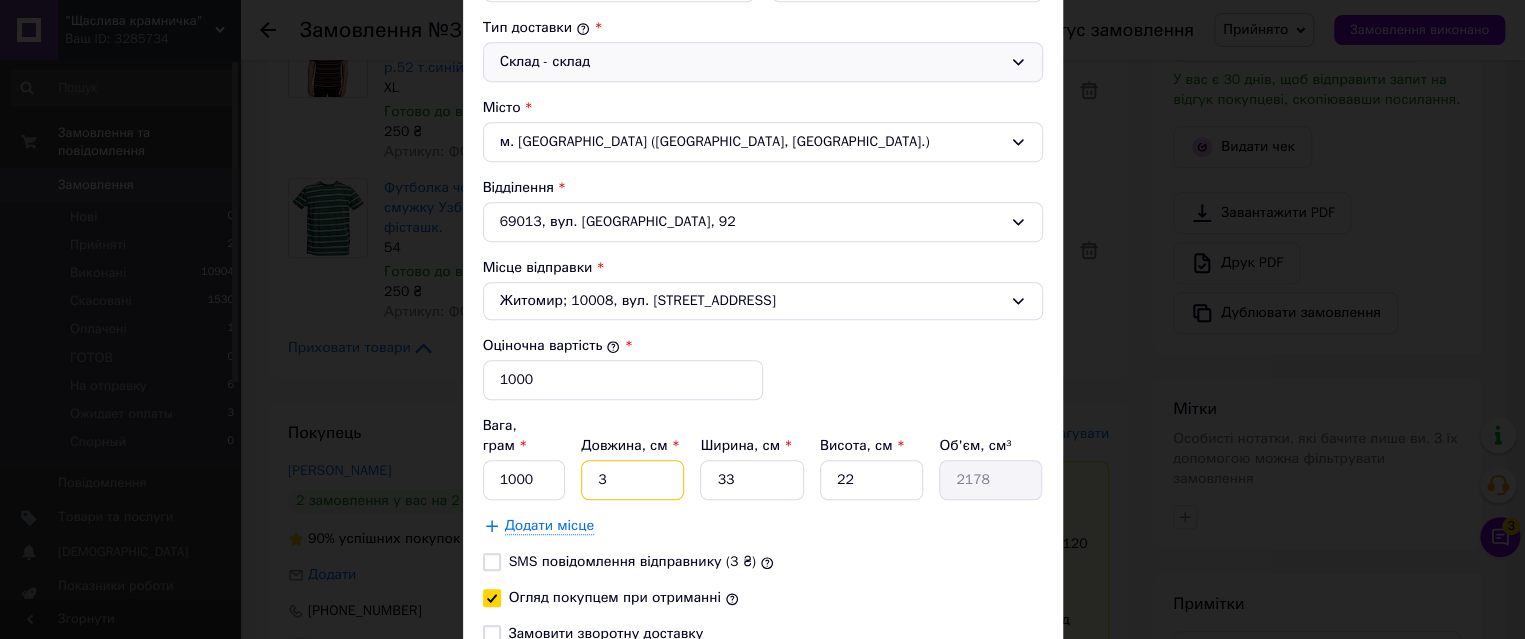 type on "35" 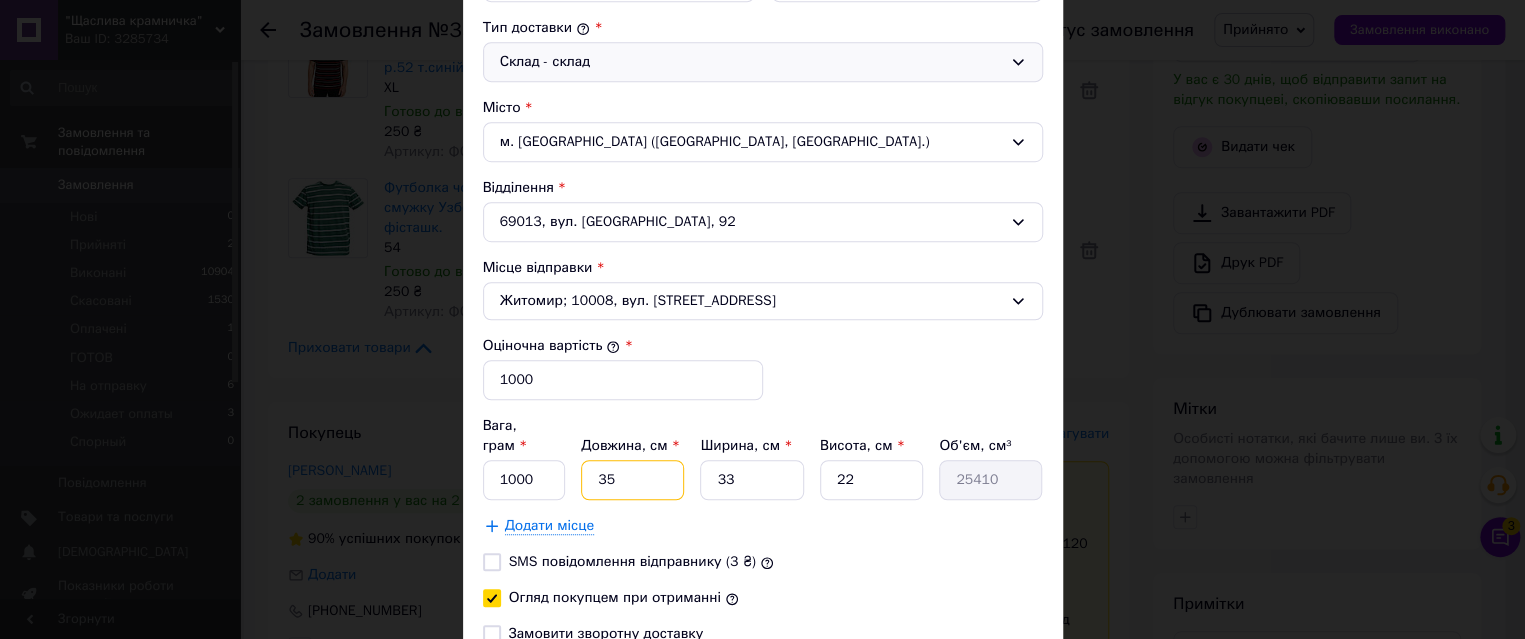 type on "35" 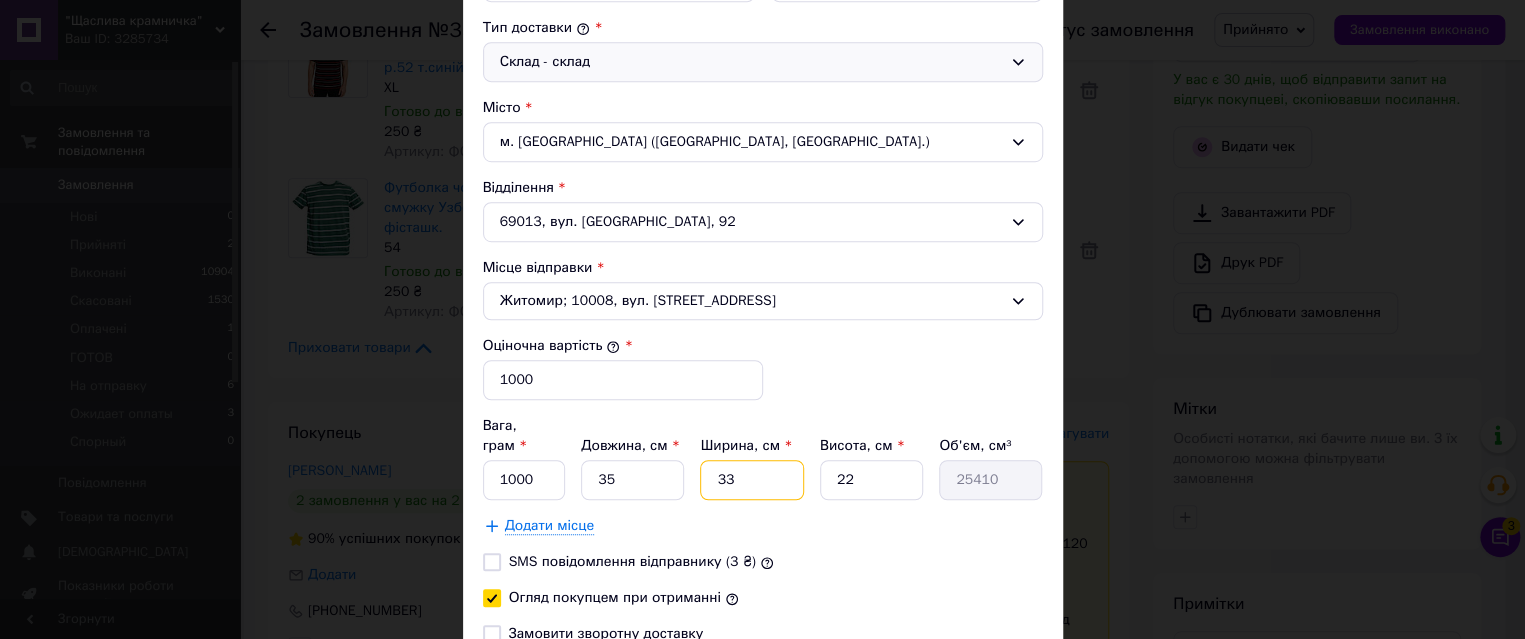 type on "3" 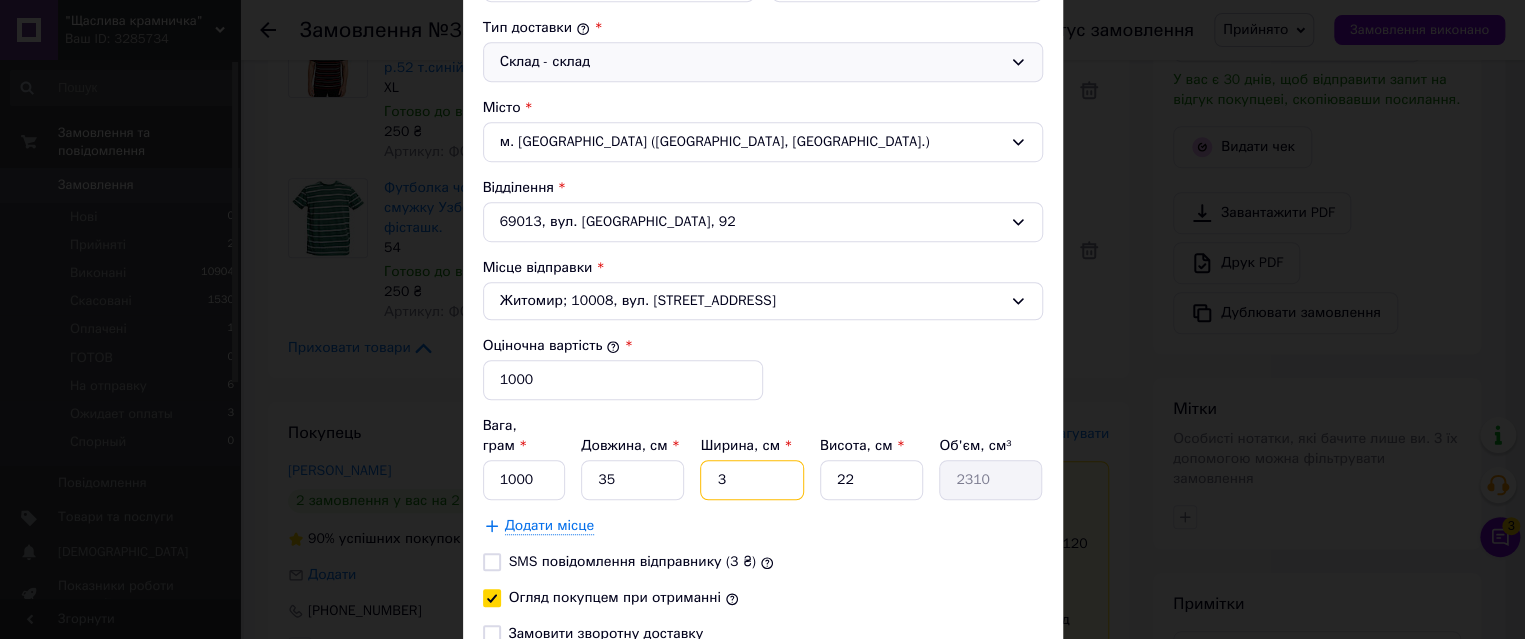 type on "30" 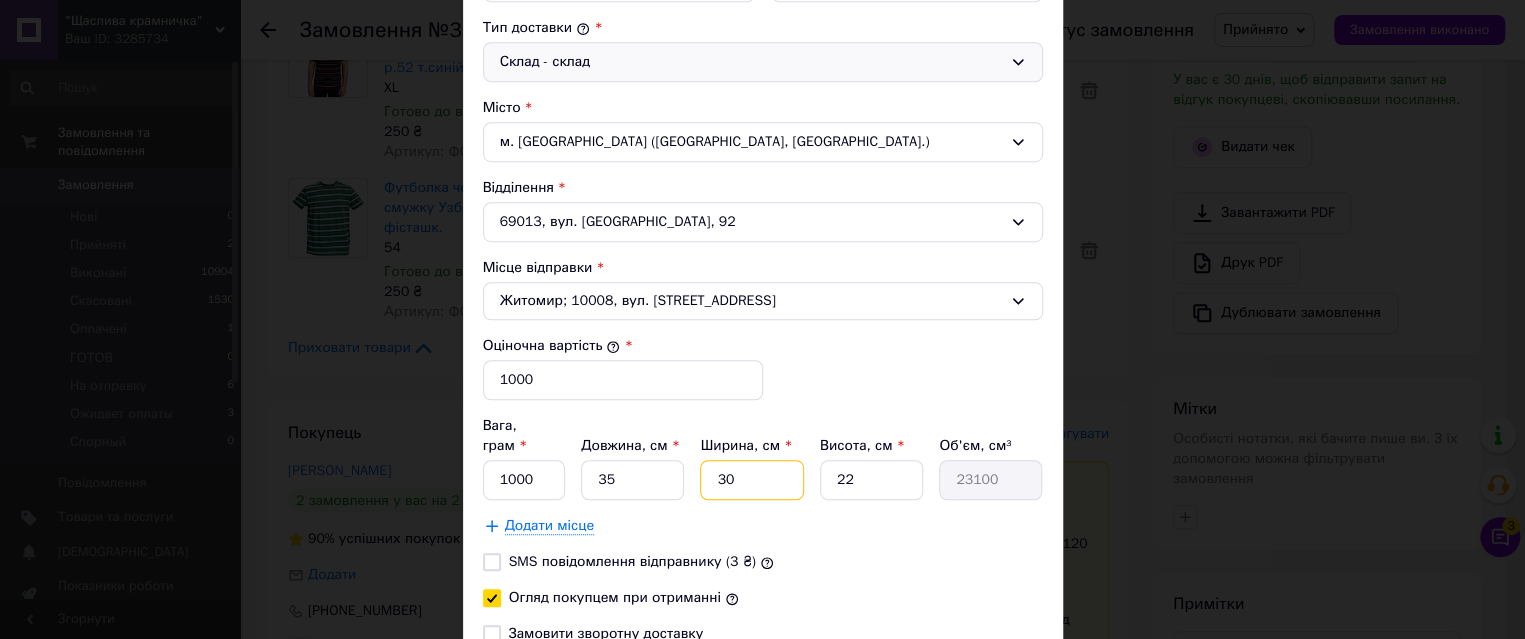 type on "30" 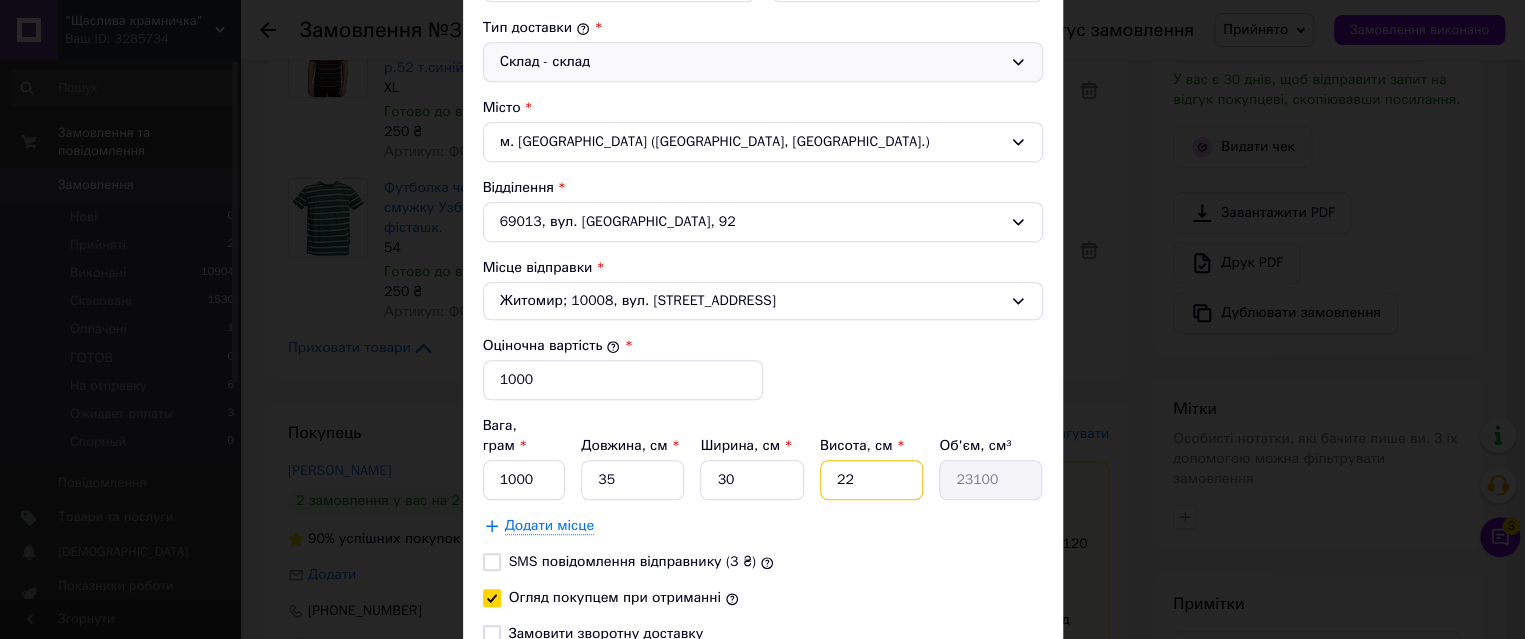 type on "7" 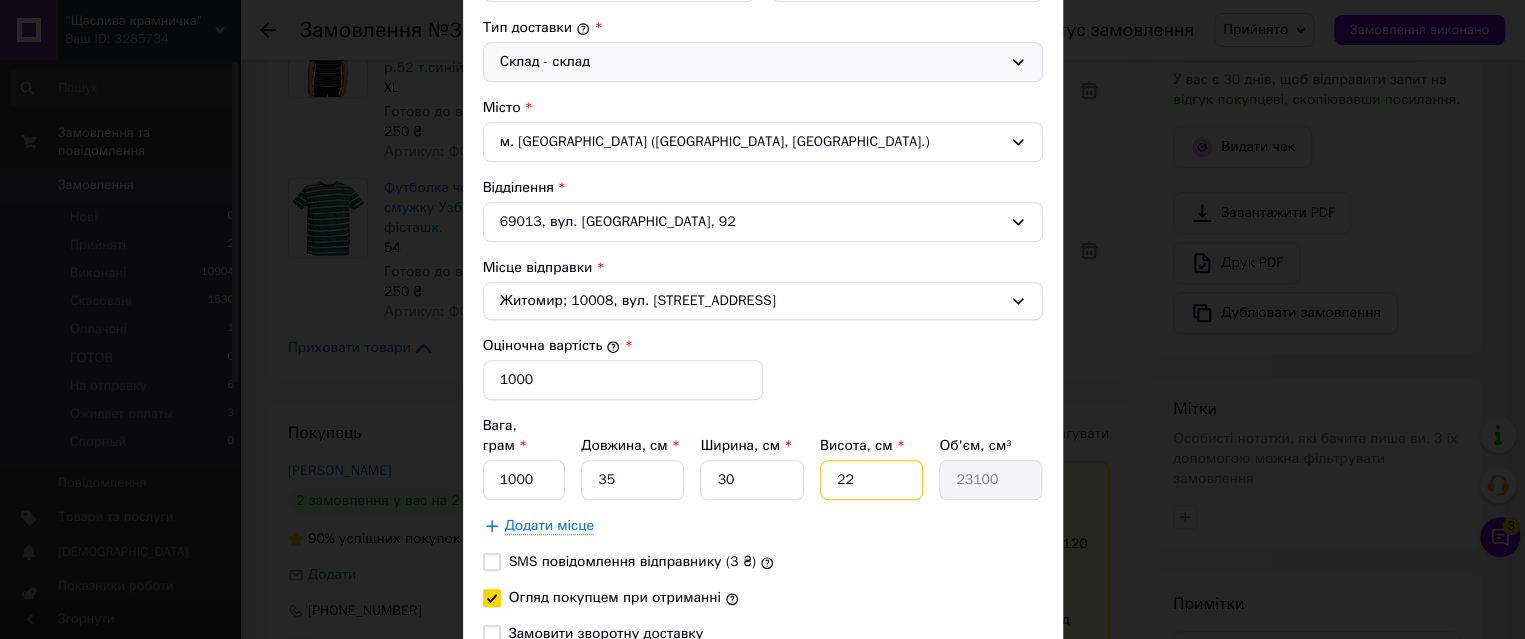 type on "7350" 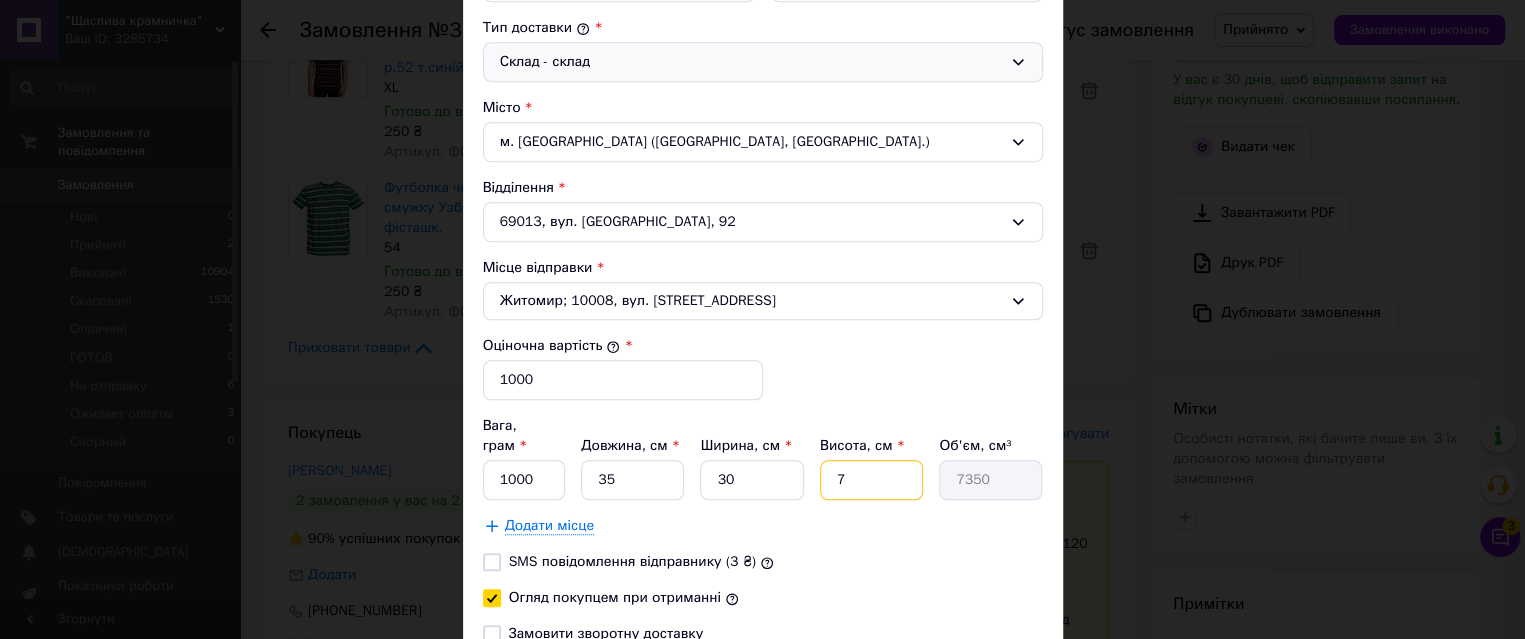 type on "7" 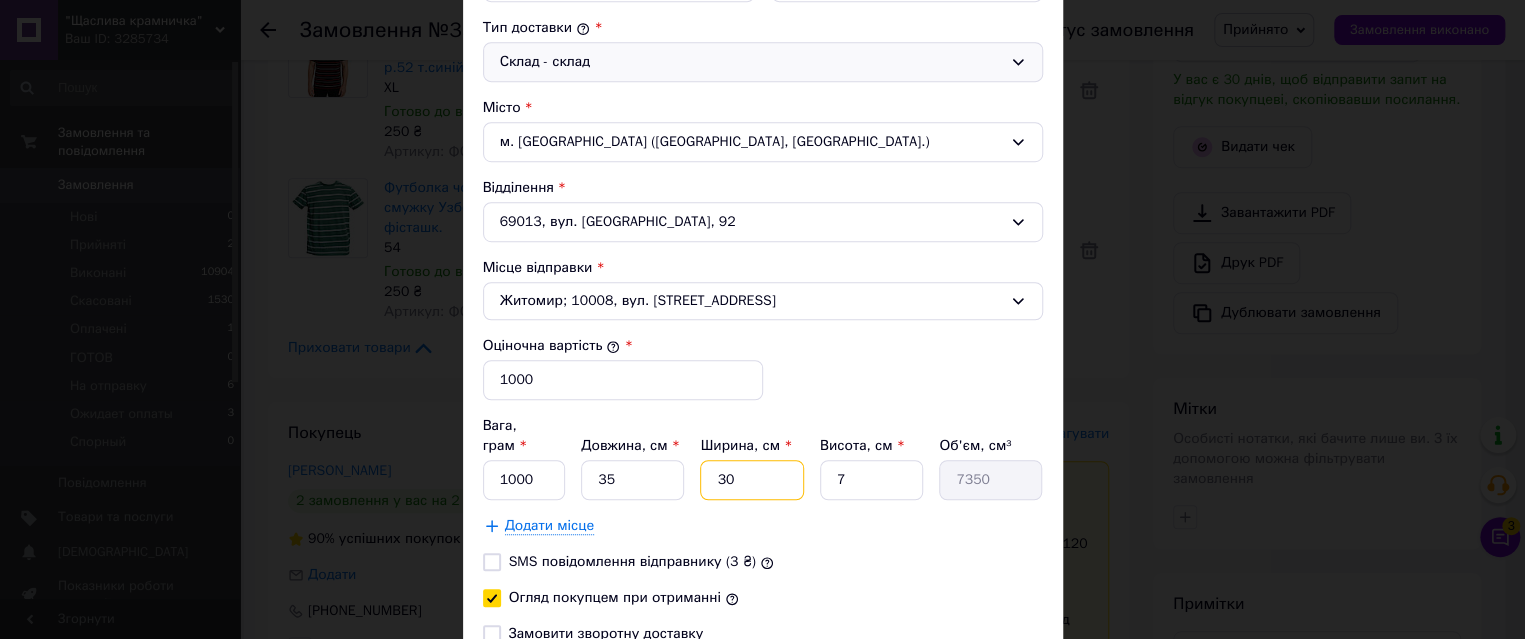 drag, startPoint x: 759, startPoint y: 458, endPoint x: 704, endPoint y: 464, distance: 55.326305 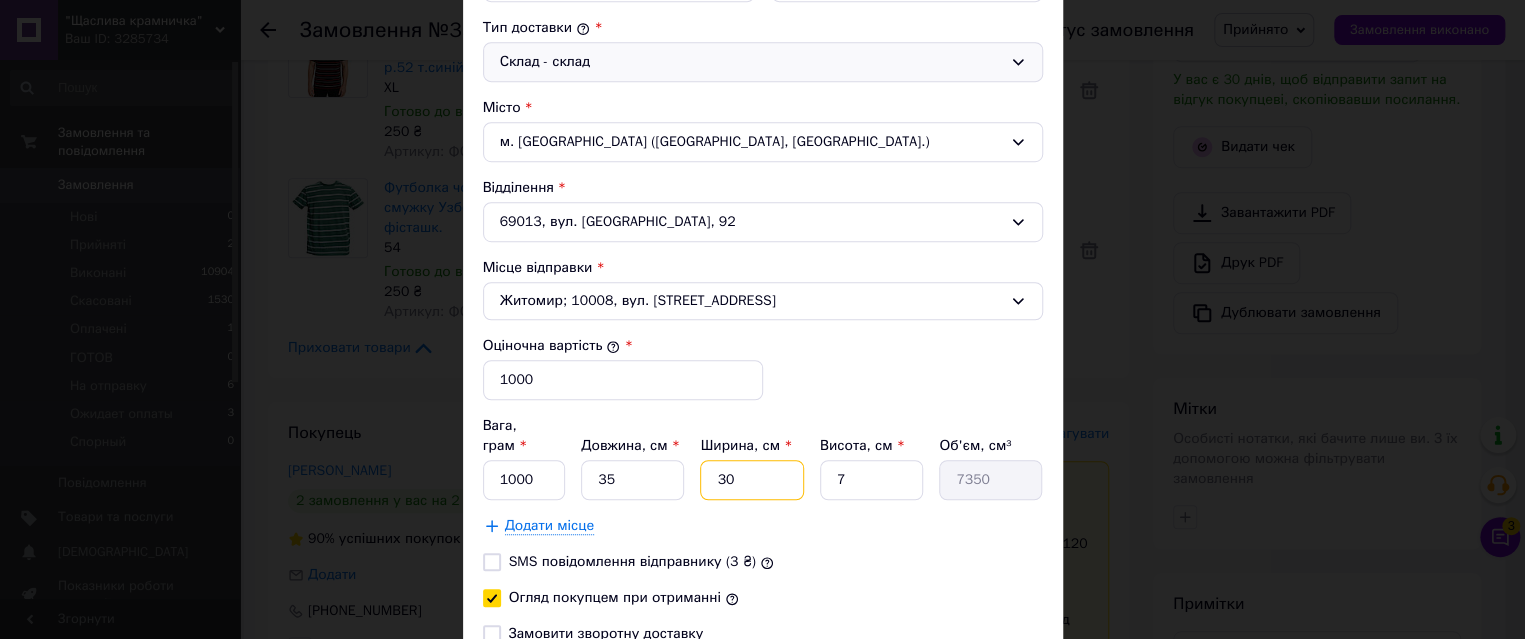 click on "30" at bounding box center [751, 480] 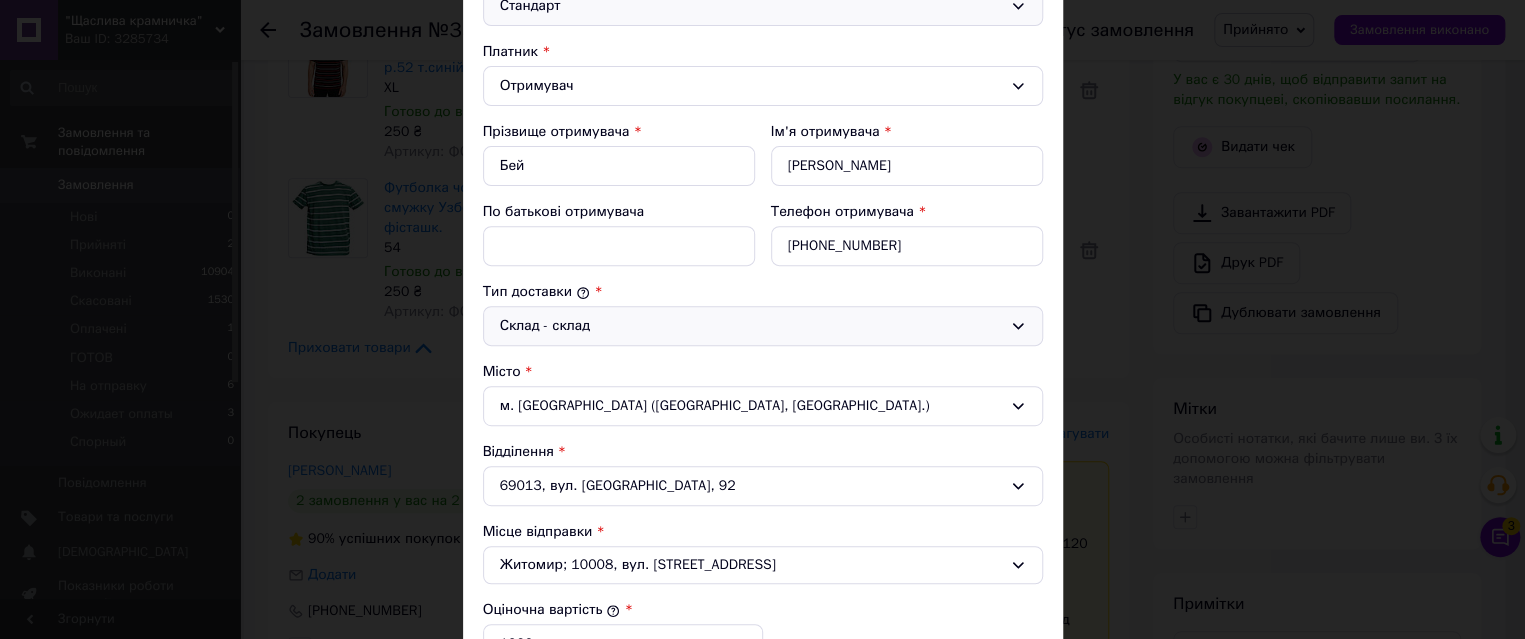 scroll, scrollTop: 266, scrollLeft: 0, axis: vertical 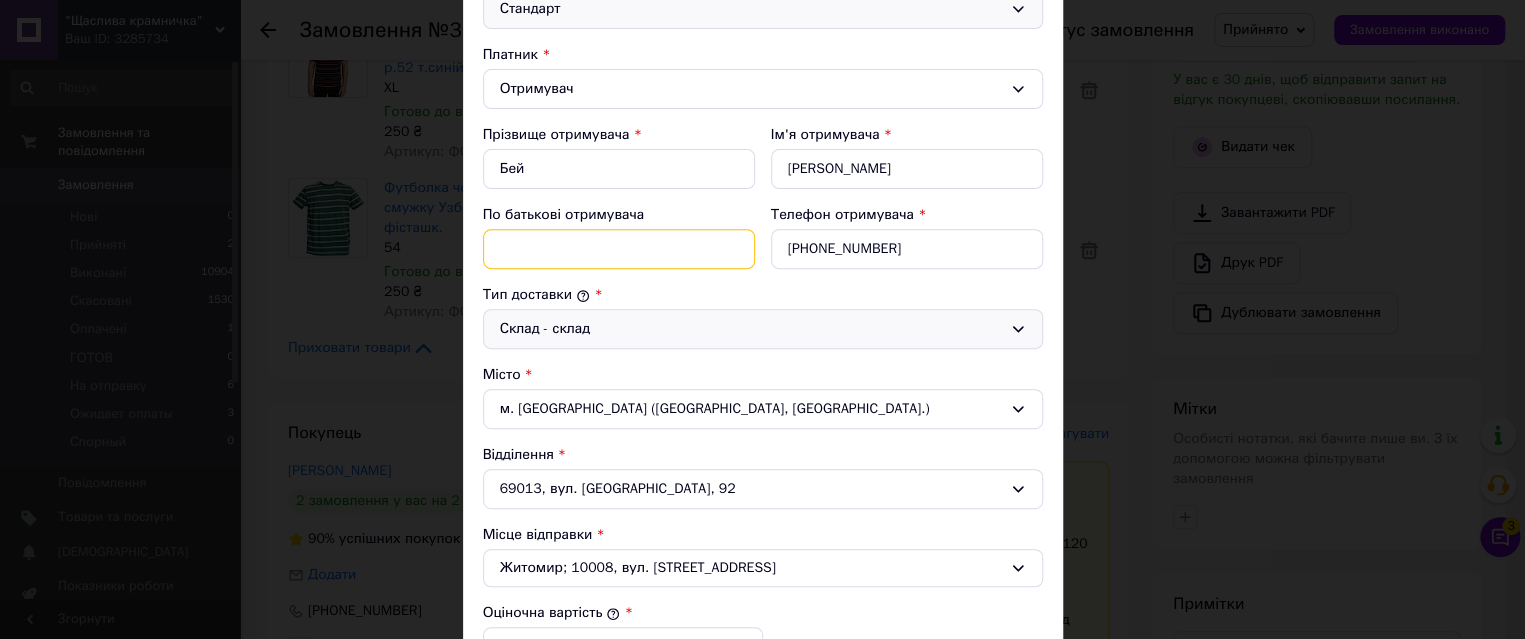 click on "По батькові отримувача" at bounding box center [619, 249] 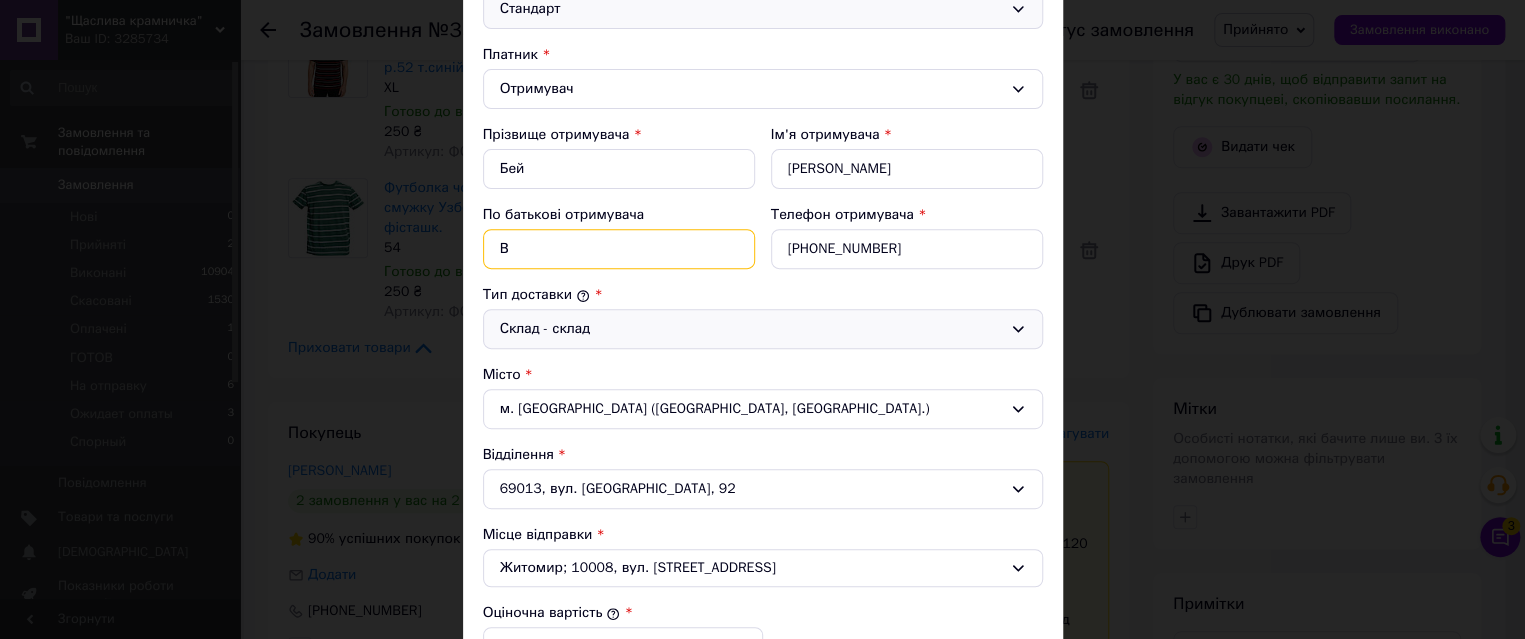 type on "Володимирівна" 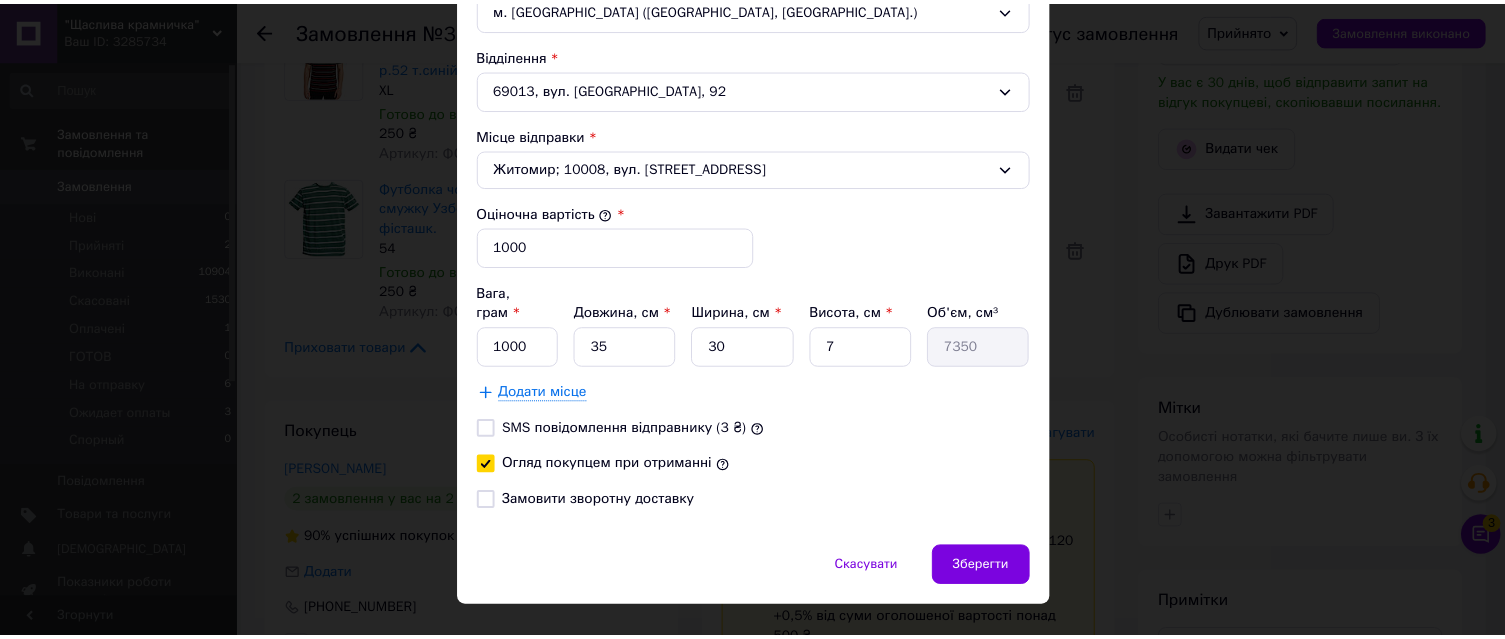 scroll, scrollTop: 678, scrollLeft: 0, axis: vertical 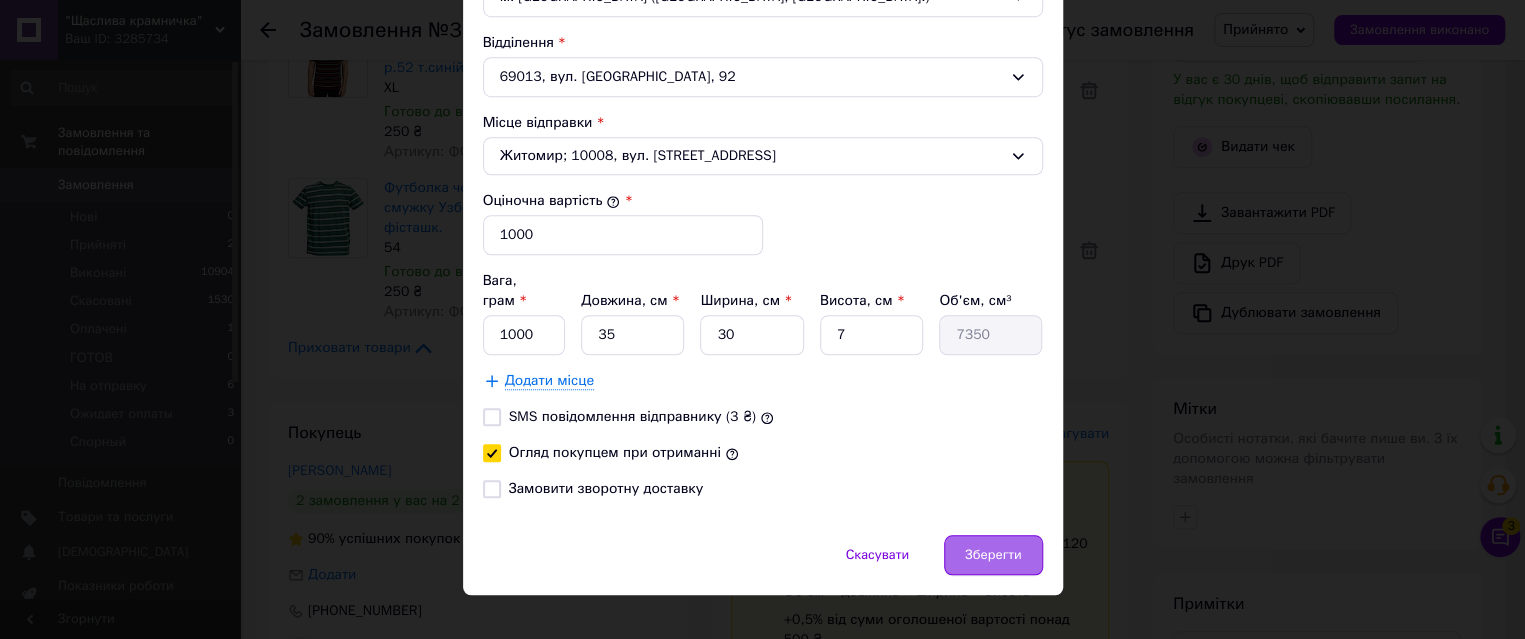 click on "Зберегти" at bounding box center (993, 555) 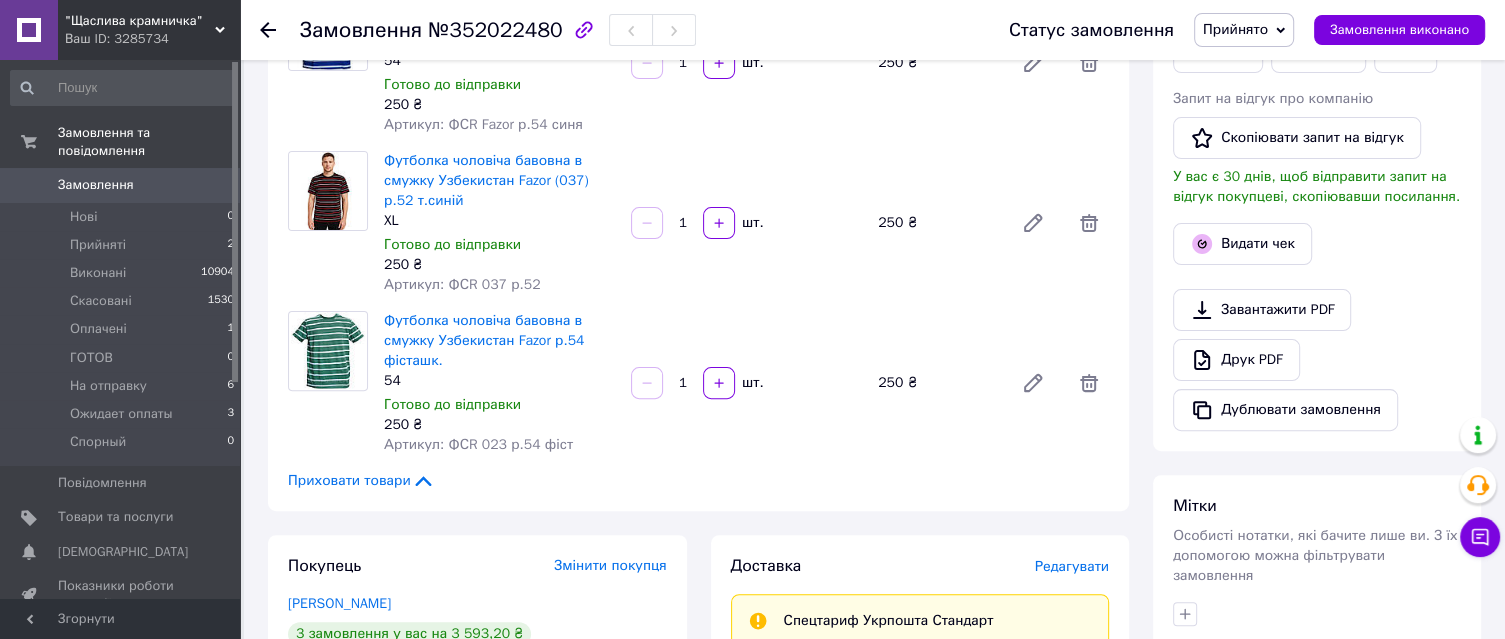 scroll, scrollTop: 0, scrollLeft: 0, axis: both 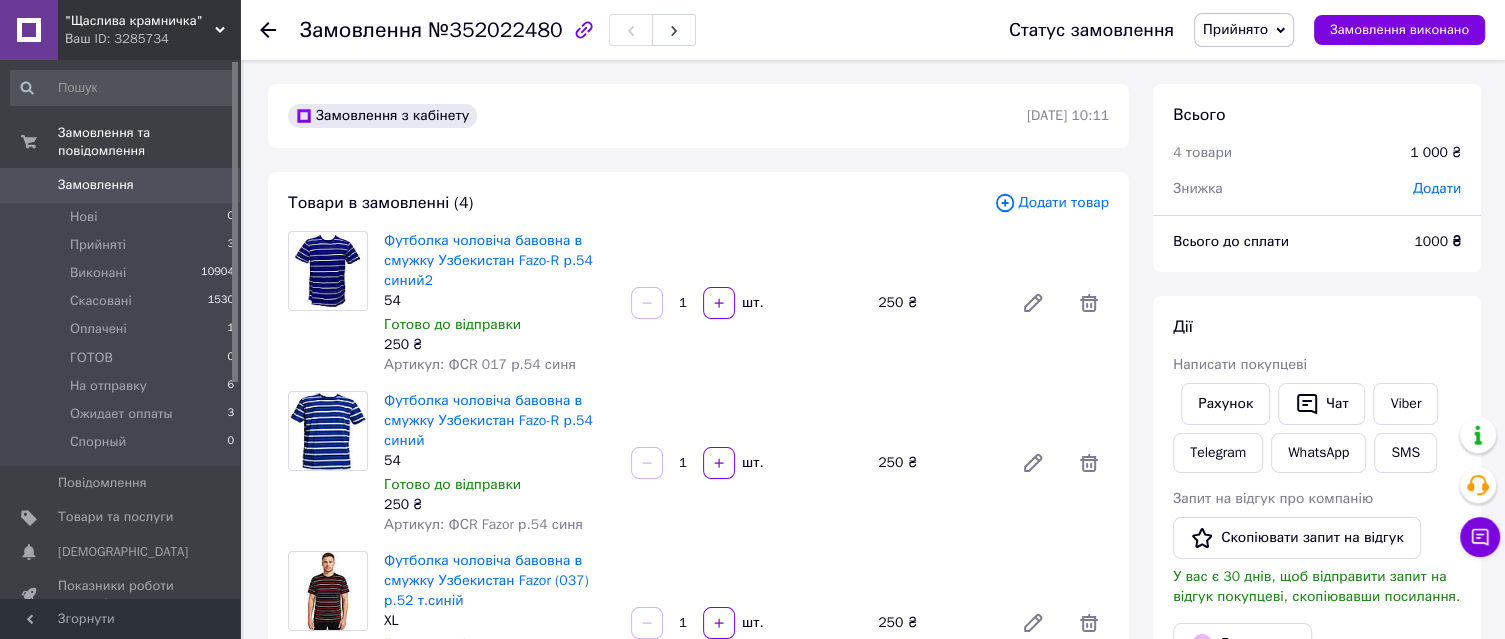 drag, startPoint x: 427, startPoint y: 4, endPoint x: 661, endPoint y: 91, distance: 249.64975 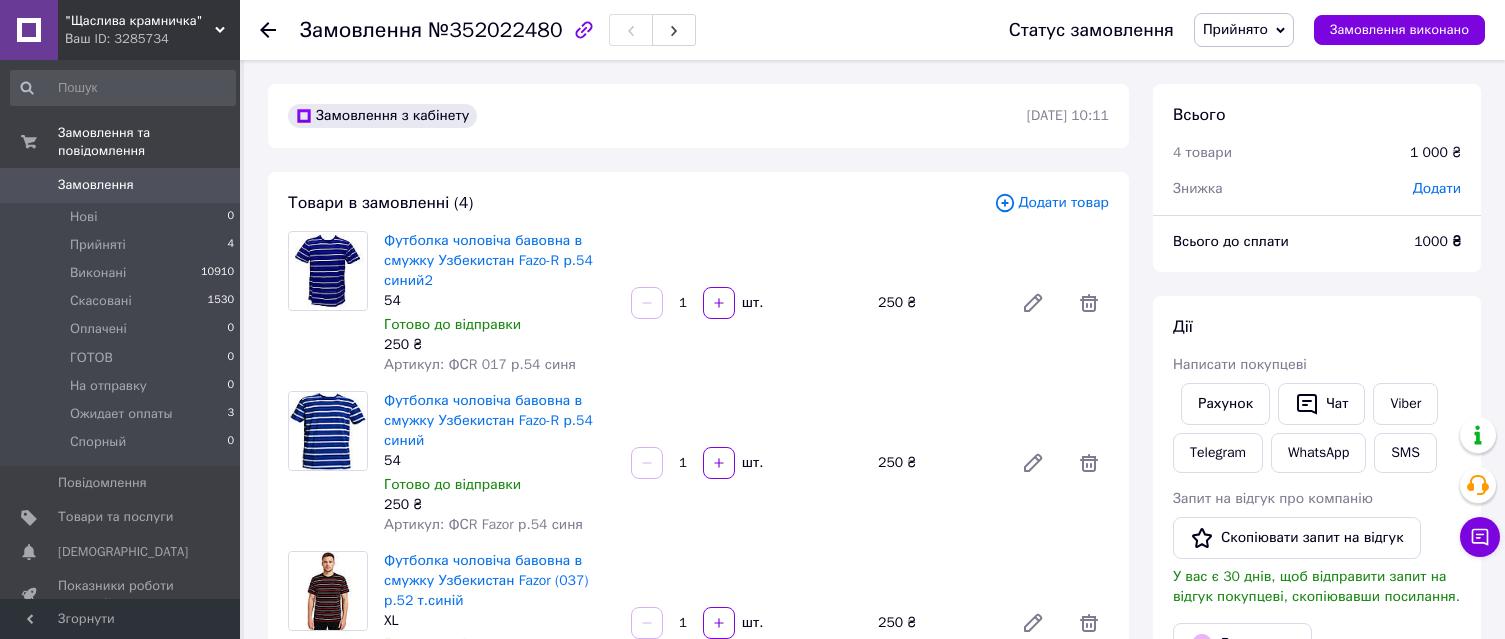 scroll, scrollTop: 0, scrollLeft: 0, axis: both 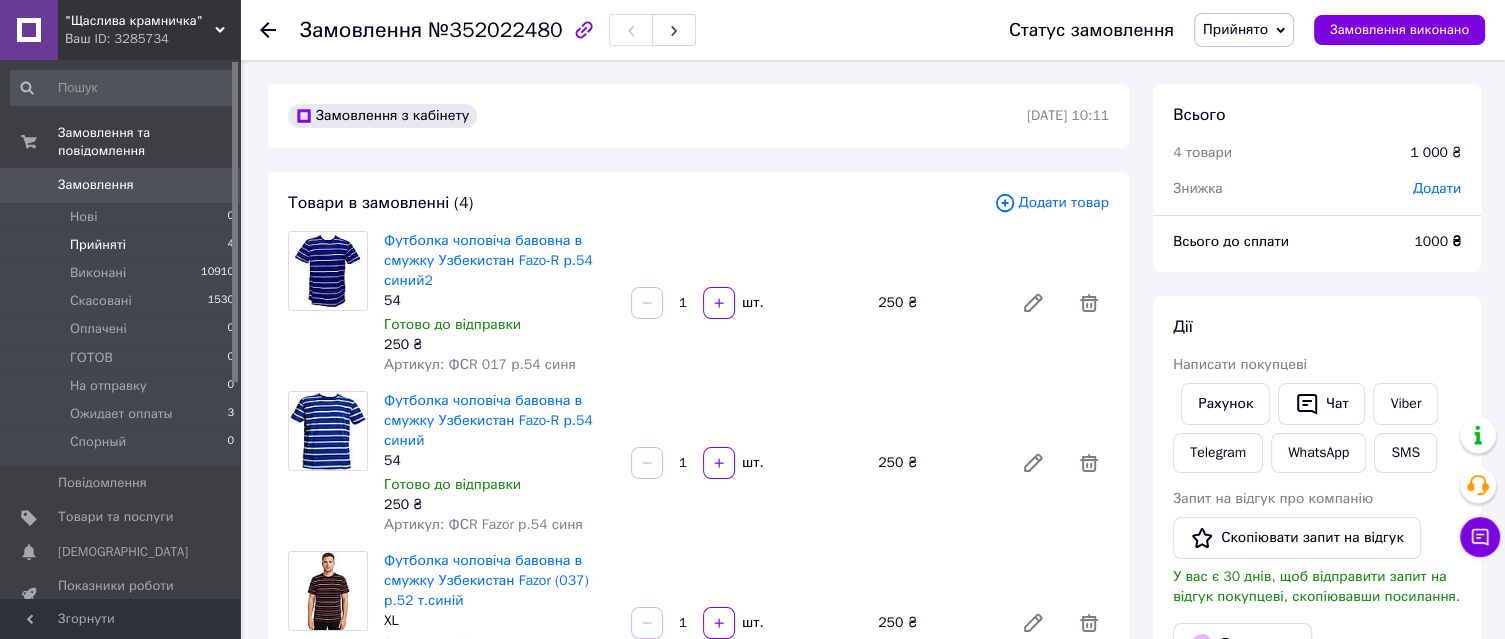 click on "Прийняті" at bounding box center [98, 245] 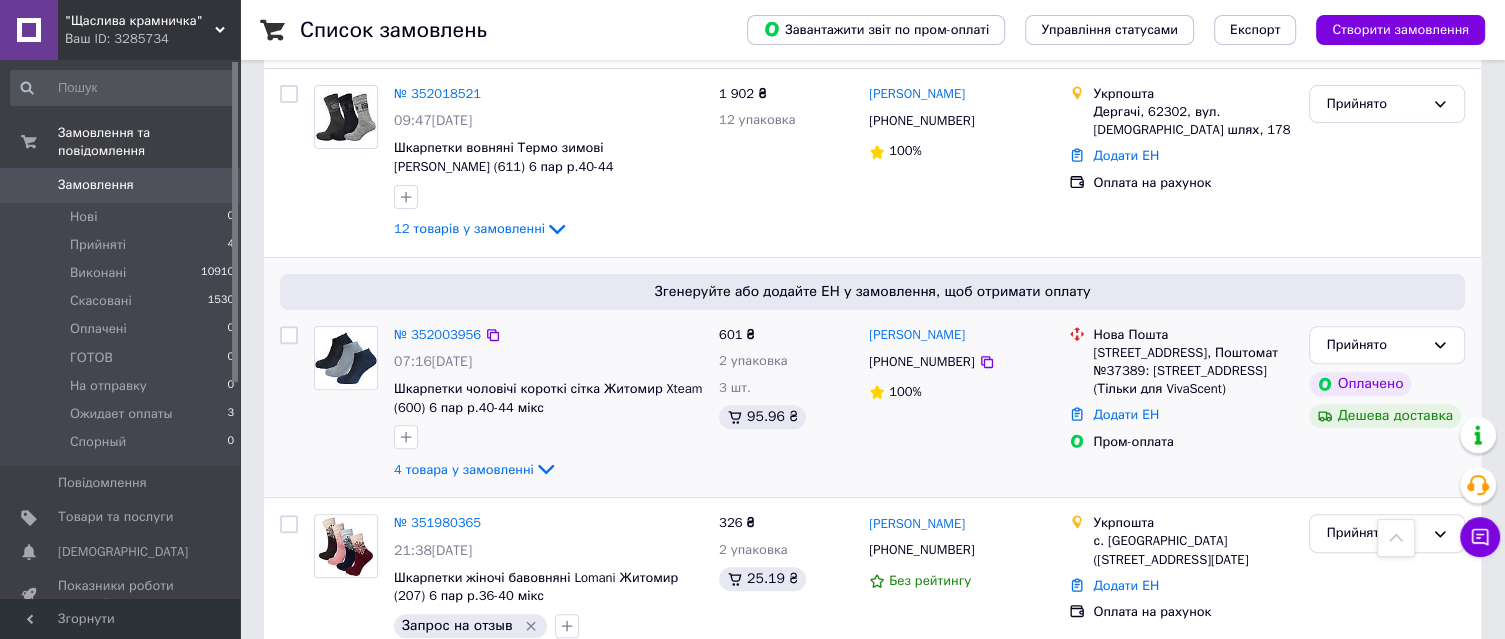 scroll, scrollTop: 533, scrollLeft: 0, axis: vertical 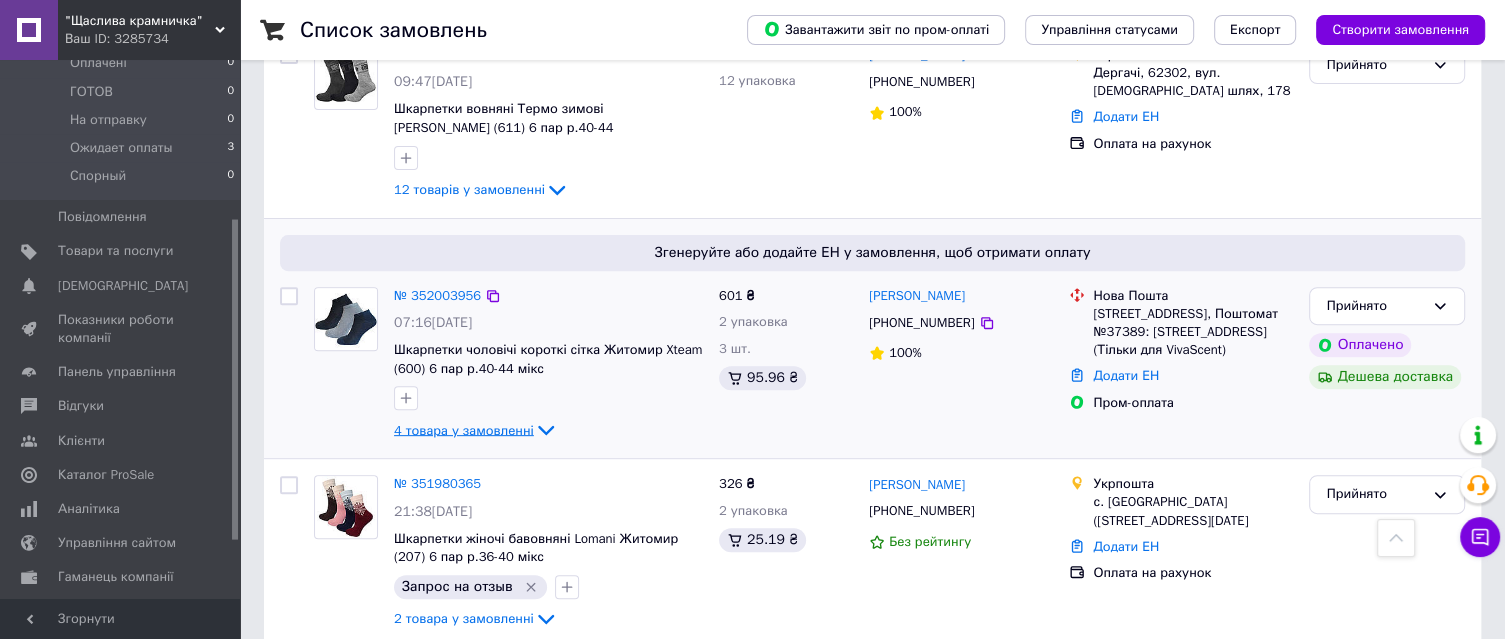 drag, startPoint x: 441, startPoint y: 472, endPoint x: 439, endPoint y: 419, distance: 53.037724 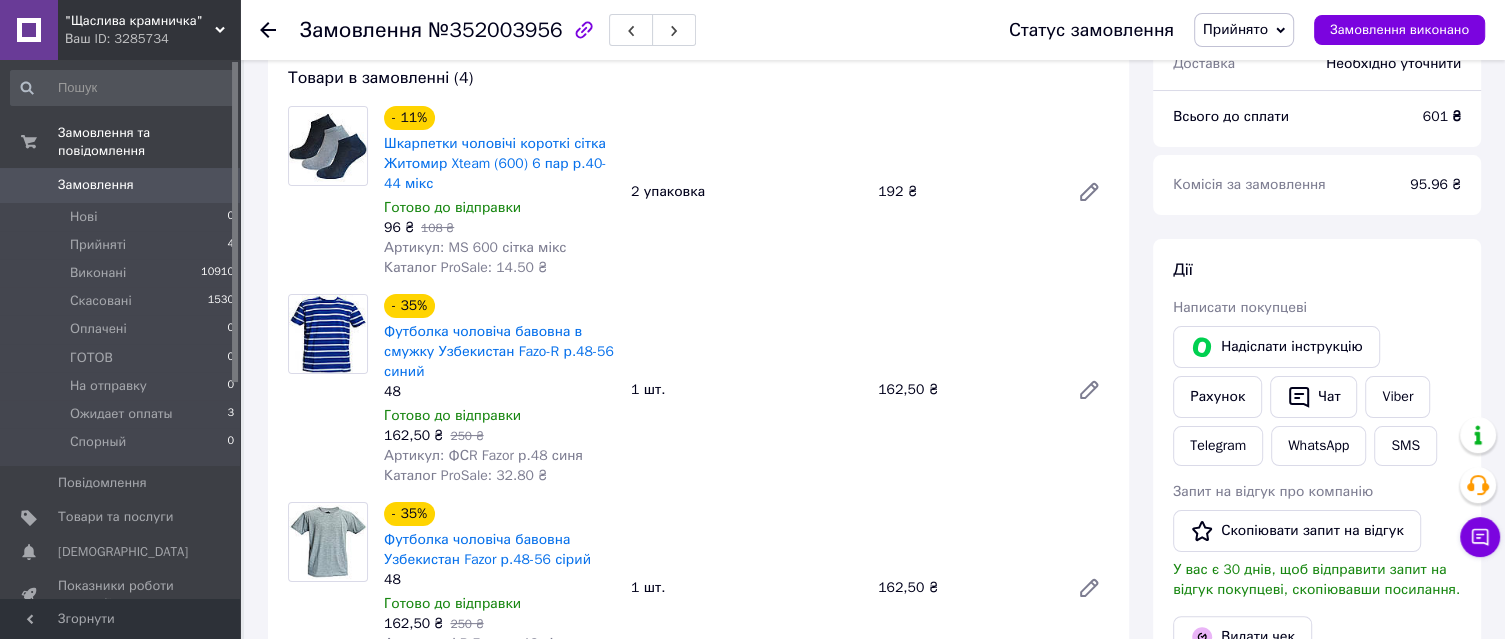 scroll, scrollTop: 0, scrollLeft: 0, axis: both 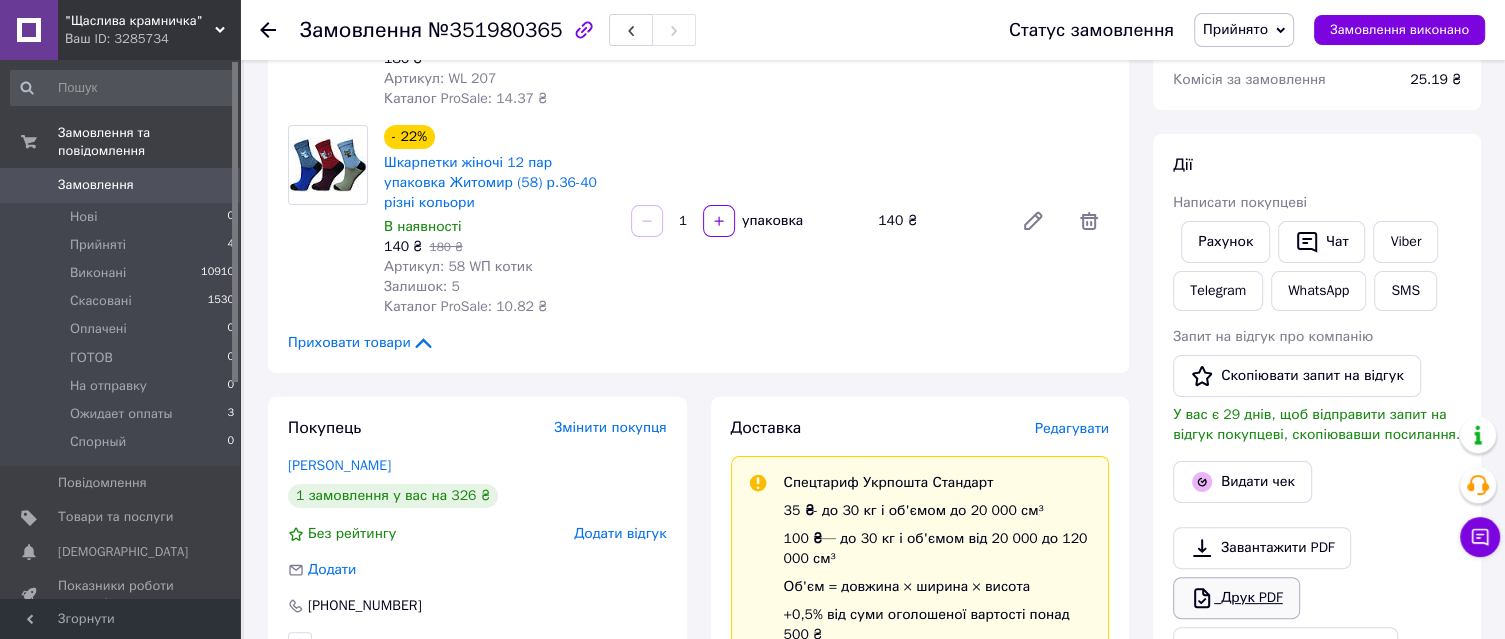 click on "Друк PDF" at bounding box center (1236, 598) 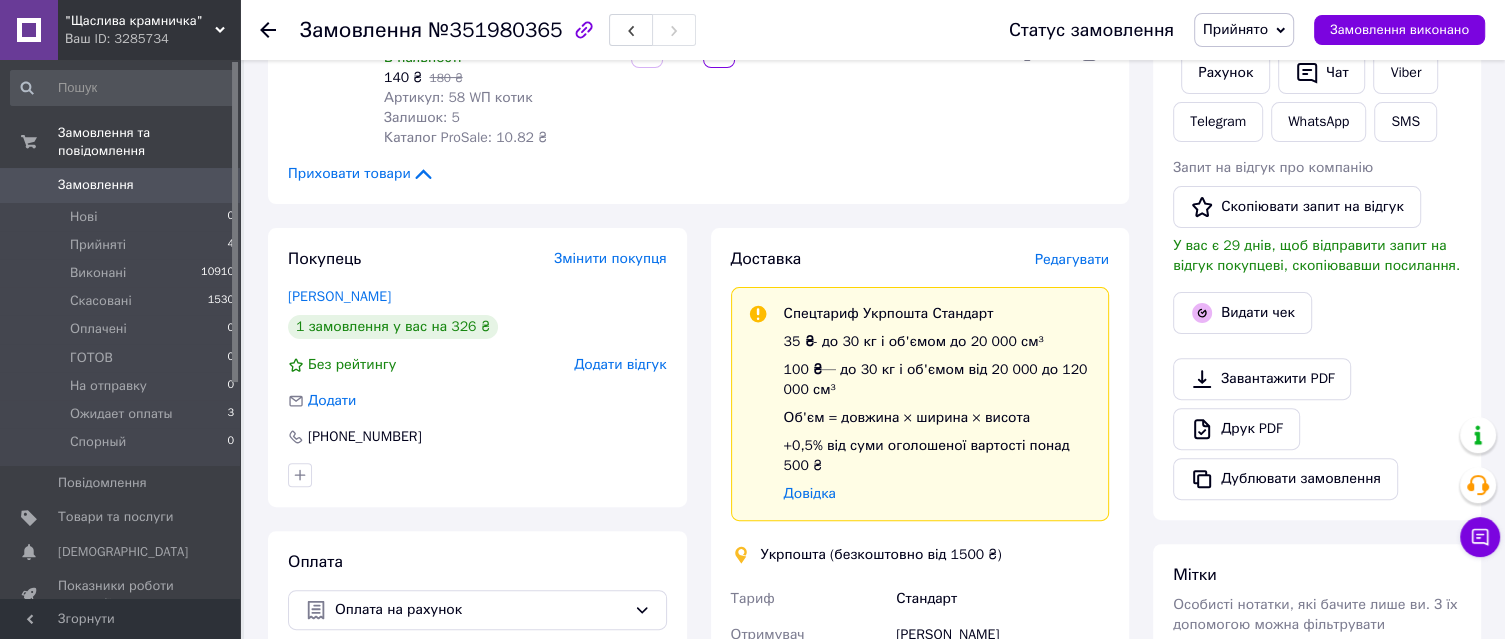 scroll, scrollTop: 400, scrollLeft: 0, axis: vertical 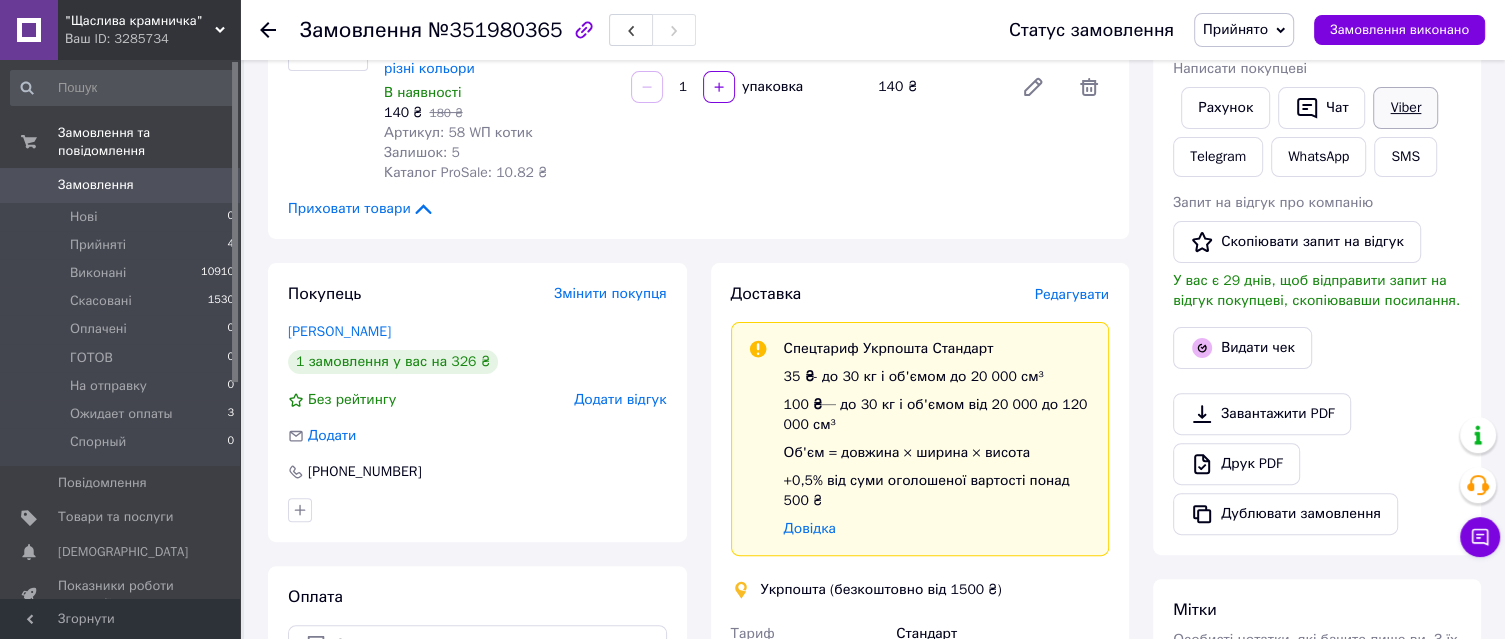 click on "Viber" at bounding box center [1405, 108] 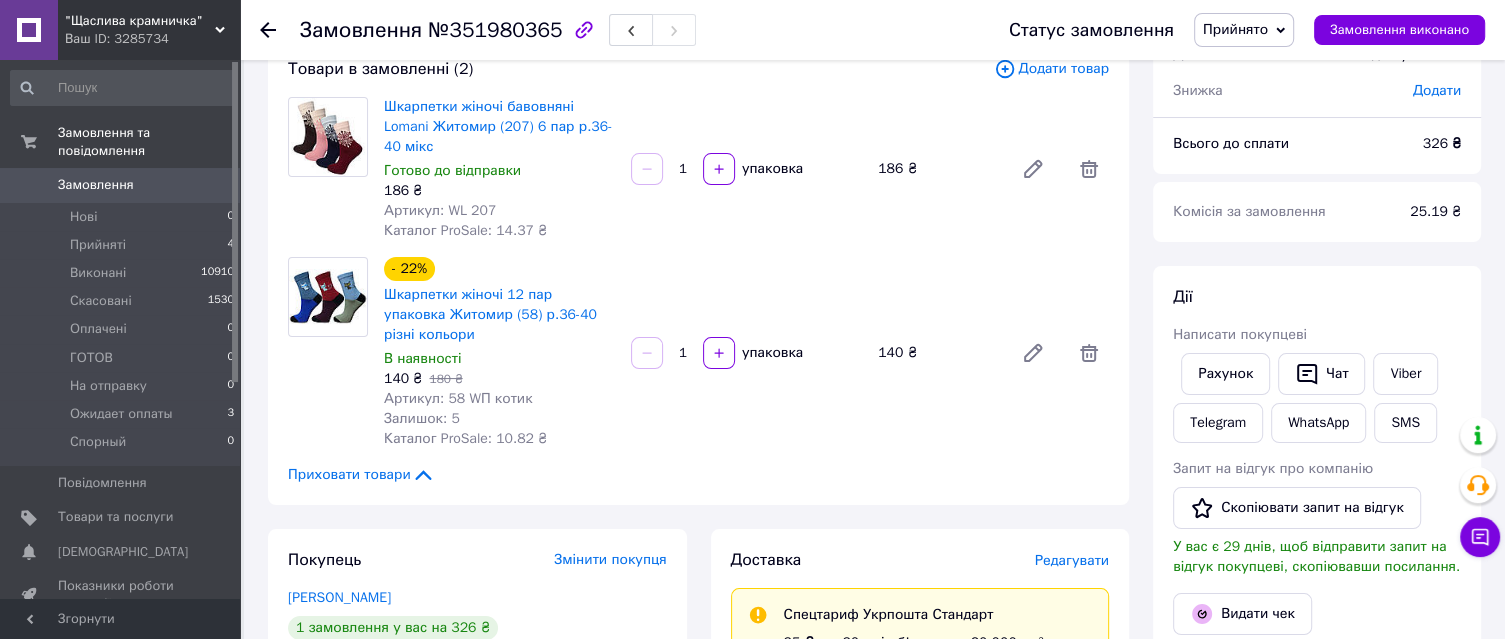 scroll, scrollTop: 0, scrollLeft: 0, axis: both 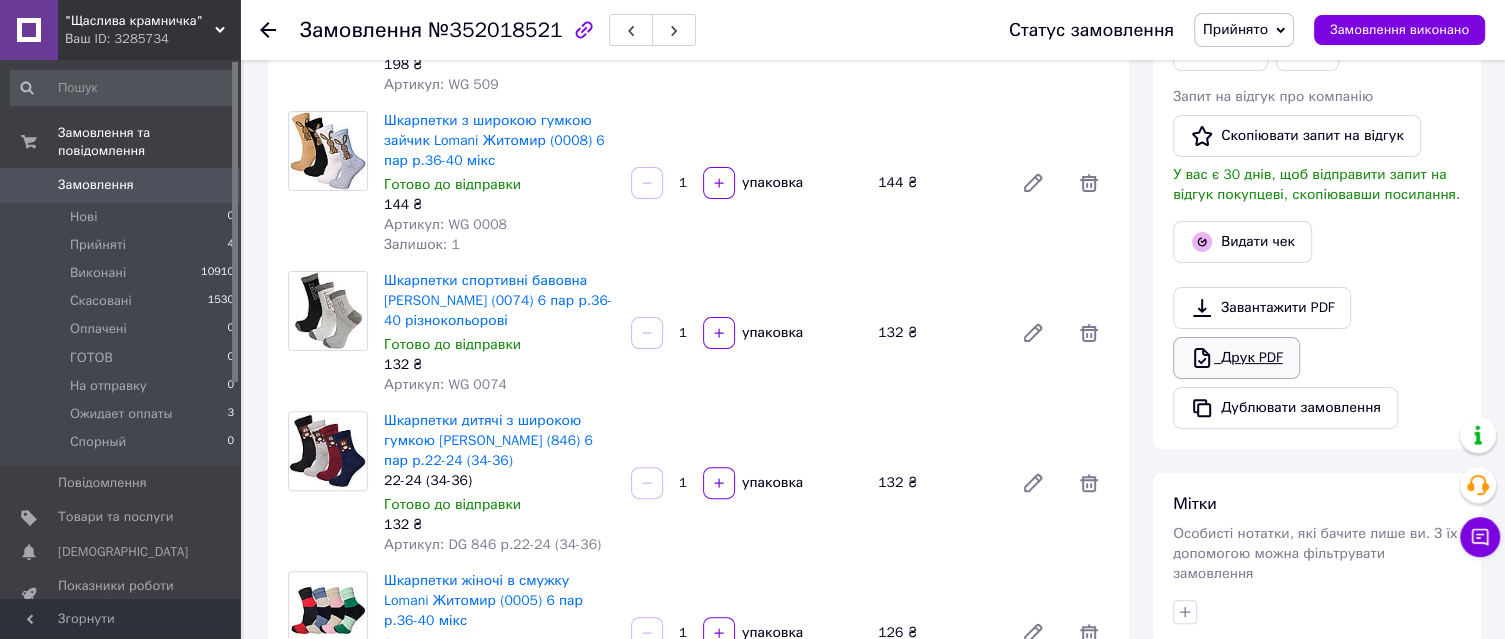 click 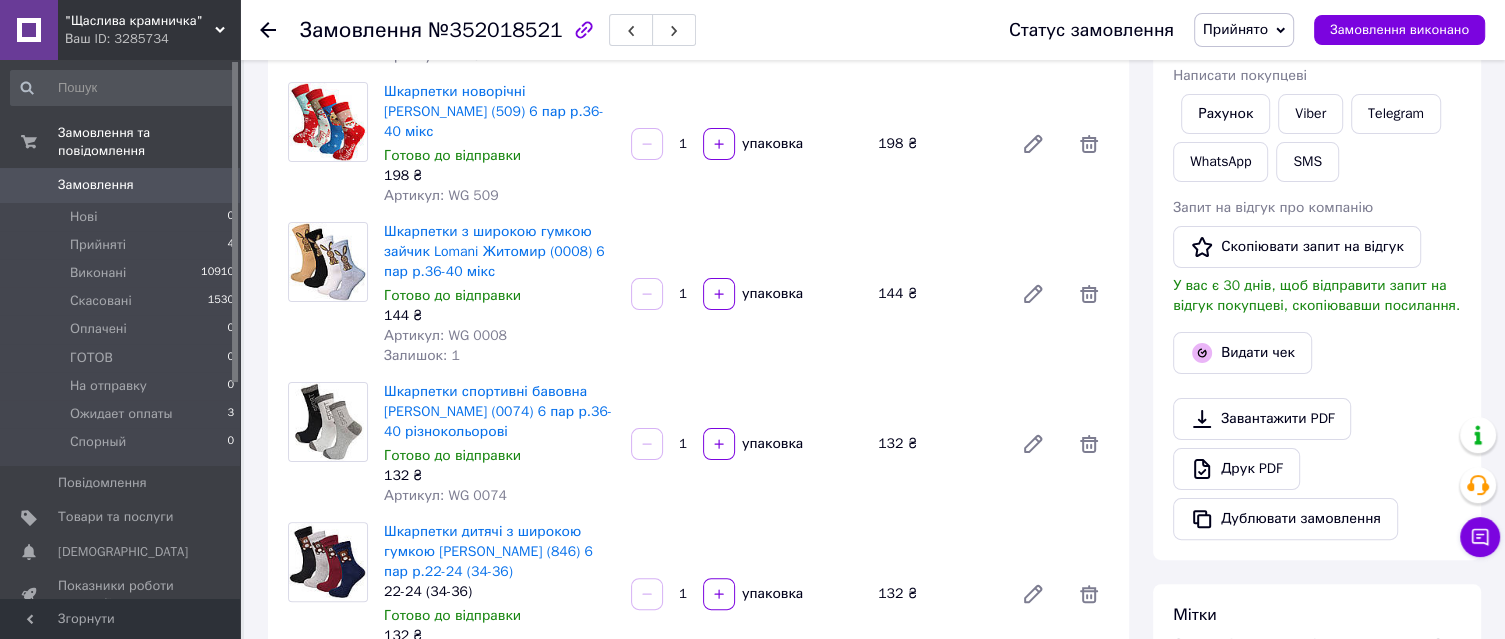 scroll, scrollTop: 133, scrollLeft: 0, axis: vertical 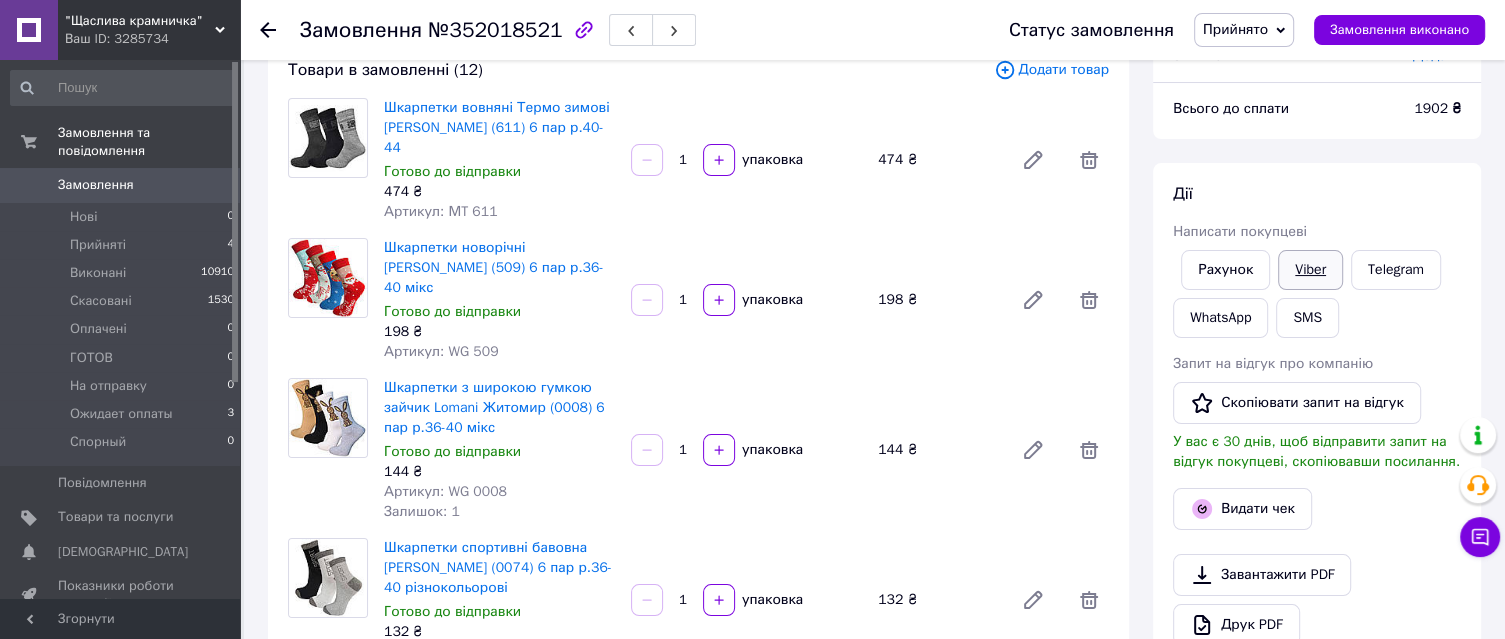 click on "Viber" at bounding box center (1310, 270) 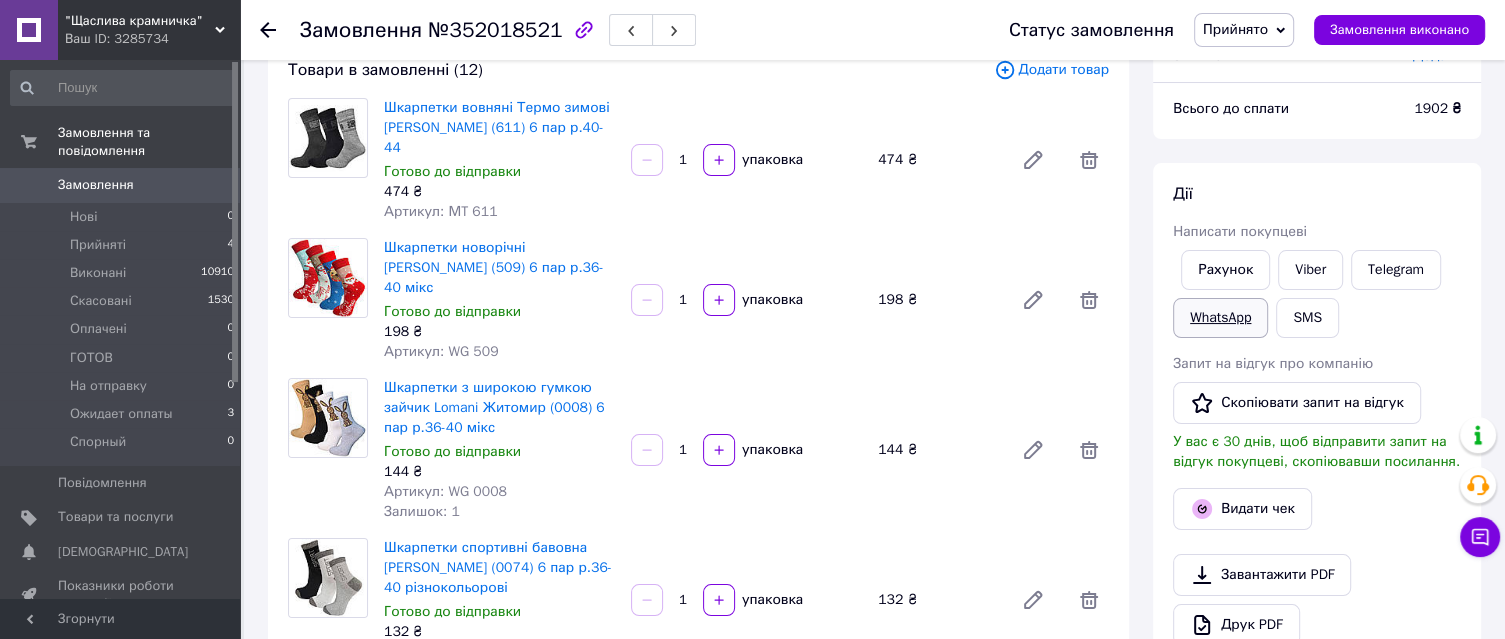 click on "WhatsApp" at bounding box center [1220, 318] 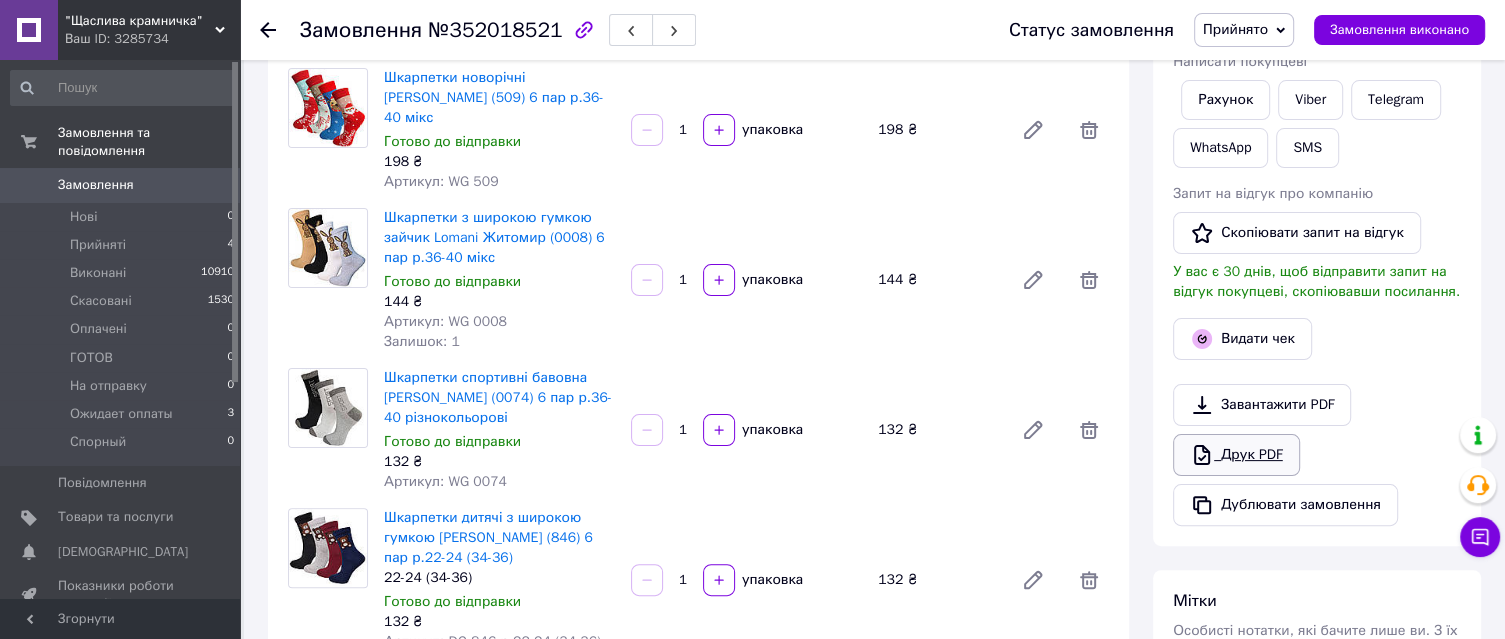 scroll, scrollTop: 266, scrollLeft: 0, axis: vertical 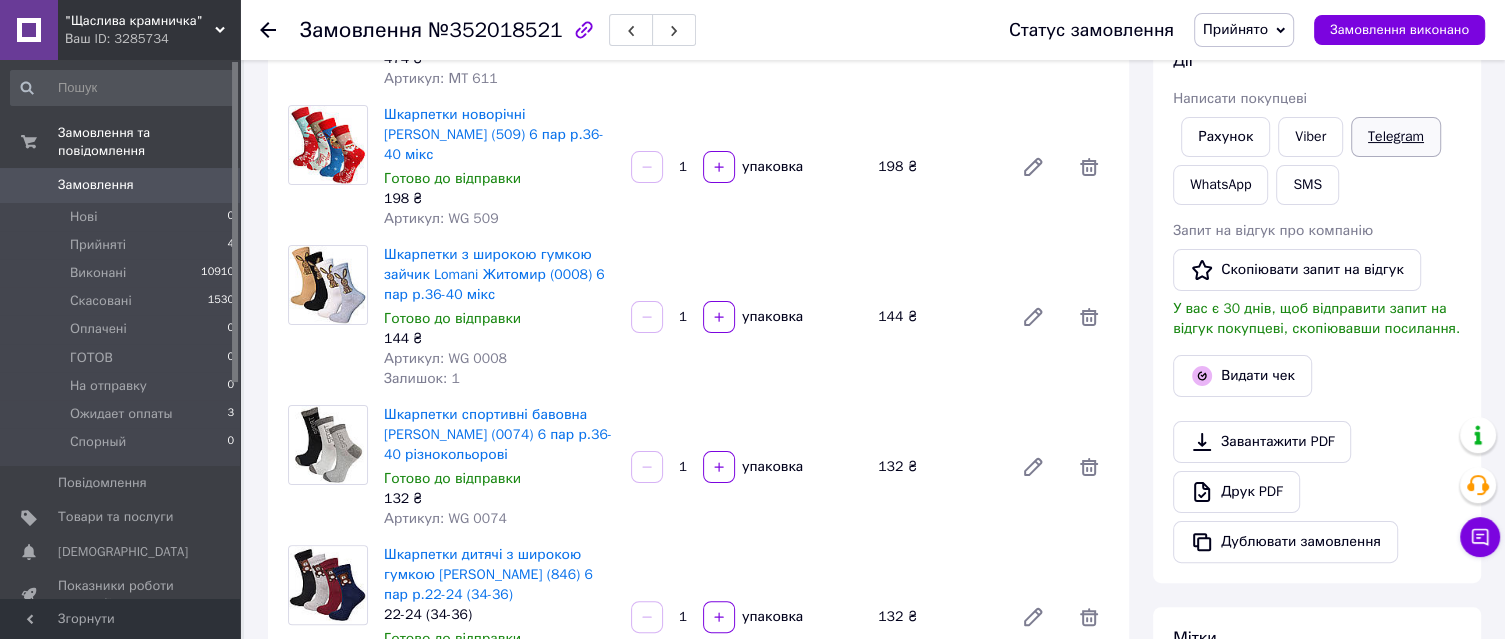 click on "Telegram" at bounding box center (1396, 137) 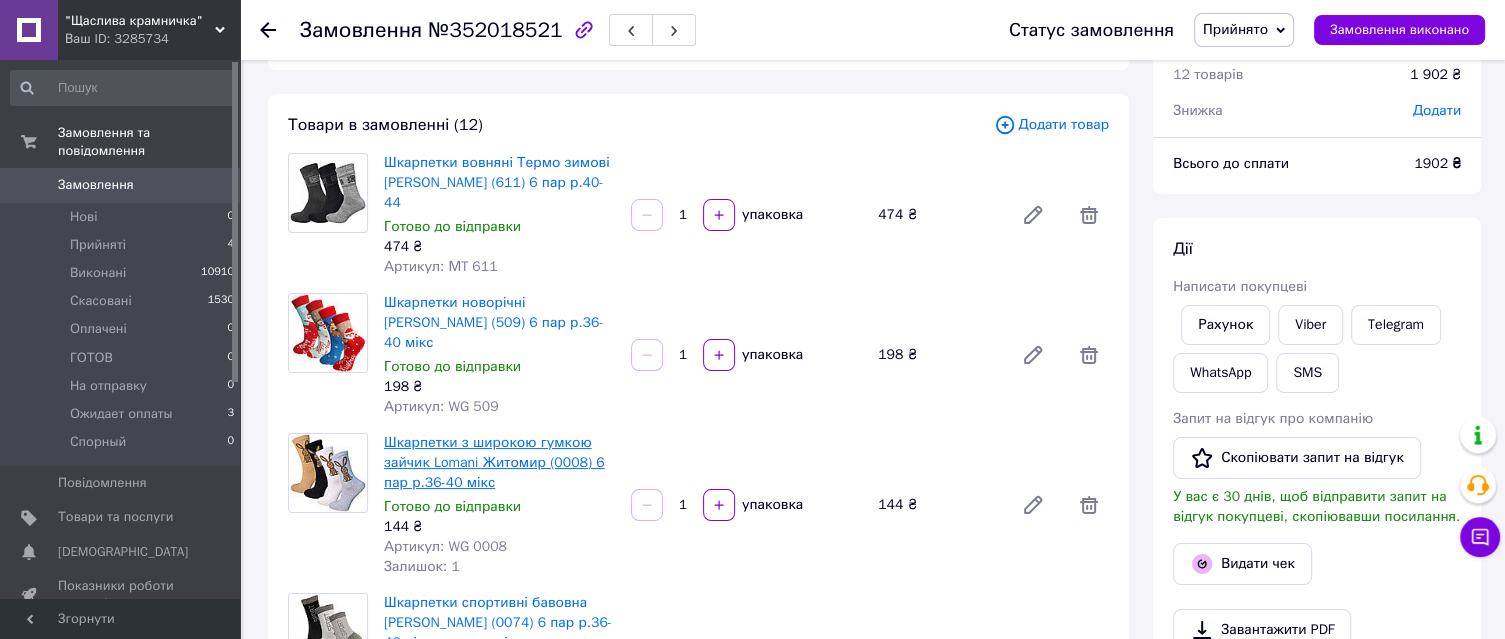 scroll, scrollTop: 0, scrollLeft: 0, axis: both 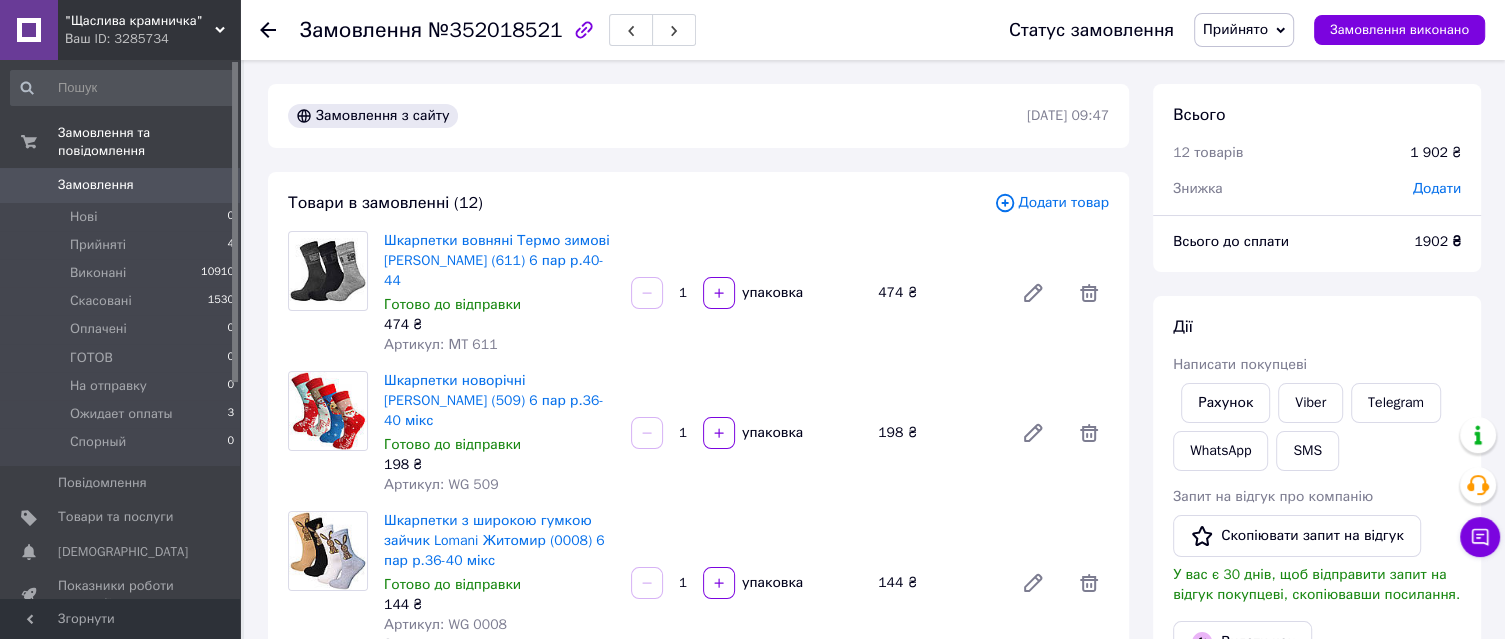 click on "Прийнято" at bounding box center (1235, 29) 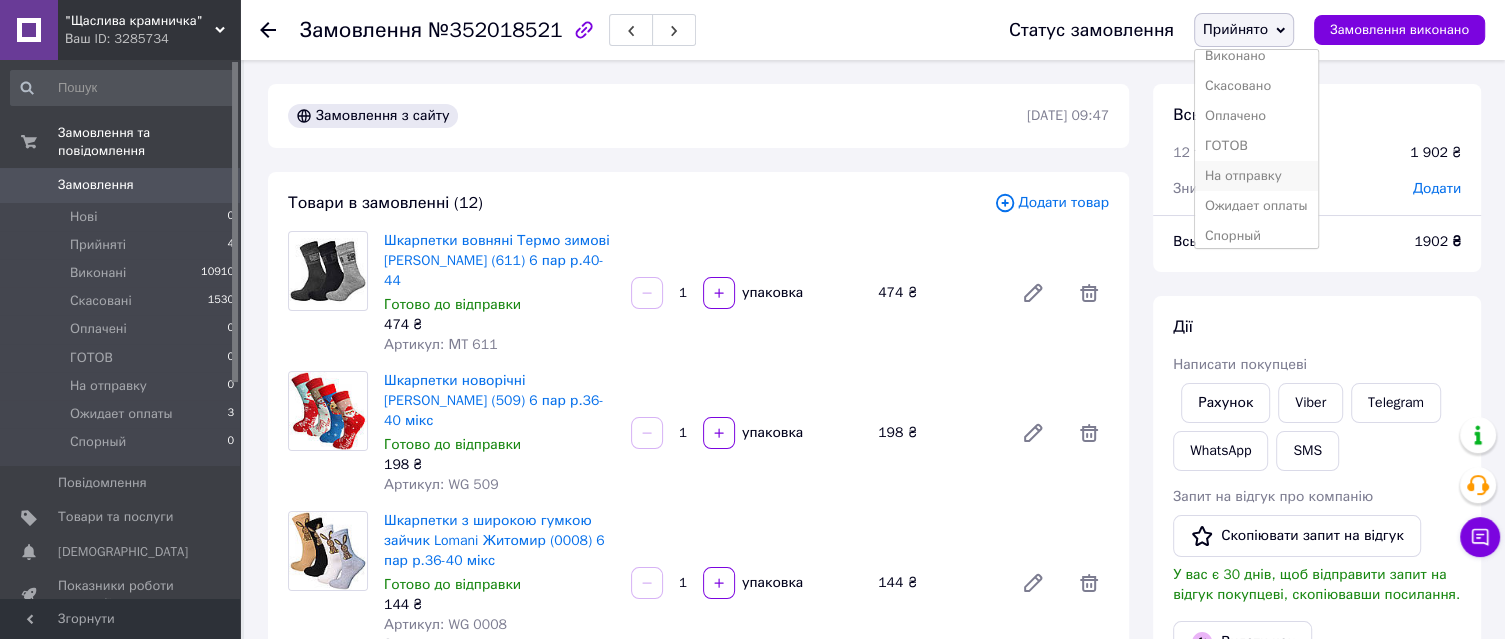 scroll, scrollTop: 21, scrollLeft: 0, axis: vertical 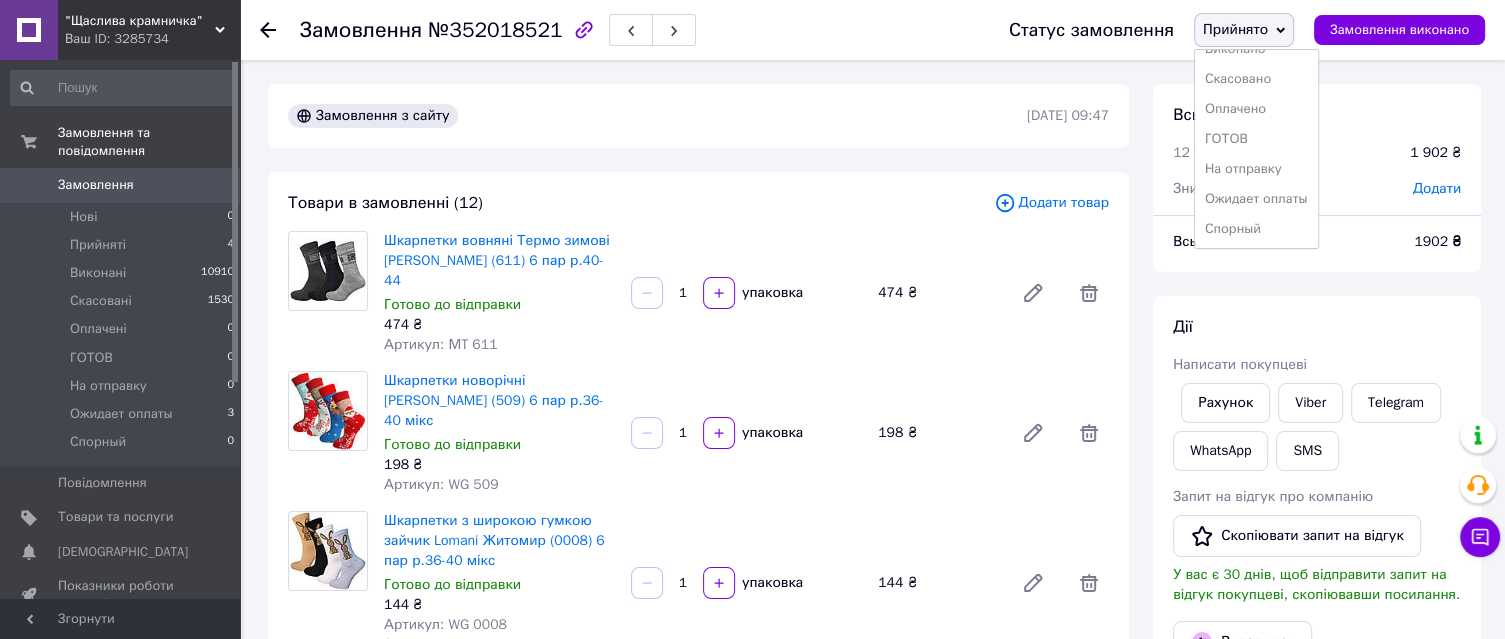 click on "Спорный" at bounding box center (1256, 229) 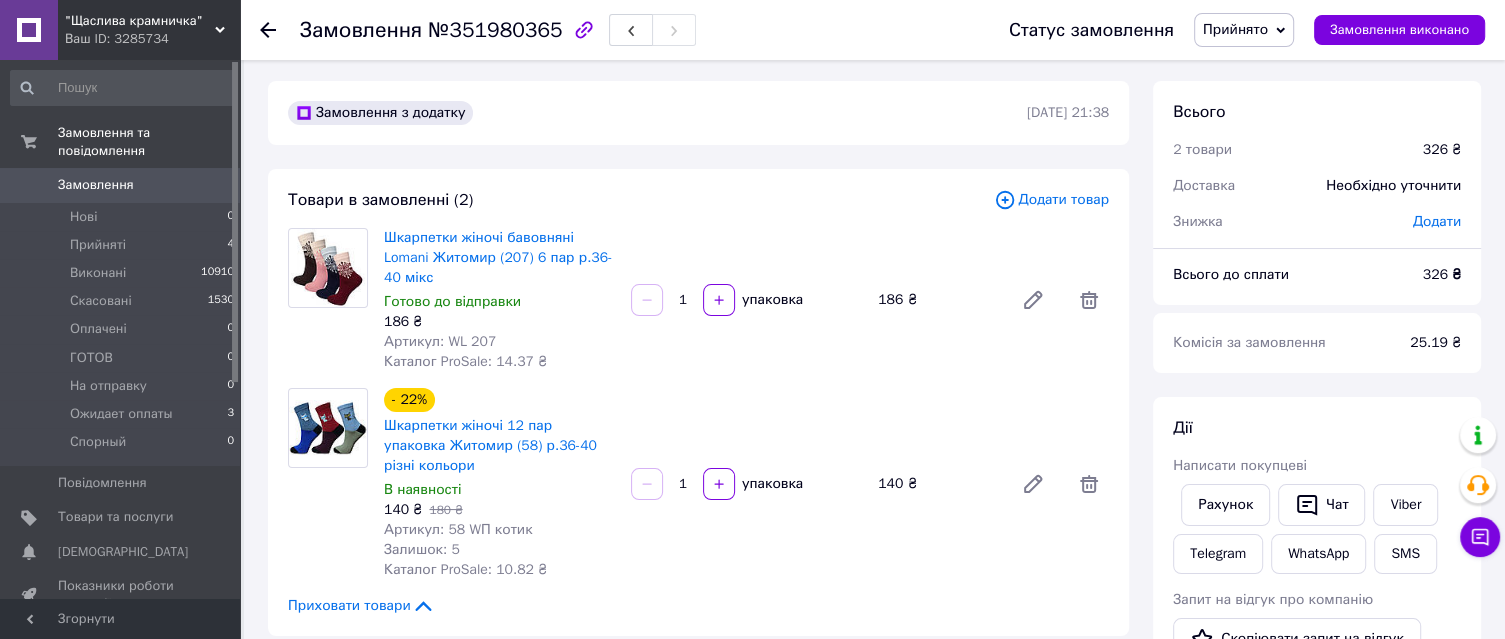 scroll, scrollTop: 0, scrollLeft: 0, axis: both 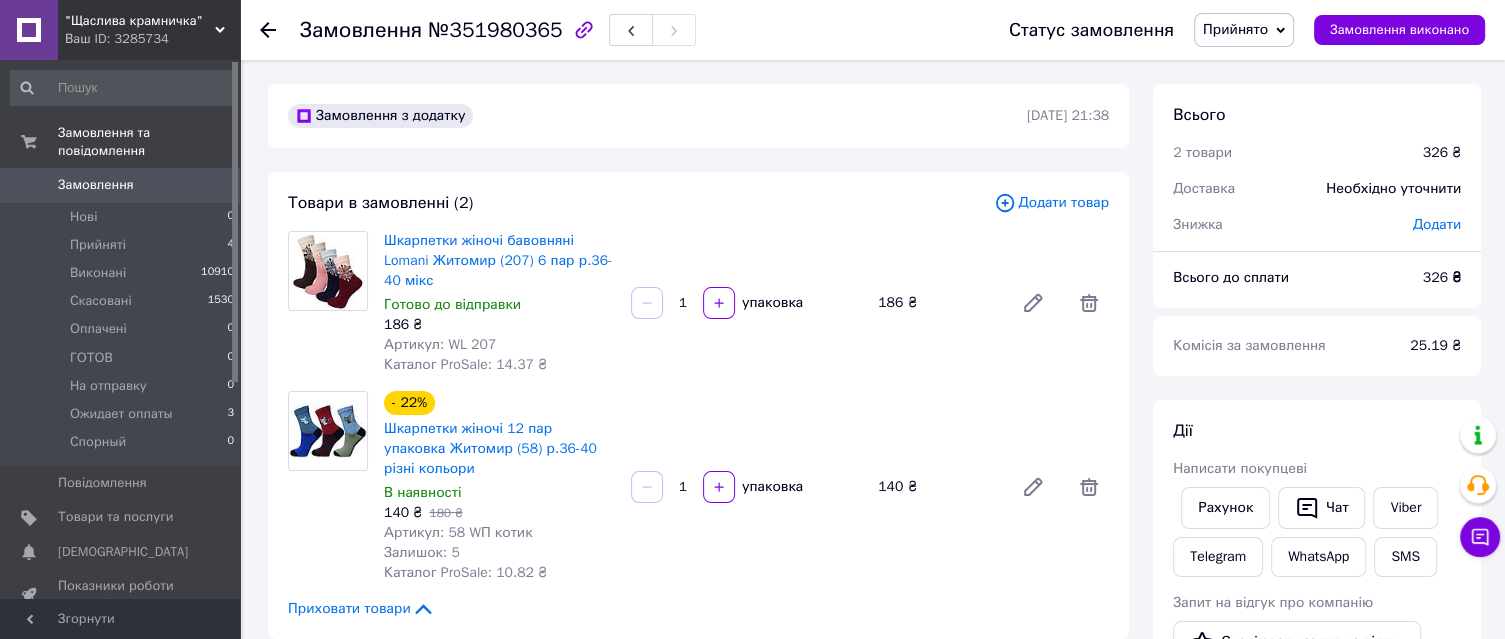drag, startPoint x: 1249, startPoint y: 32, endPoint x: 1253, endPoint y: 44, distance: 12.649111 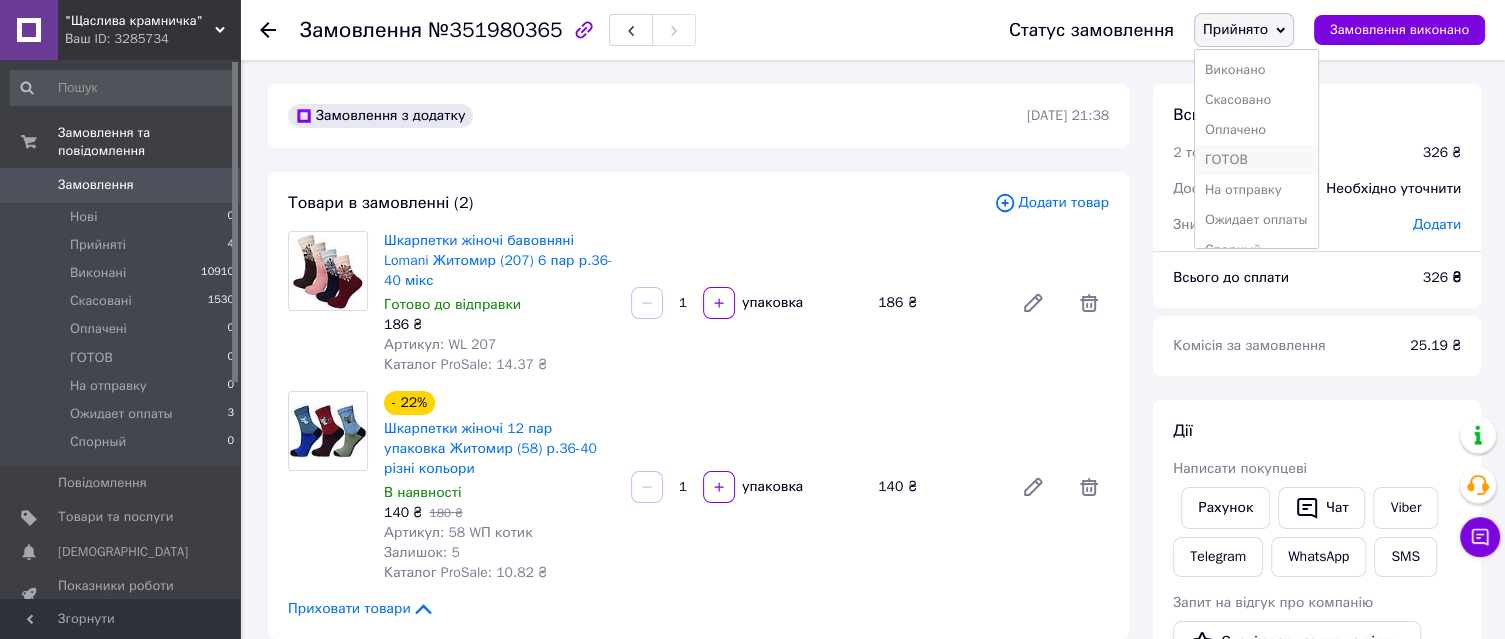 scroll, scrollTop: 21, scrollLeft: 0, axis: vertical 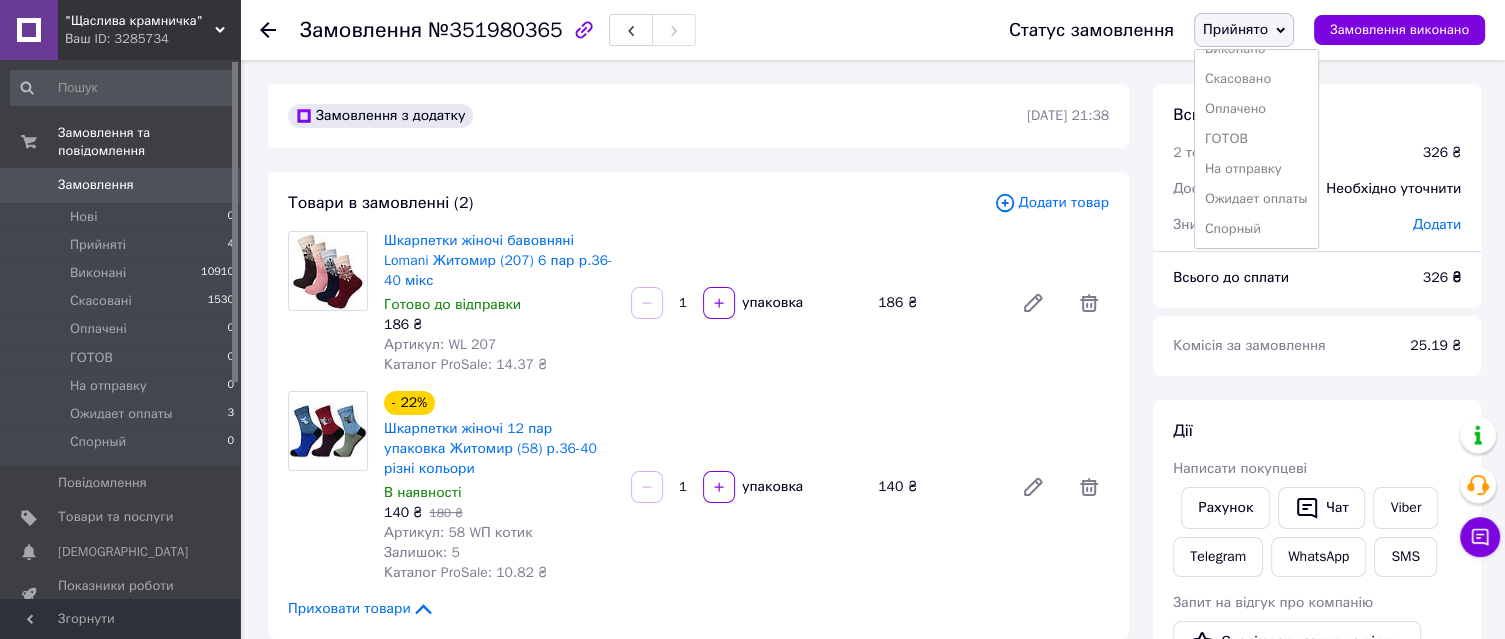 click on "Спорный" at bounding box center (1256, 229) 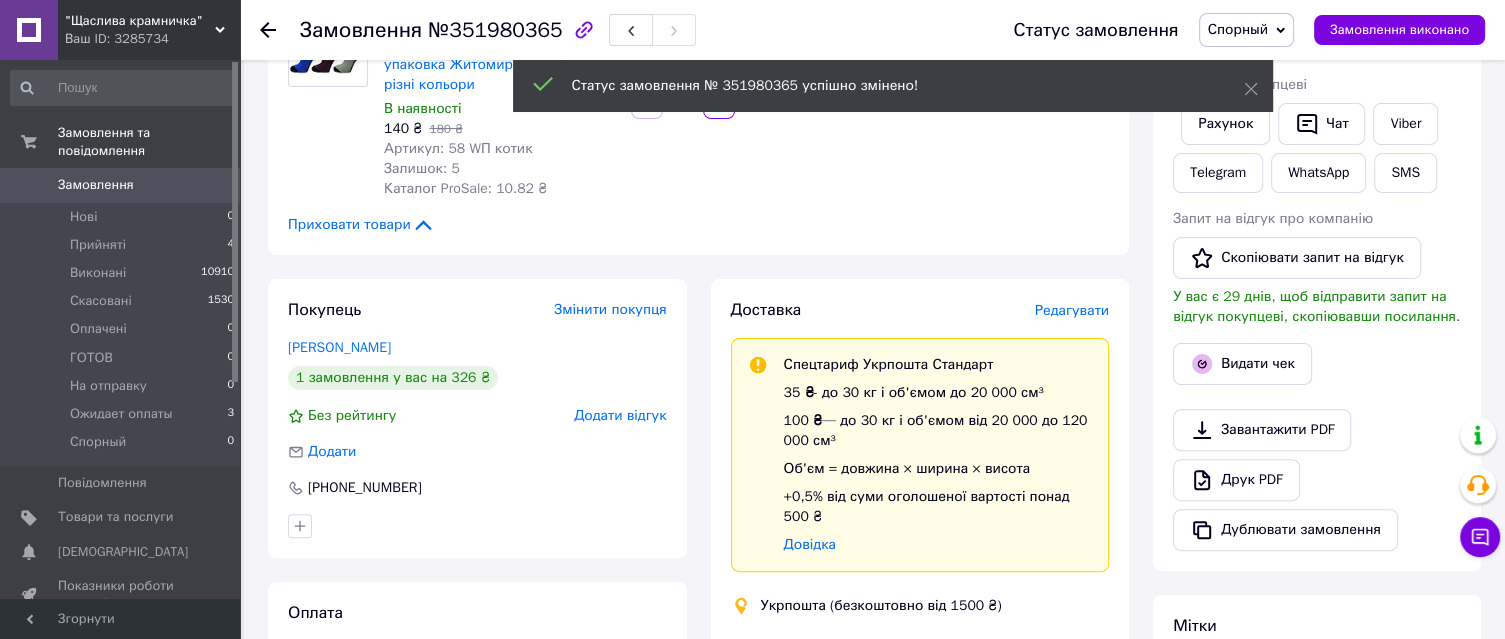 scroll, scrollTop: 400, scrollLeft: 0, axis: vertical 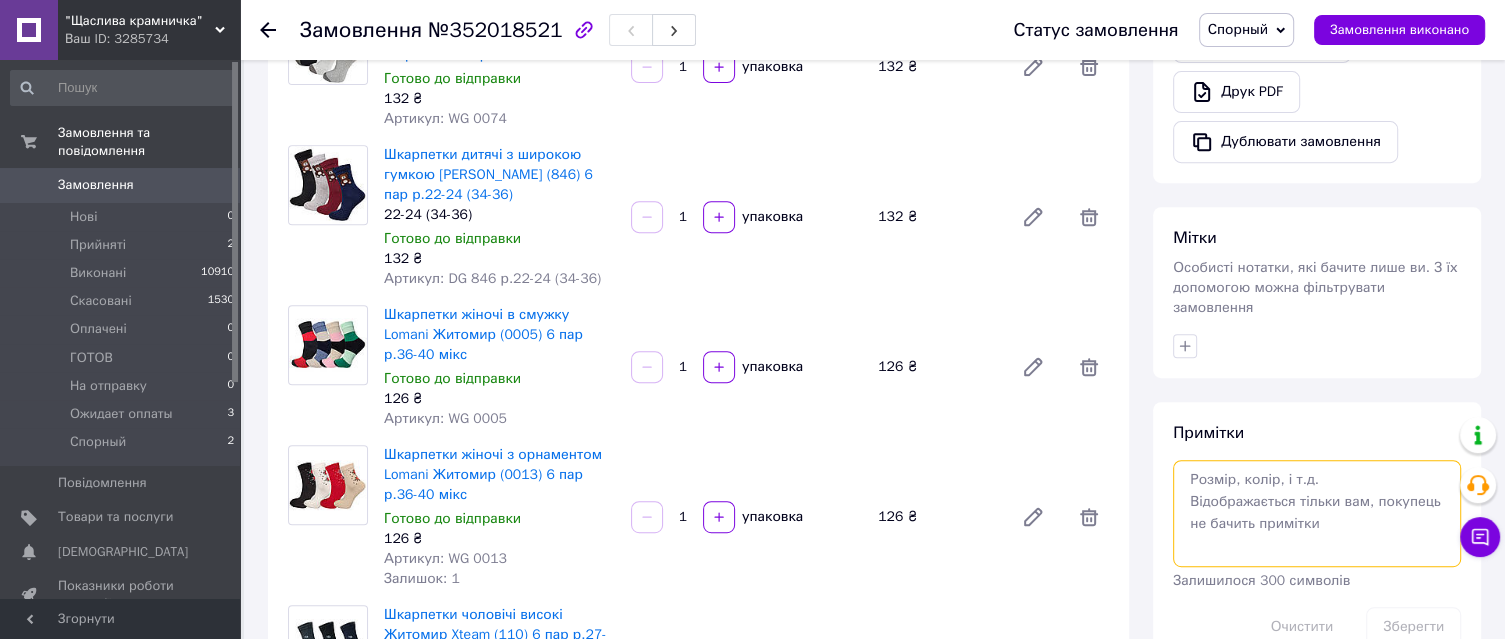 click at bounding box center (1317, 513) 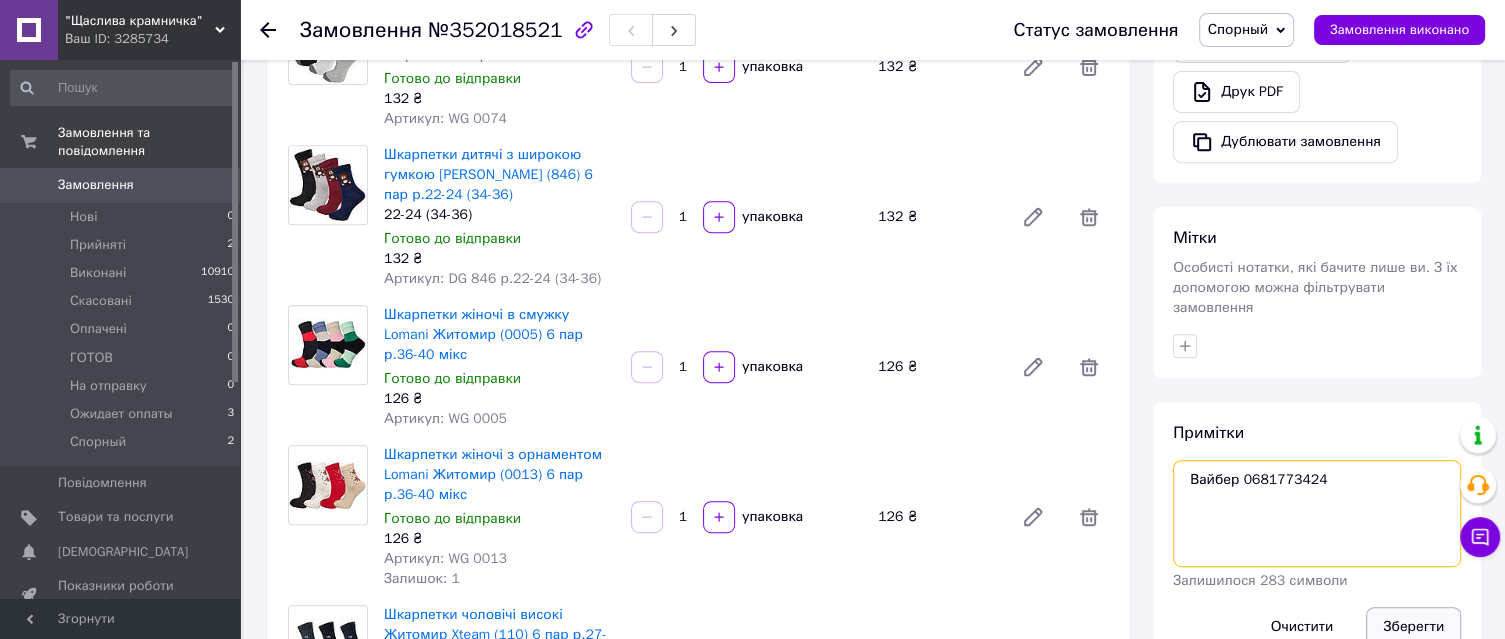 type on "Вайбер 0681773424" 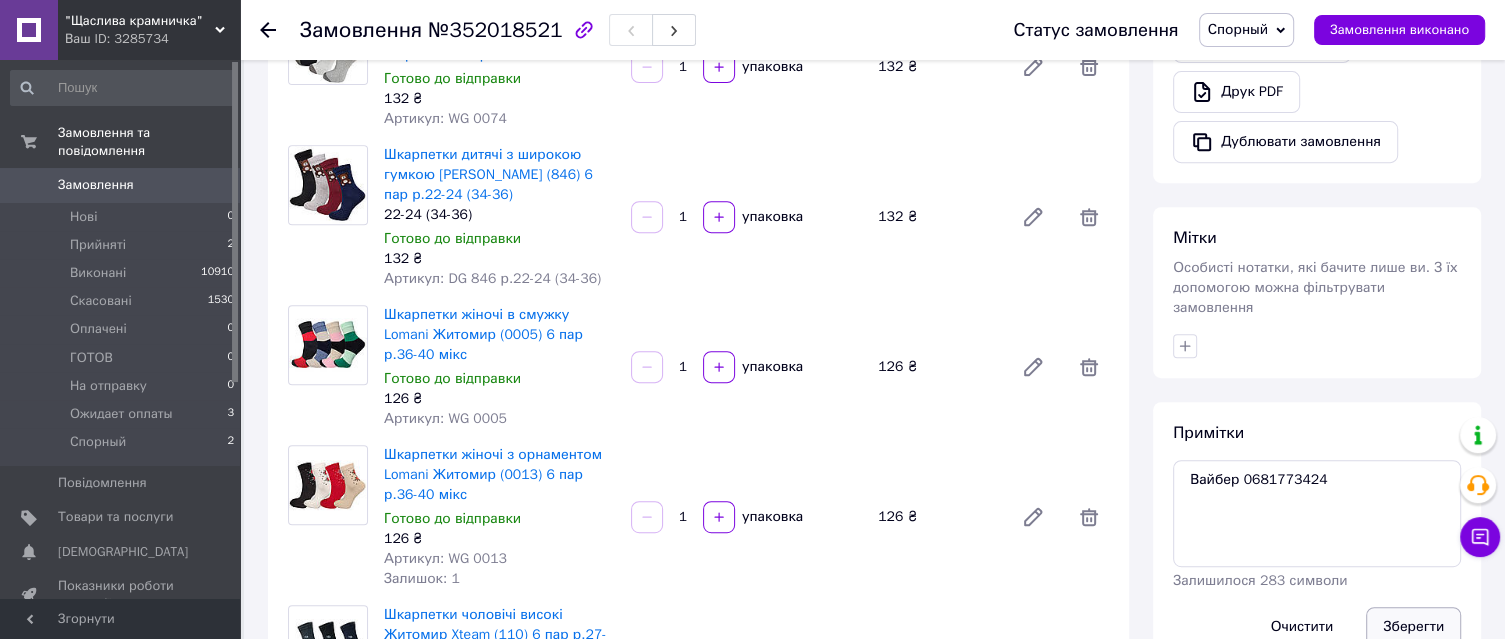 click on "Зберегти" at bounding box center [1413, 627] 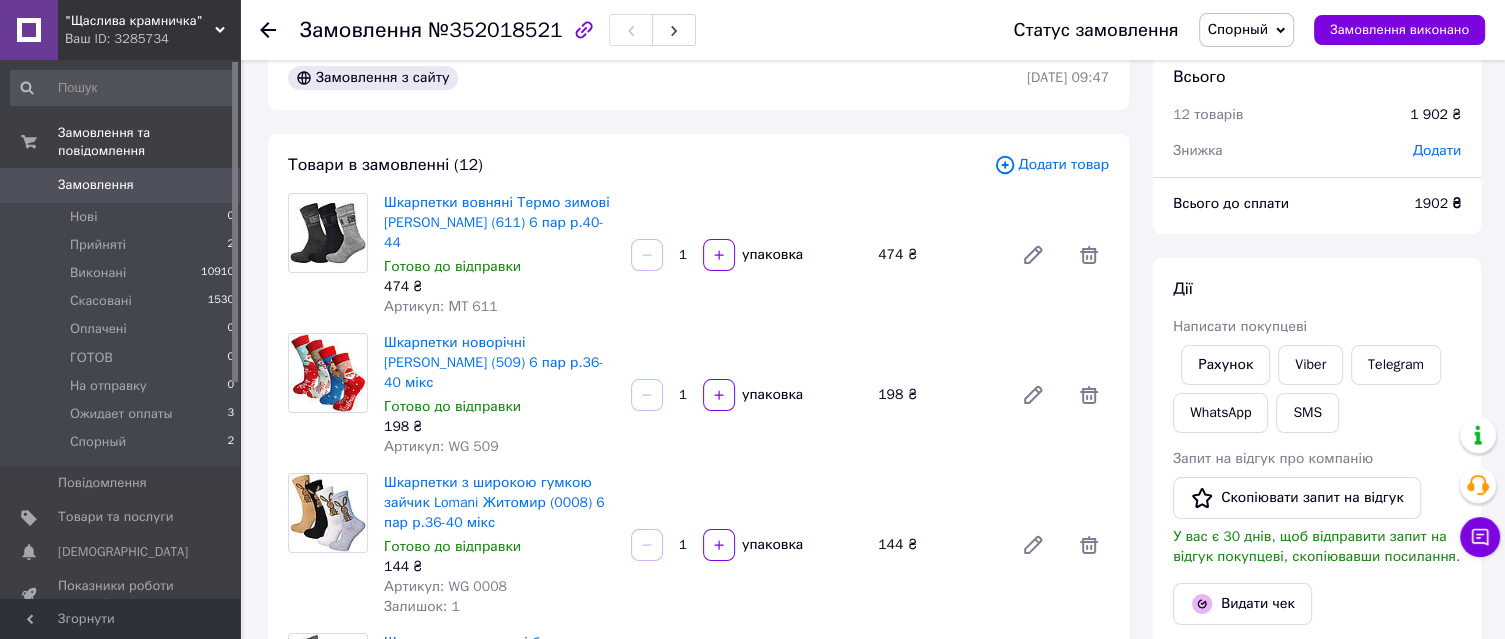 scroll, scrollTop: 0, scrollLeft: 0, axis: both 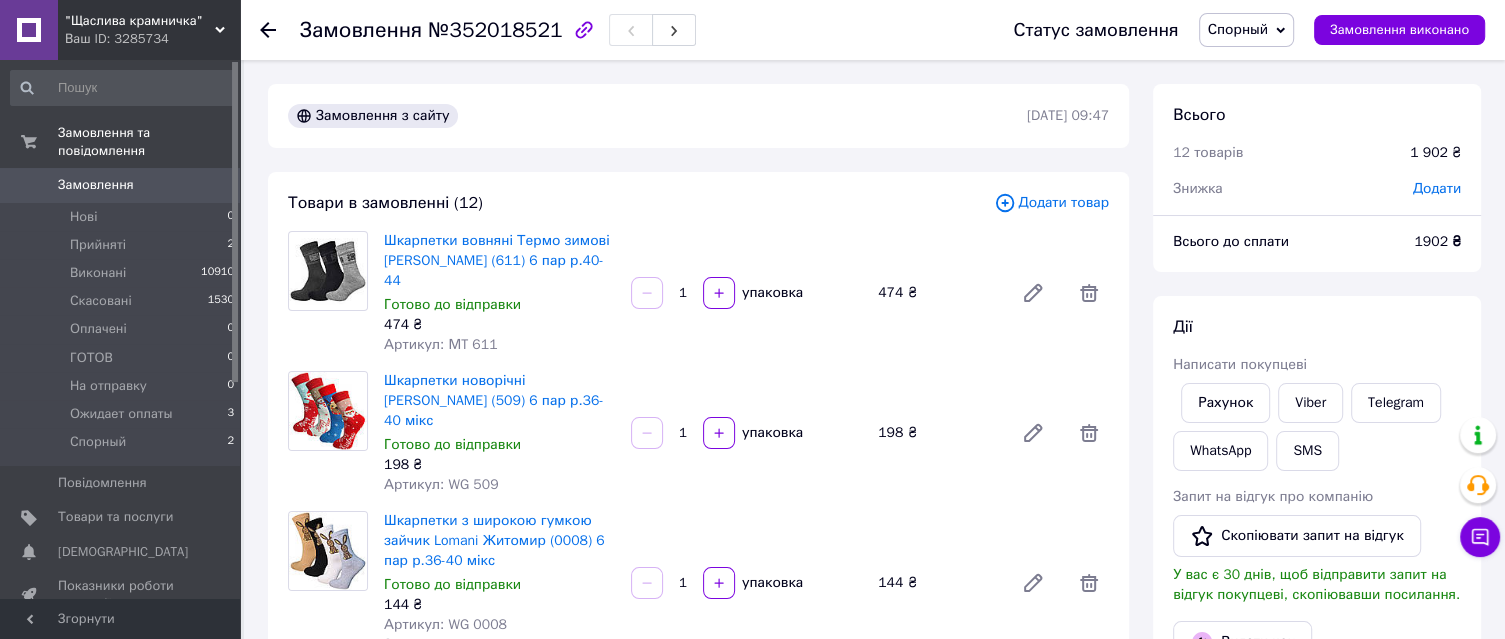click on "Спорный" at bounding box center (1238, 29) 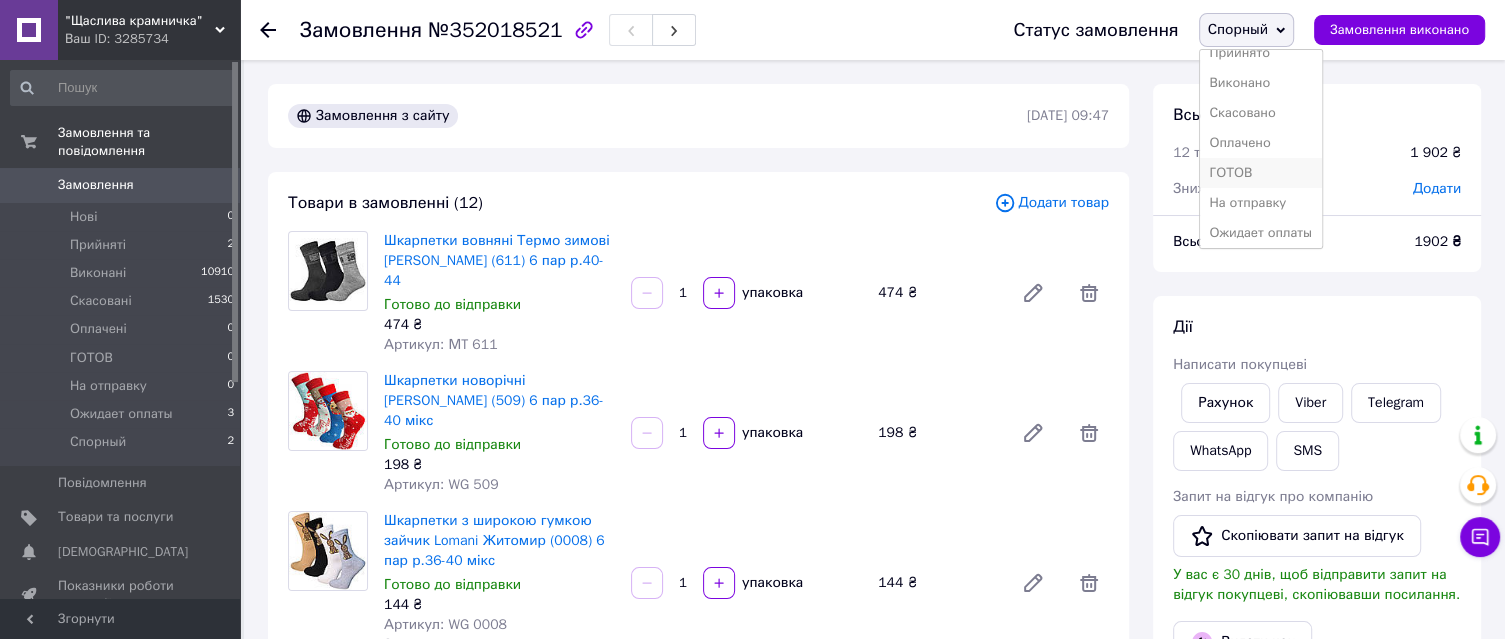 scroll, scrollTop: 21, scrollLeft: 0, axis: vertical 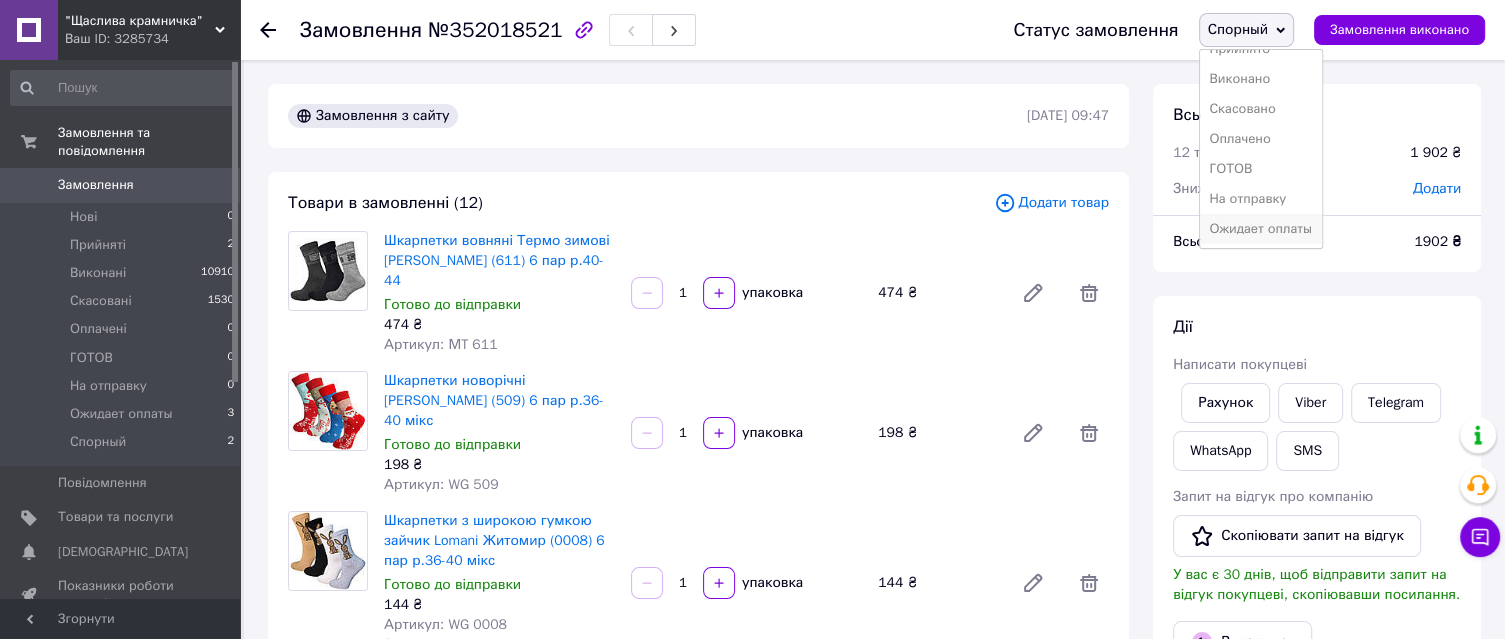 click on "Ожидает оплаты" at bounding box center [1261, 229] 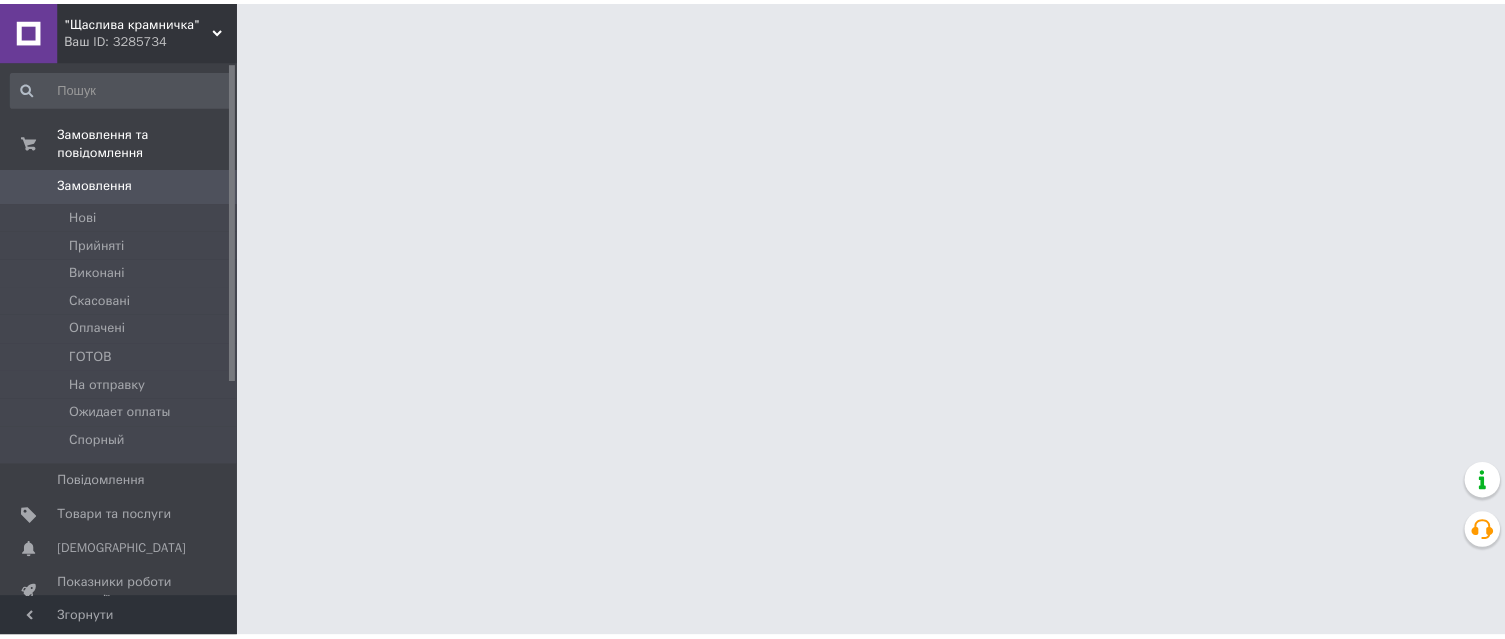 scroll, scrollTop: 0, scrollLeft: 0, axis: both 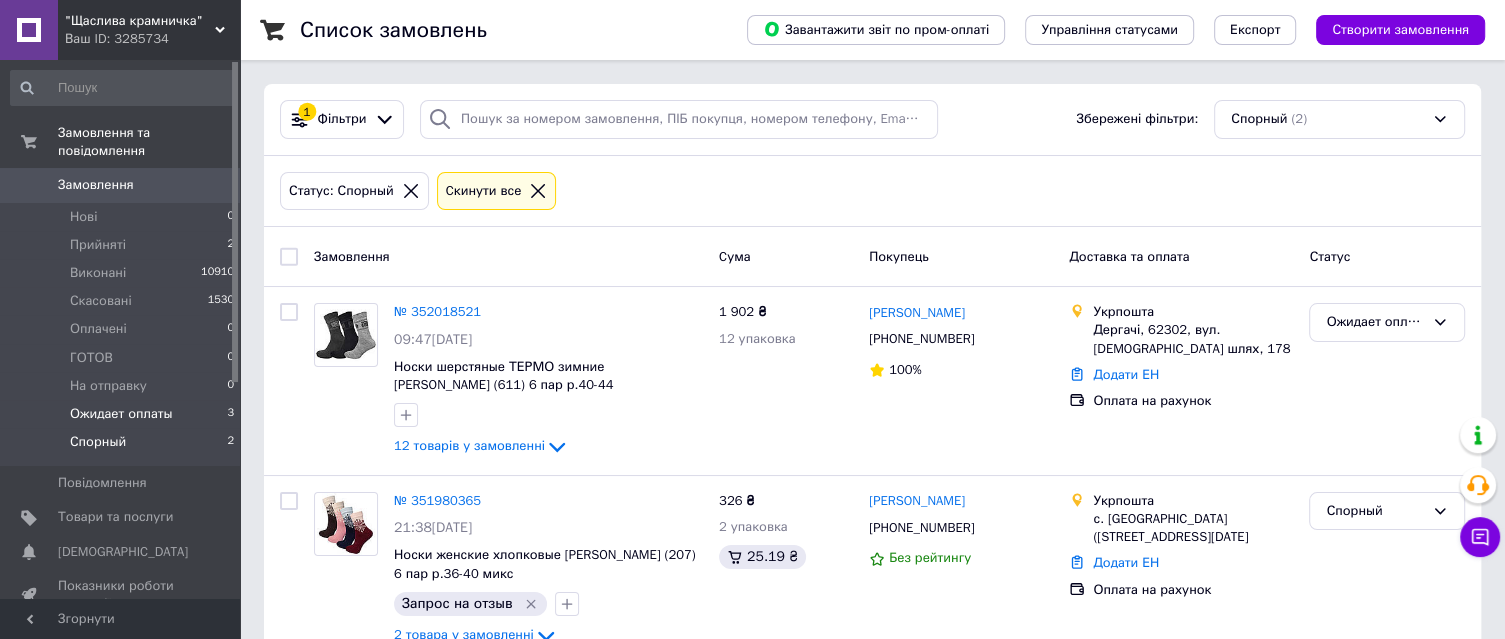 click on "Ожидает оплаты" at bounding box center [121, 414] 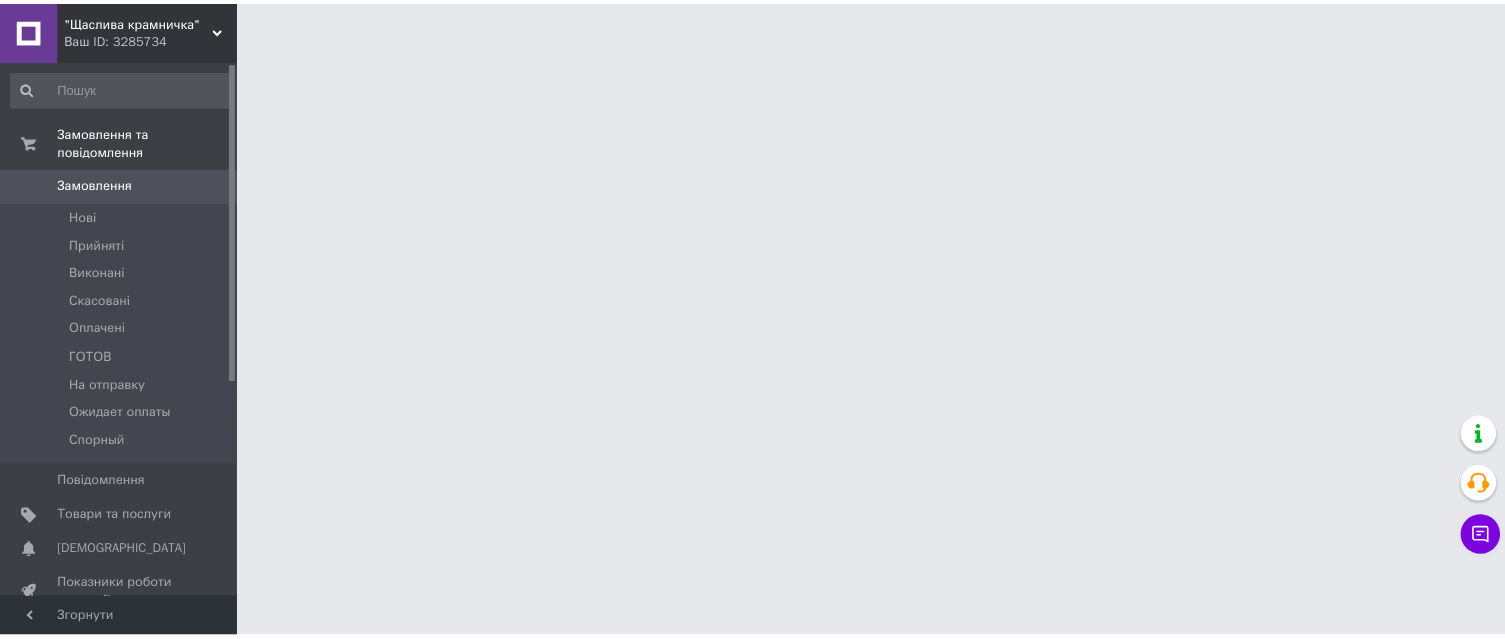 scroll, scrollTop: 0, scrollLeft: 0, axis: both 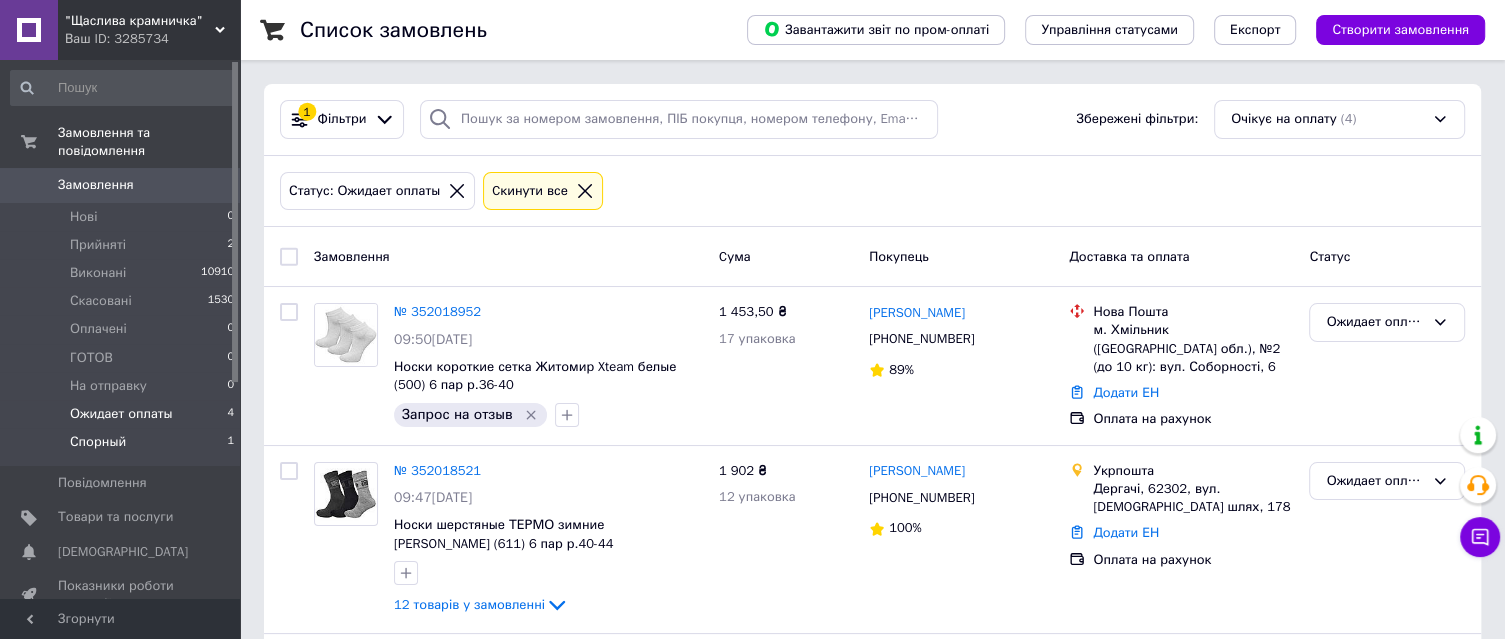 click on "Спорный 1" at bounding box center (123, 447) 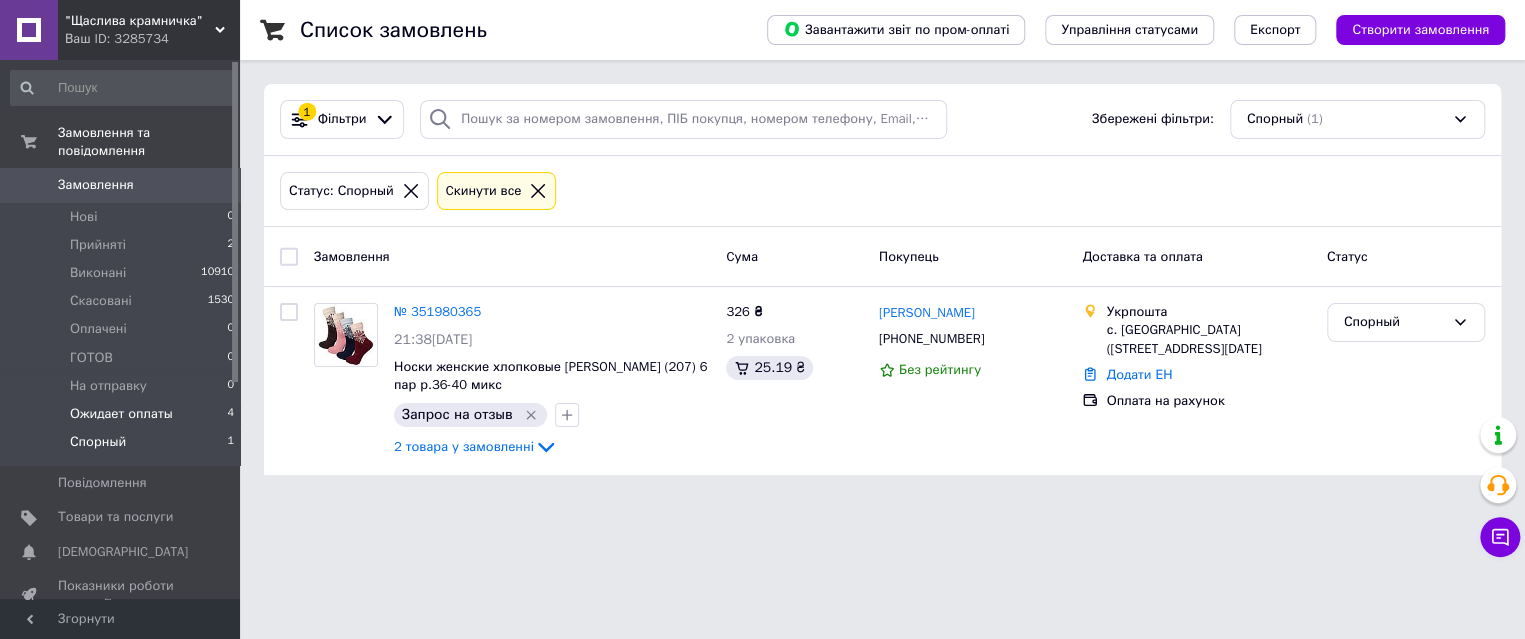 click on "Ожидает оплаты" at bounding box center (121, 414) 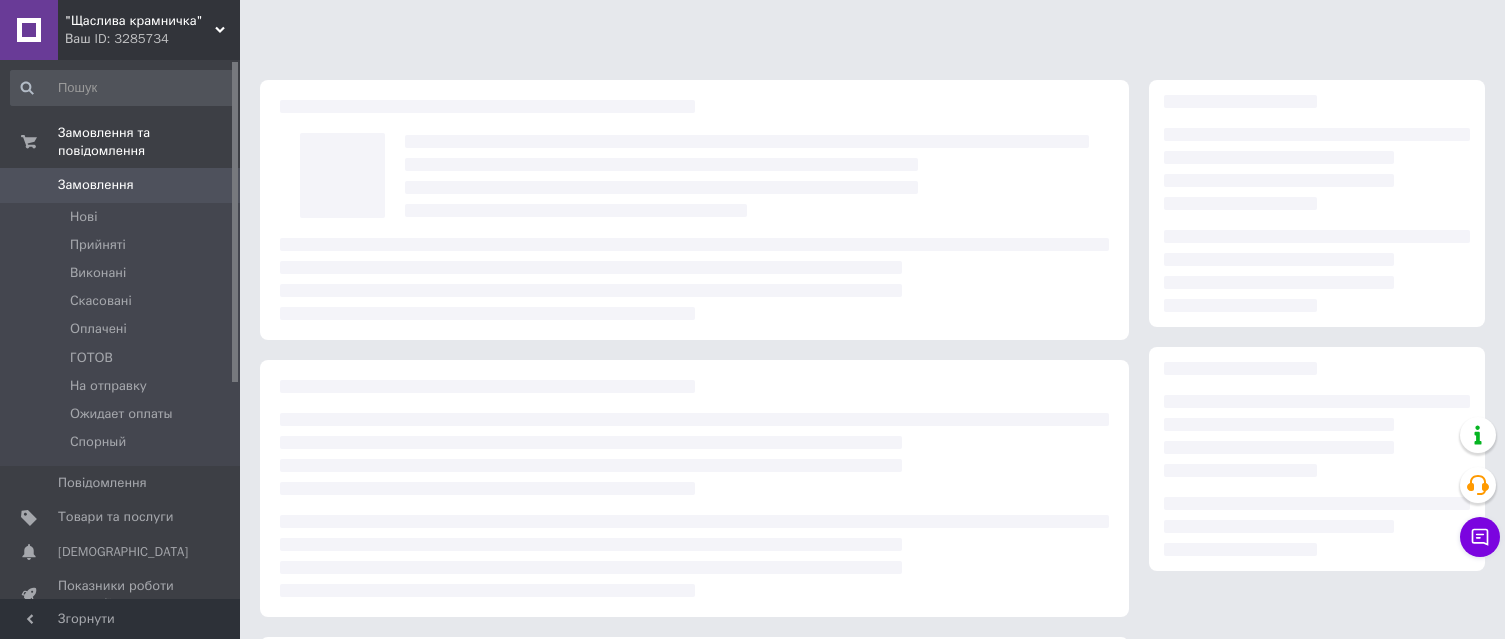scroll, scrollTop: 0, scrollLeft: 0, axis: both 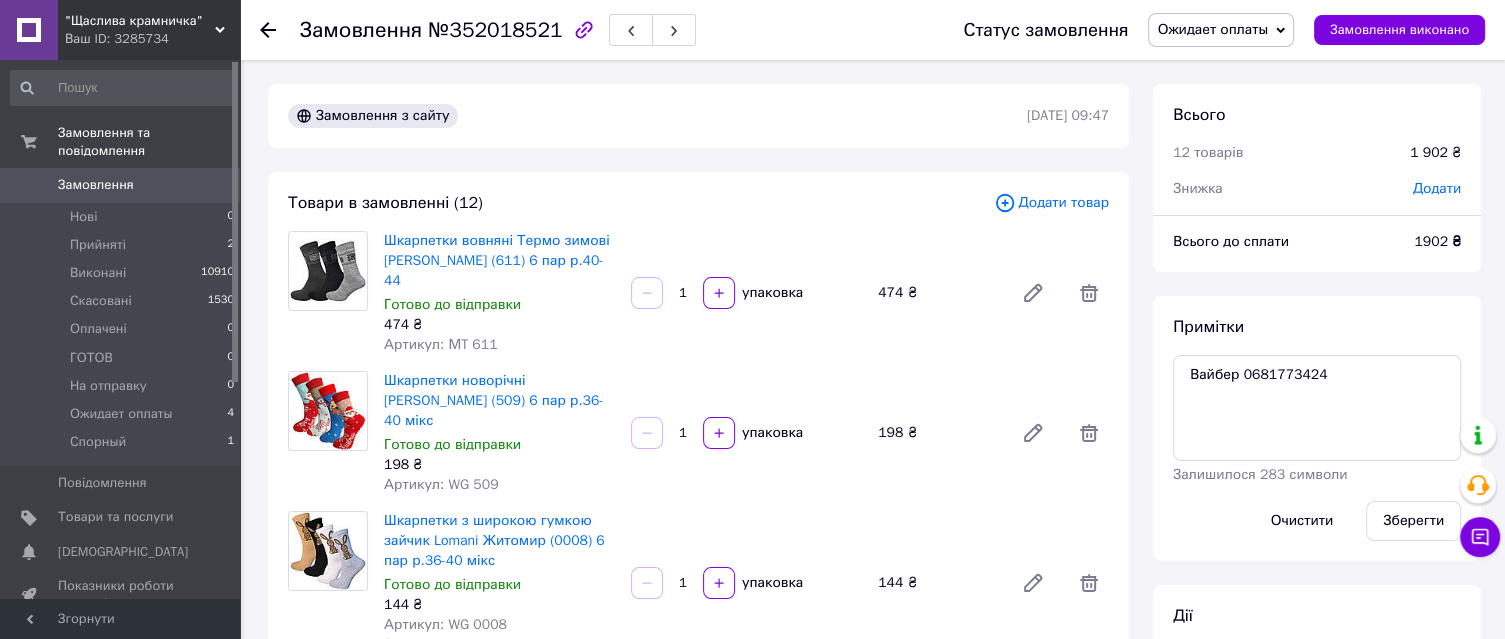 click on "Ожидает оплаты" at bounding box center [1212, 29] 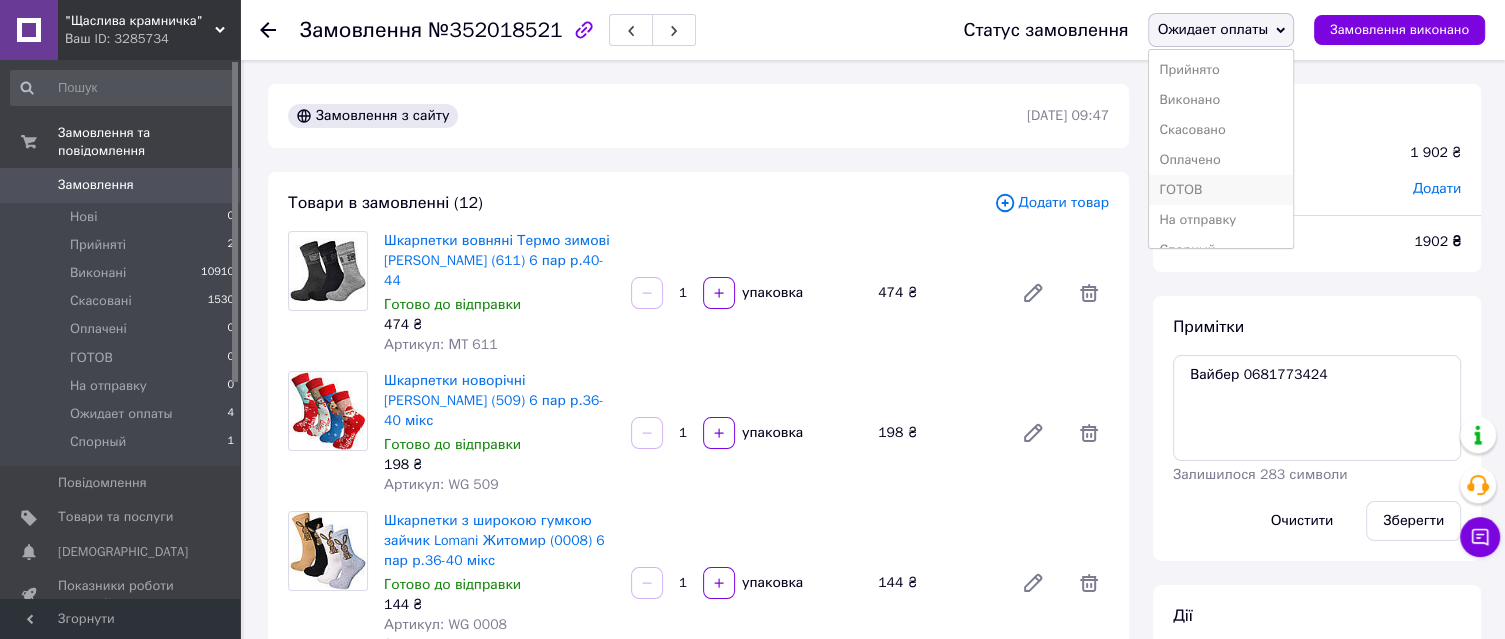 click on "ГОТОВ" at bounding box center [1221, 190] 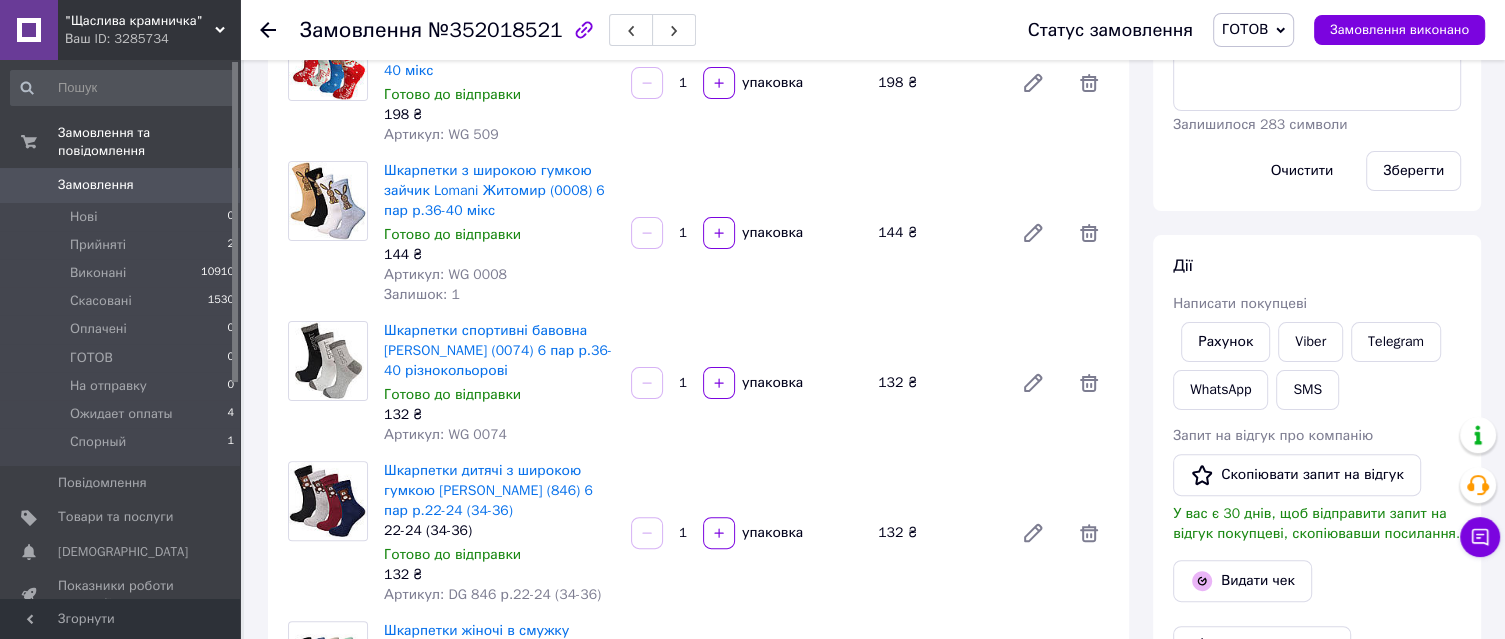 scroll, scrollTop: 666, scrollLeft: 0, axis: vertical 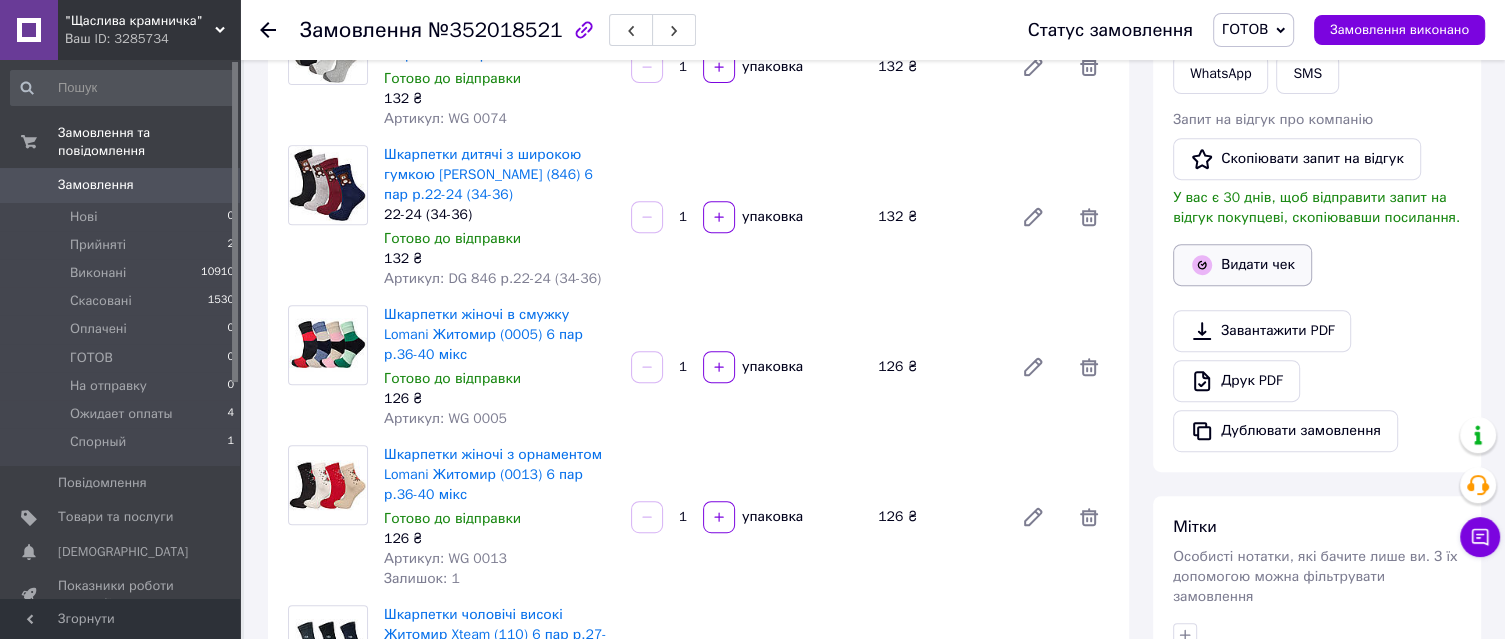 click on "Видати чек" at bounding box center [1242, 265] 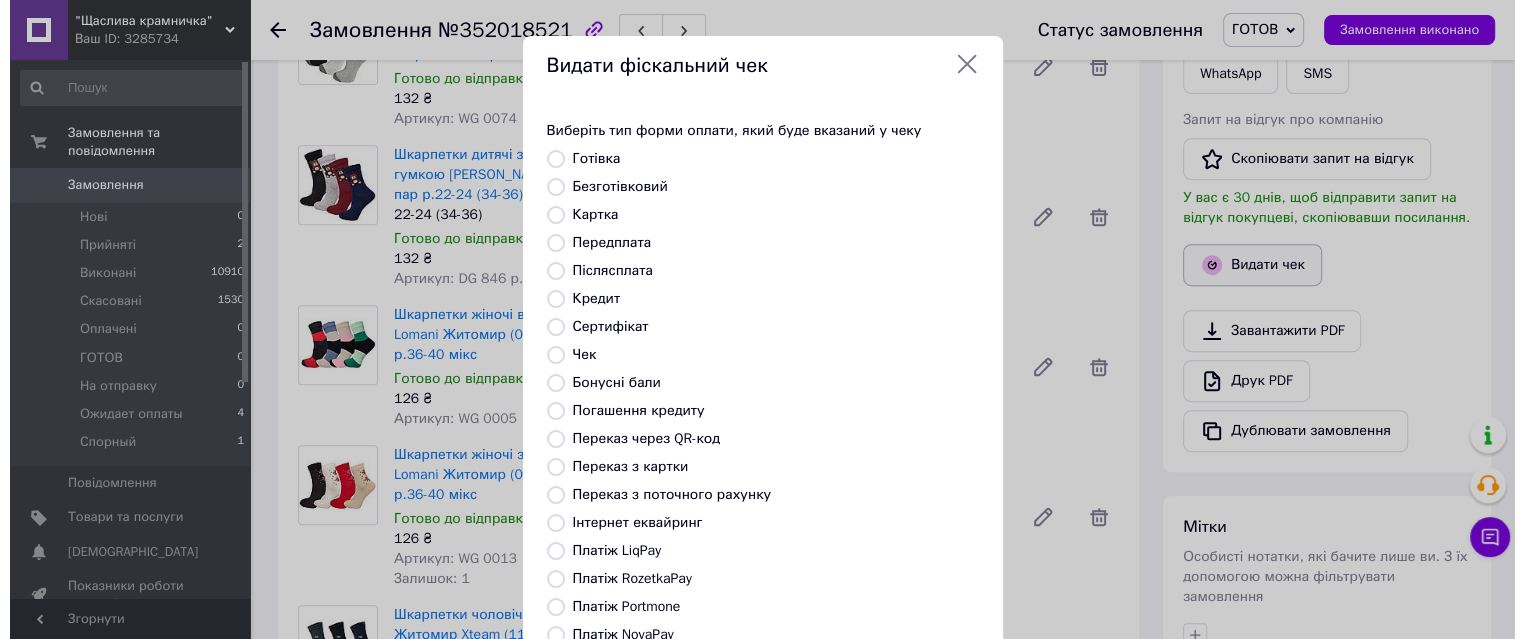 scroll, scrollTop: 646, scrollLeft: 0, axis: vertical 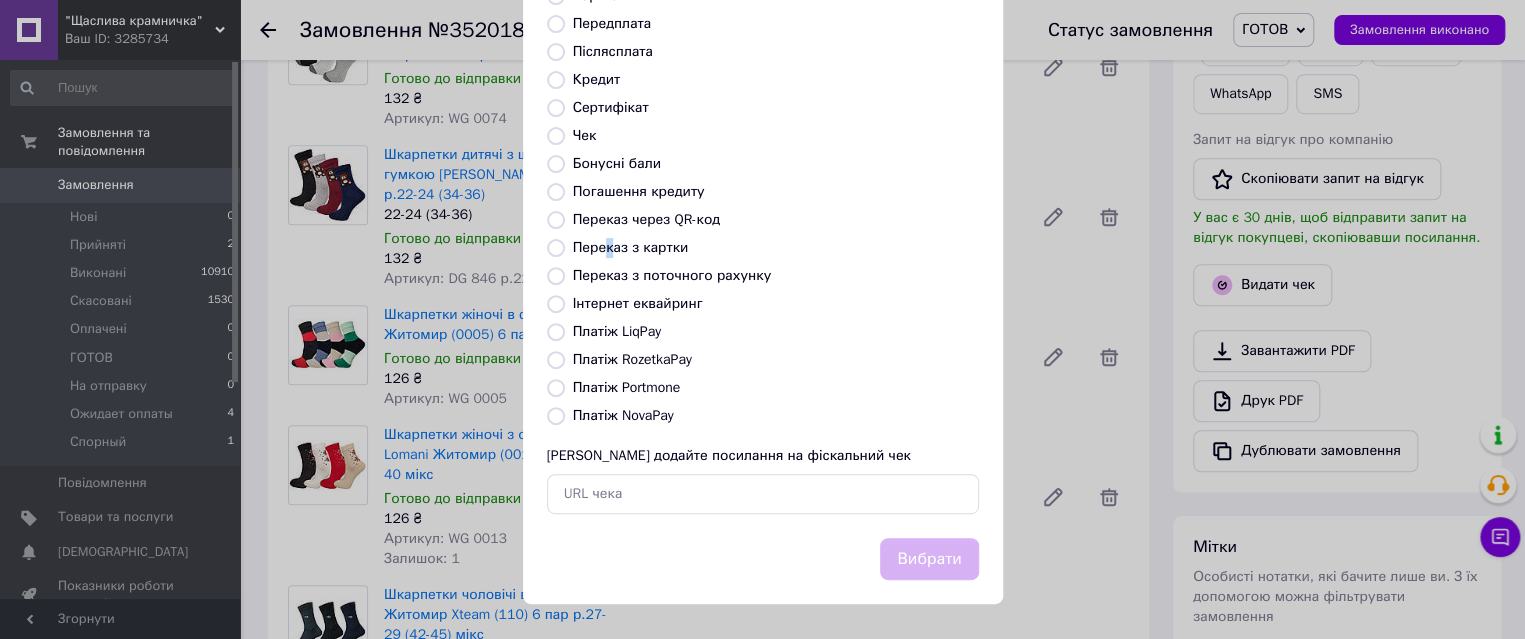 click on "Переказ з картки" at bounding box center (631, 247) 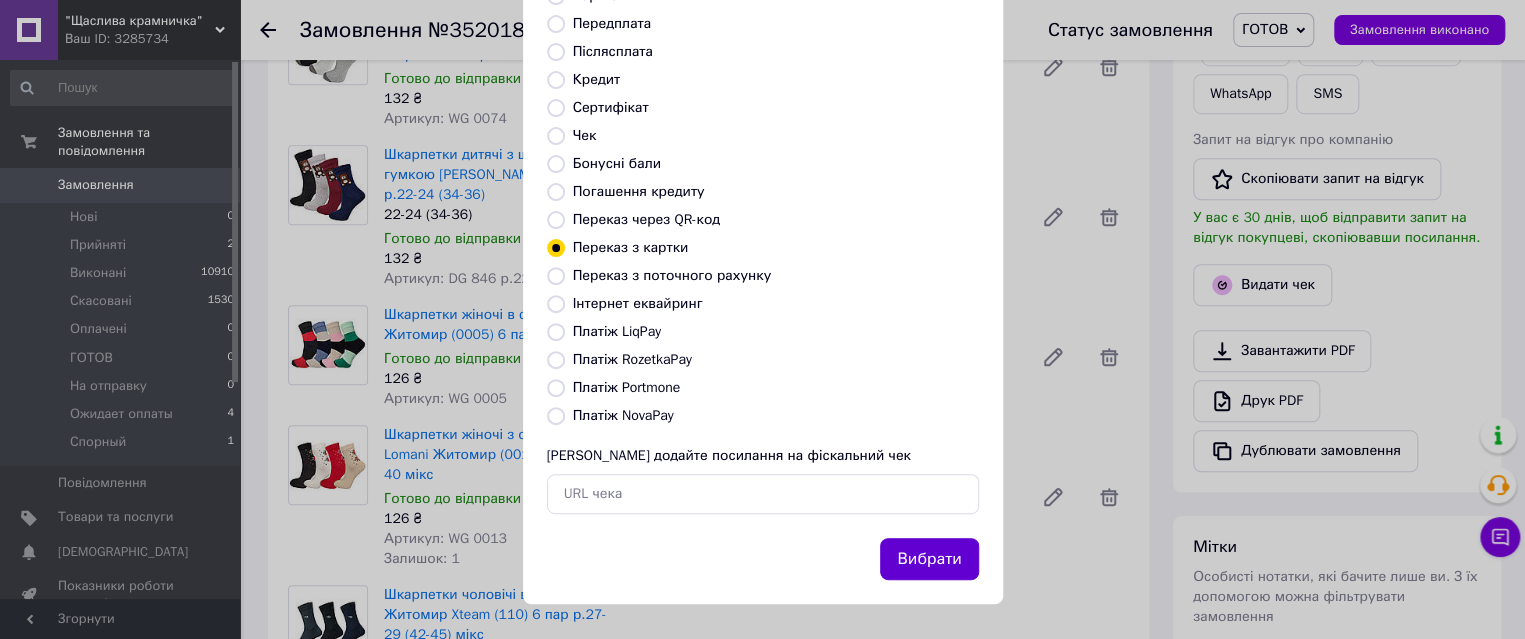 click on "Вибрати" at bounding box center [929, 559] 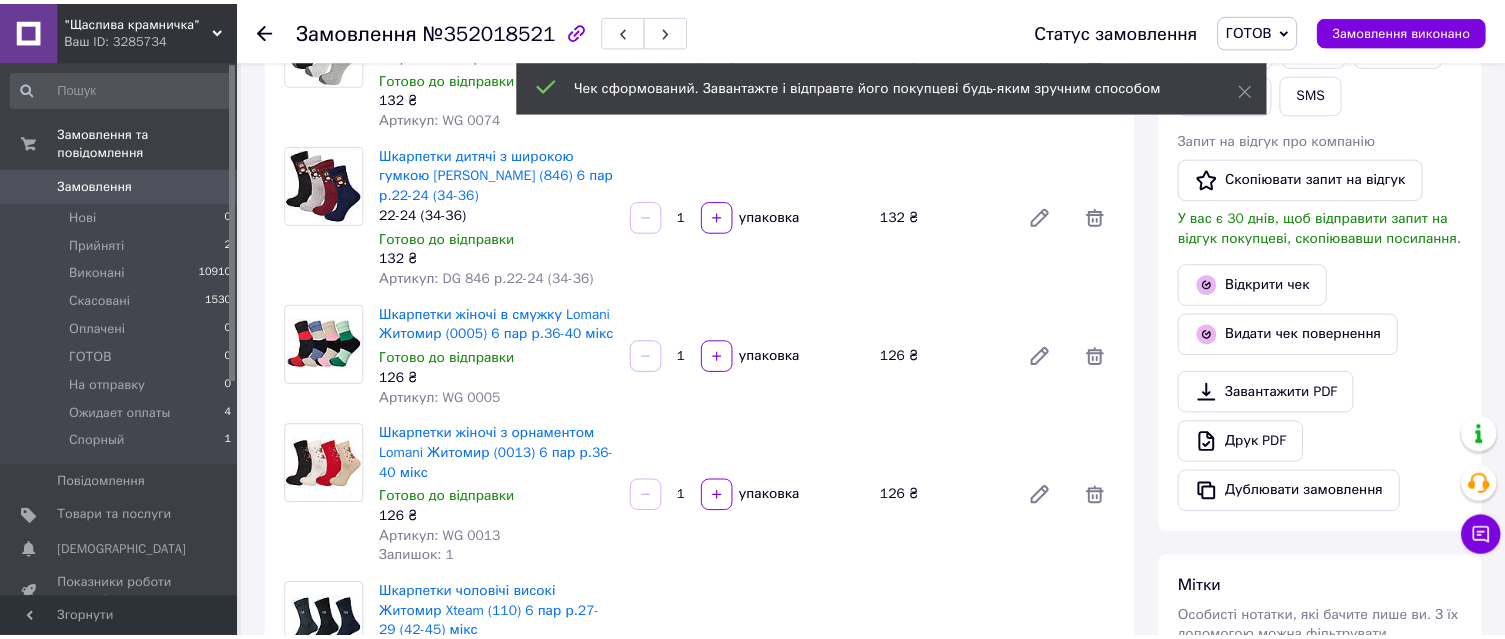 scroll, scrollTop: 666, scrollLeft: 0, axis: vertical 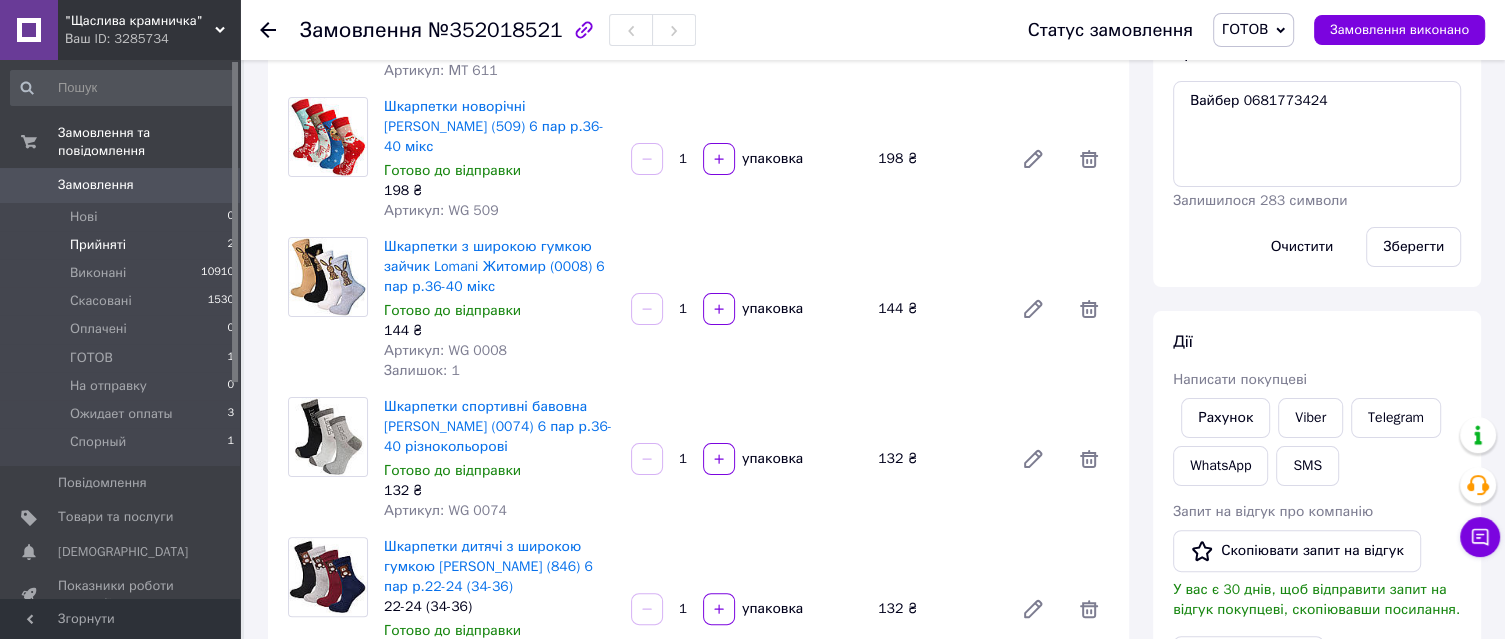 click on "Прийняті 2" at bounding box center [123, 245] 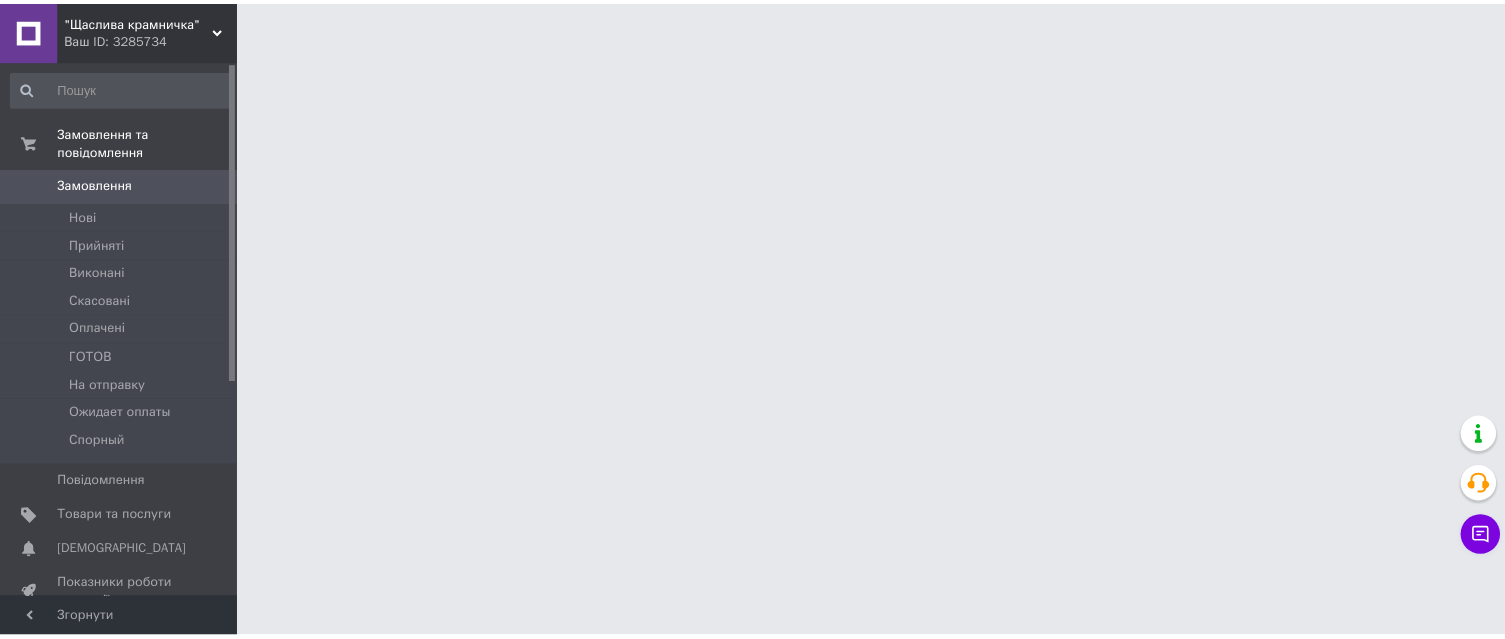 scroll, scrollTop: 0, scrollLeft: 0, axis: both 